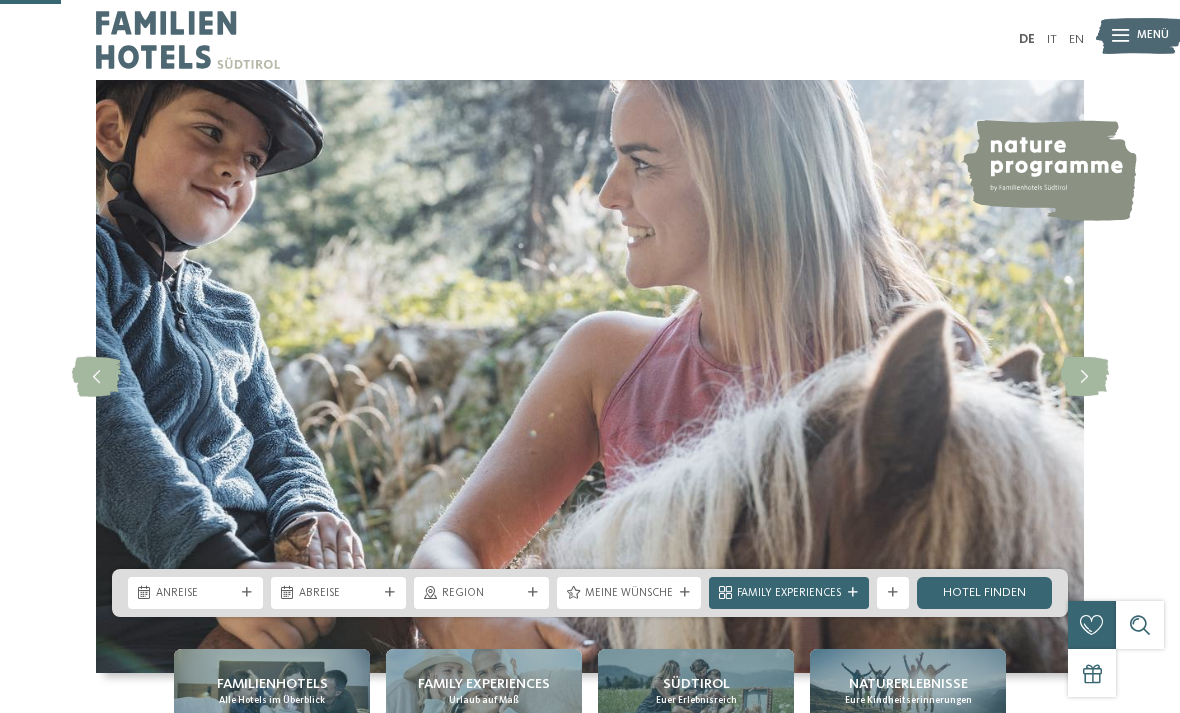 scroll, scrollTop: 370, scrollLeft: 0, axis: vertical 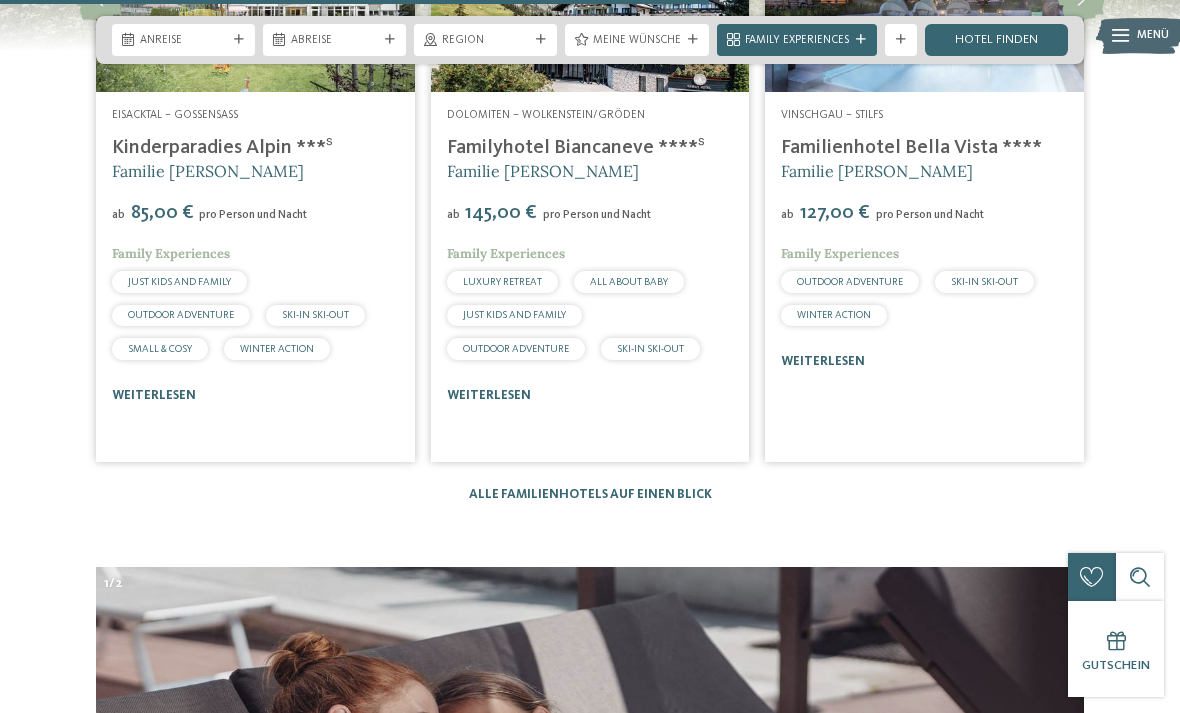 click on "weiterlesen" at bounding box center [823, 361] 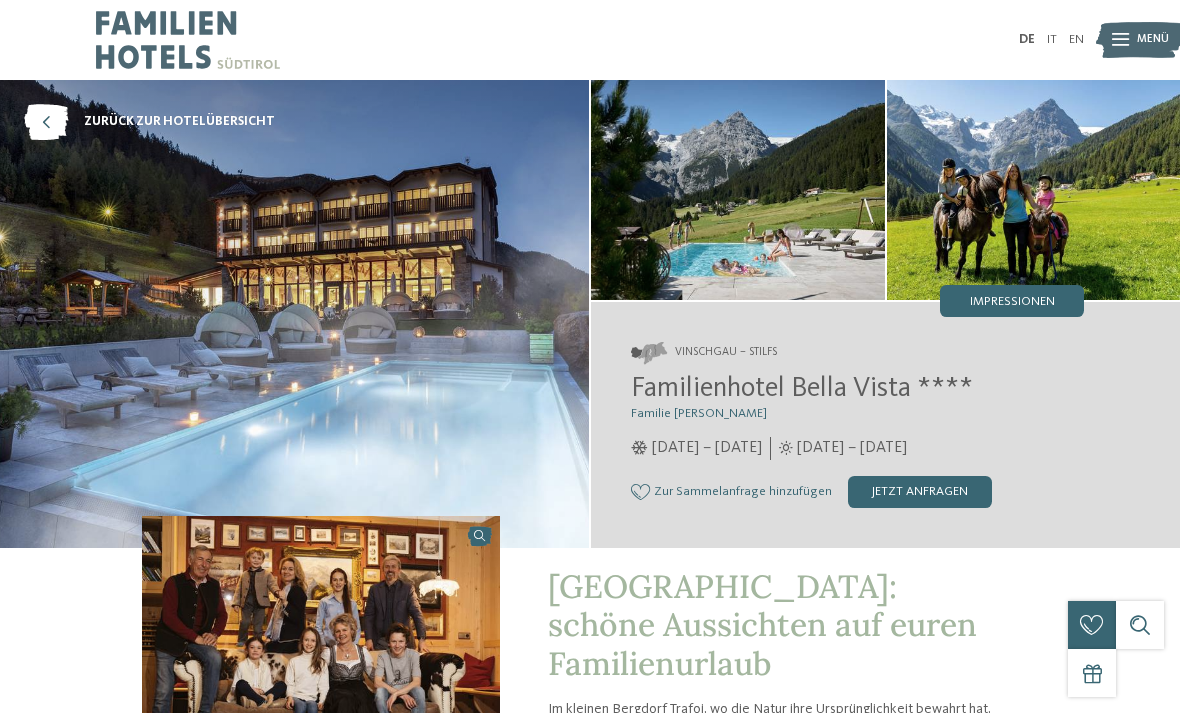 scroll, scrollTop: 0, scrollLeft: 0, axis: both 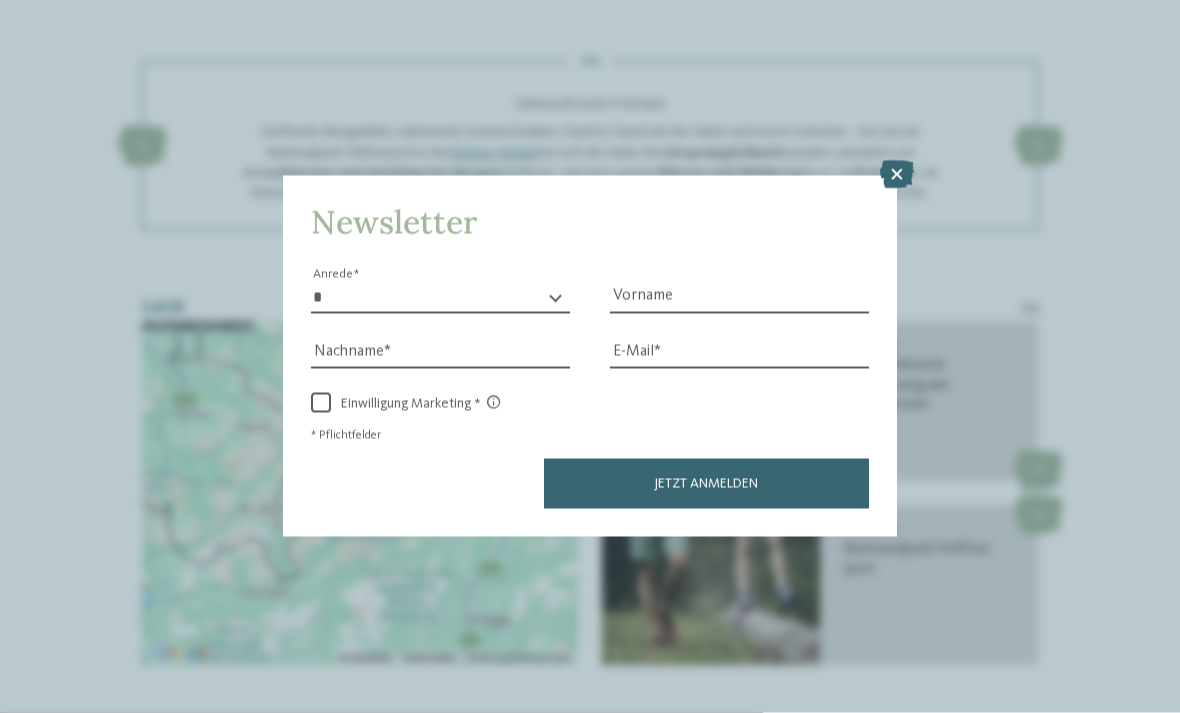 click at bounding box center [897, 175] 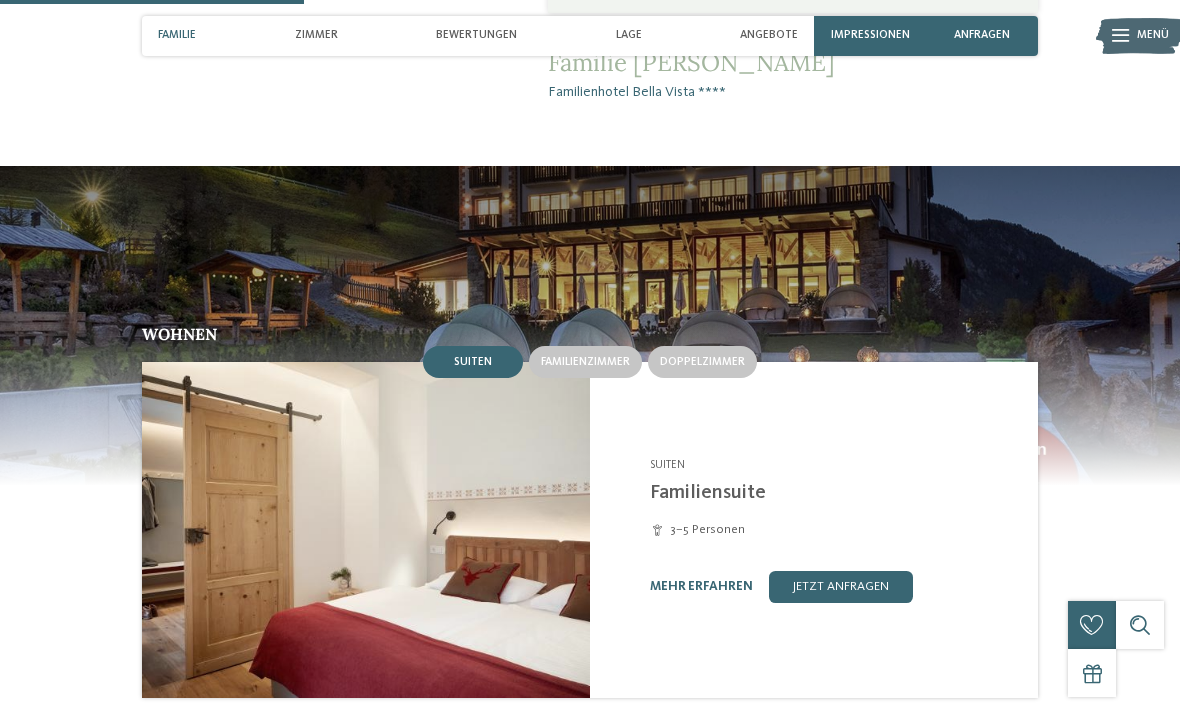 scroll, scrollTop: 1279, scrollLeft: 0, axis: vertical 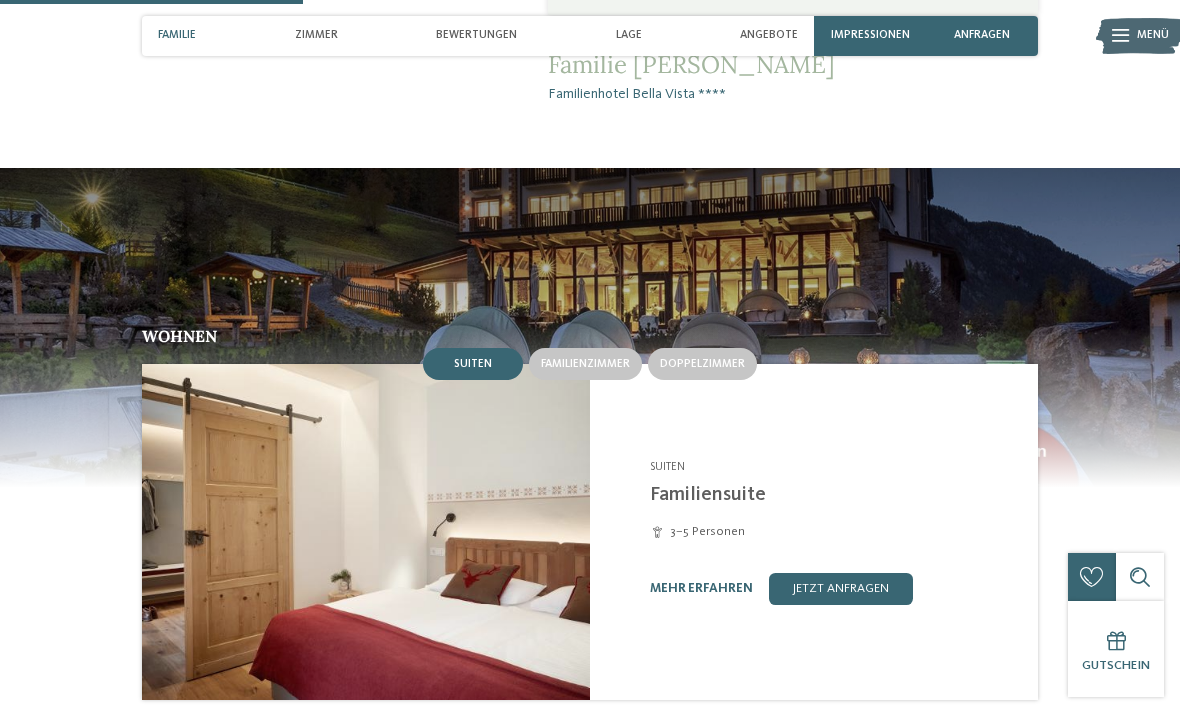 click on "Familienzimmer" at bounding box center (585, 364) 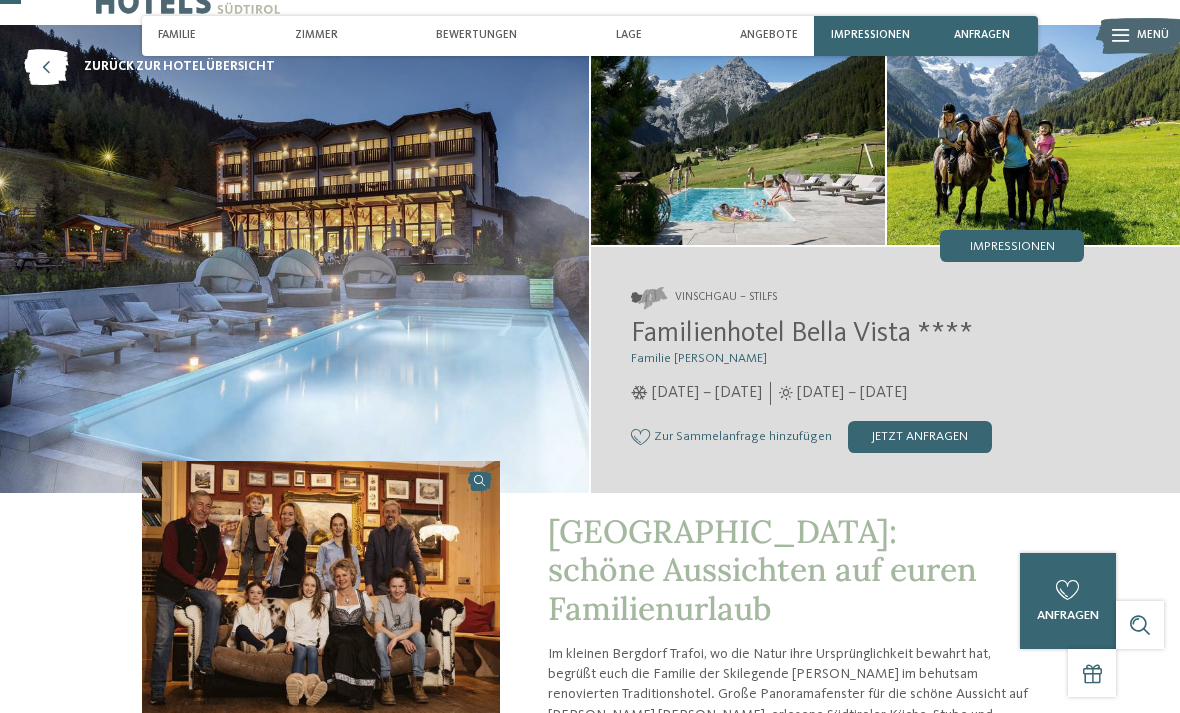 scroll, scrollTop: 0, scrollLeft: 0, axis: both 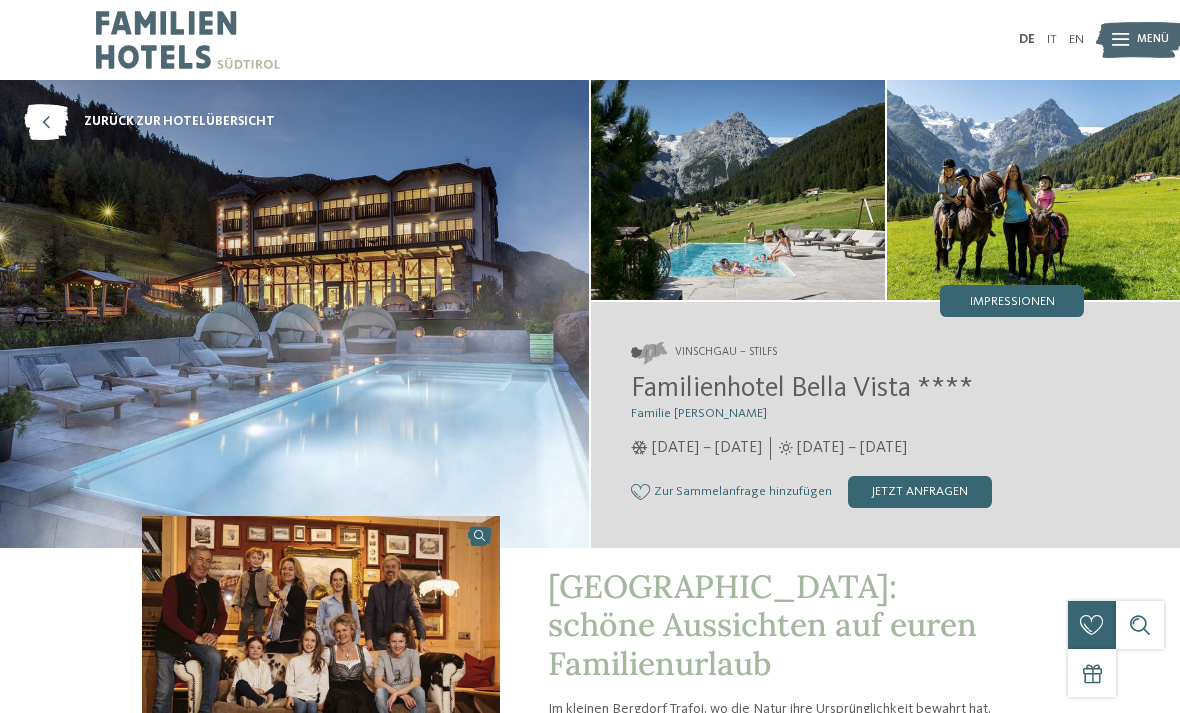 click at bounding box center [46, 122] 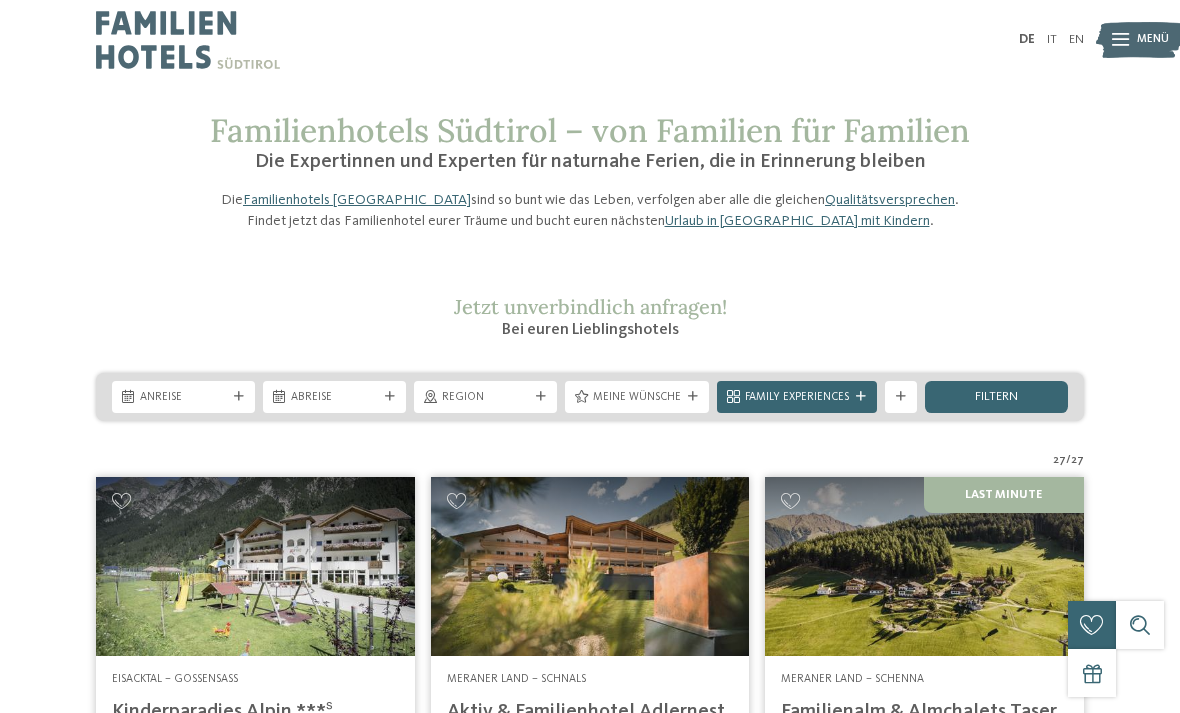 scroll, scrollTop: 0, scrollLeft: 0, axis: both 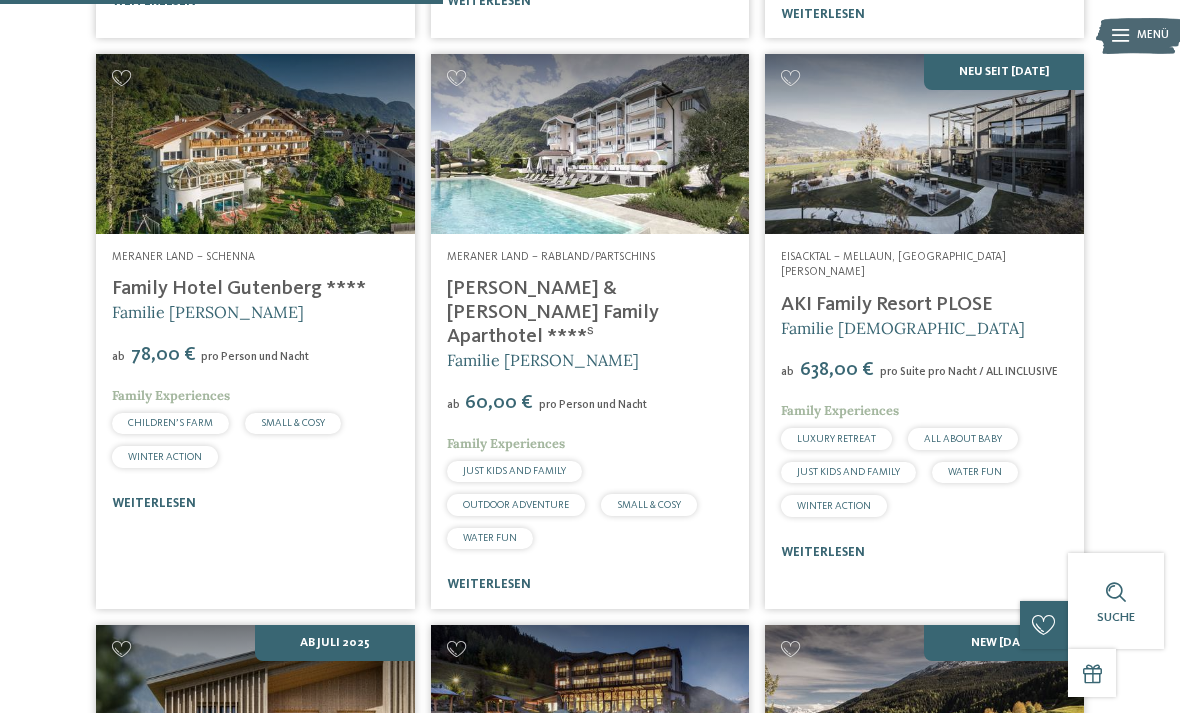 click at bounding box center (590, 143) 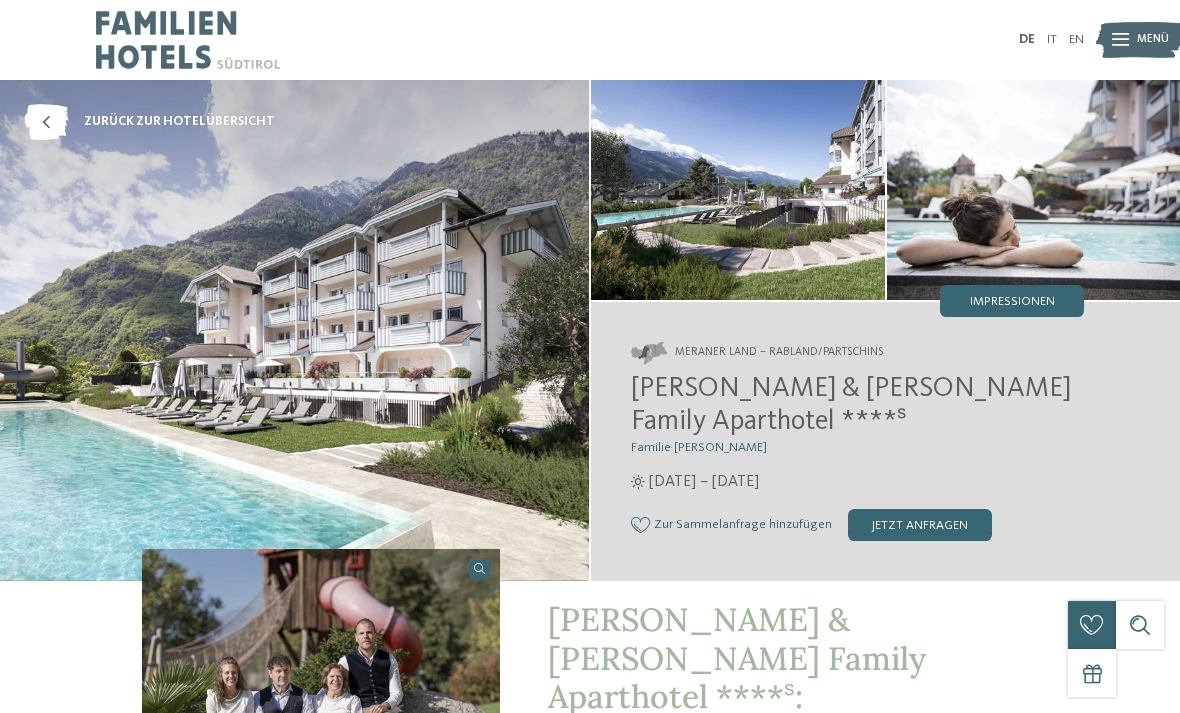 scroll, scrollTop: 0, scrollLeft: 0, axis: both 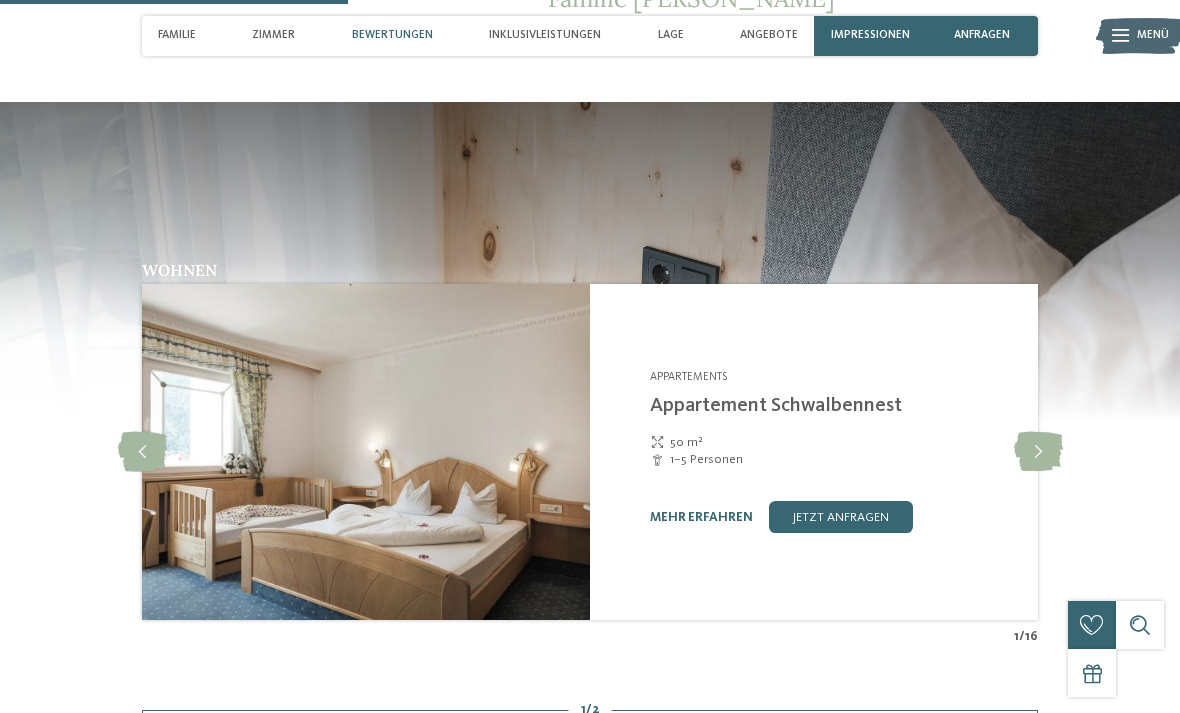 click at bounding box center [1038, 452] 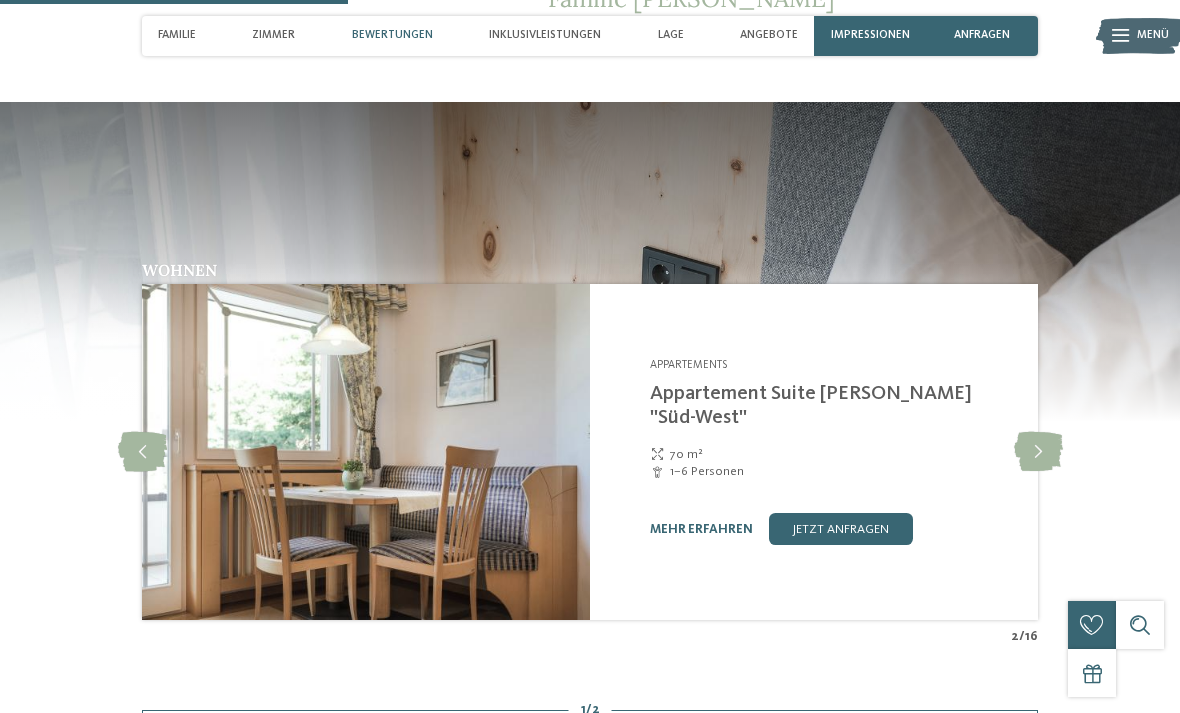 click at bounding box center [1038, 452] 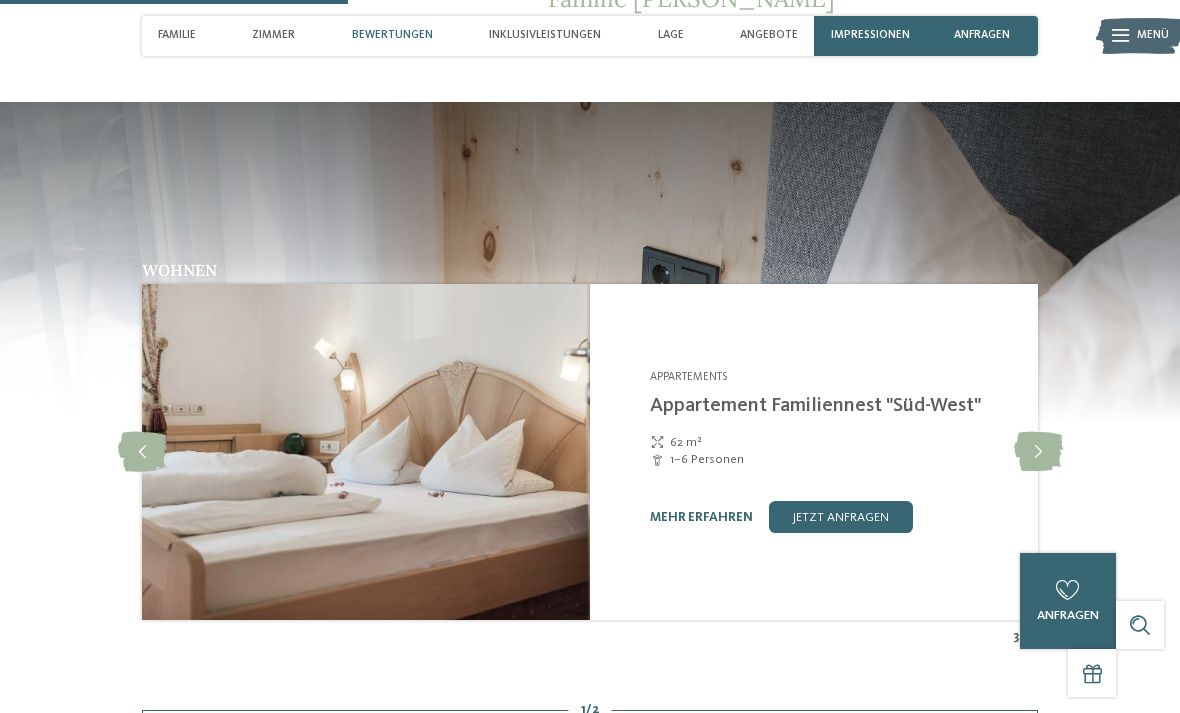 click at bounding box center (1038, 452) 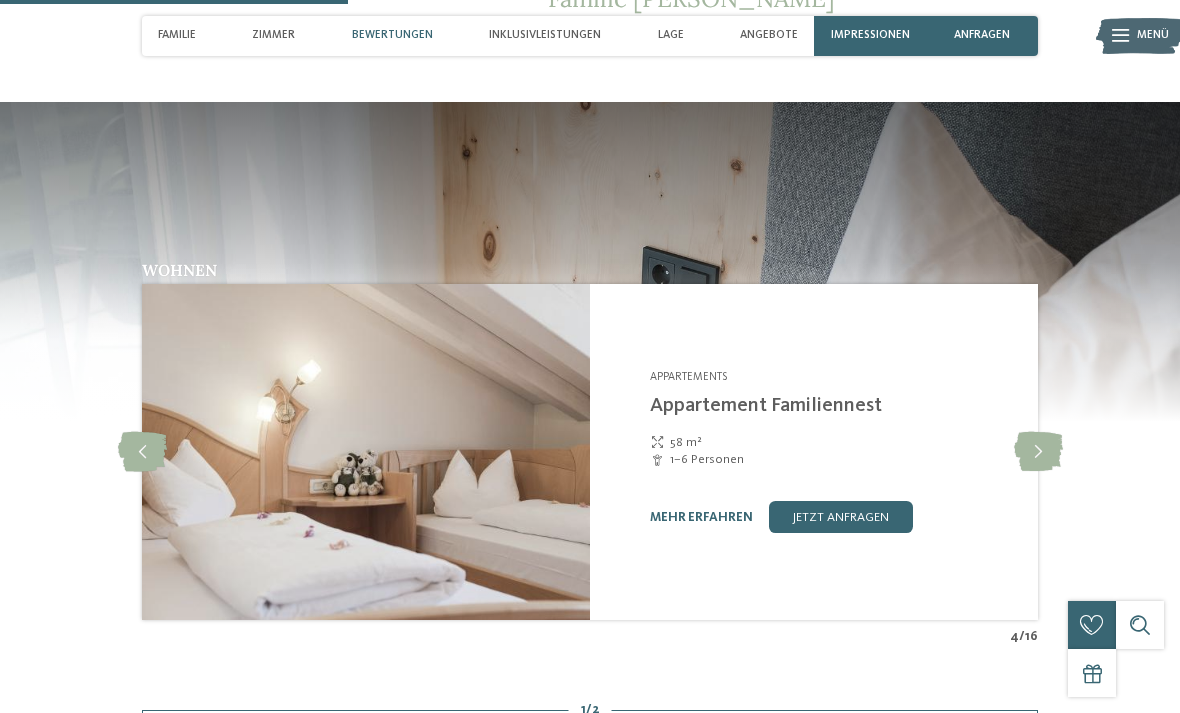 click at bounding box center [1038, 452] 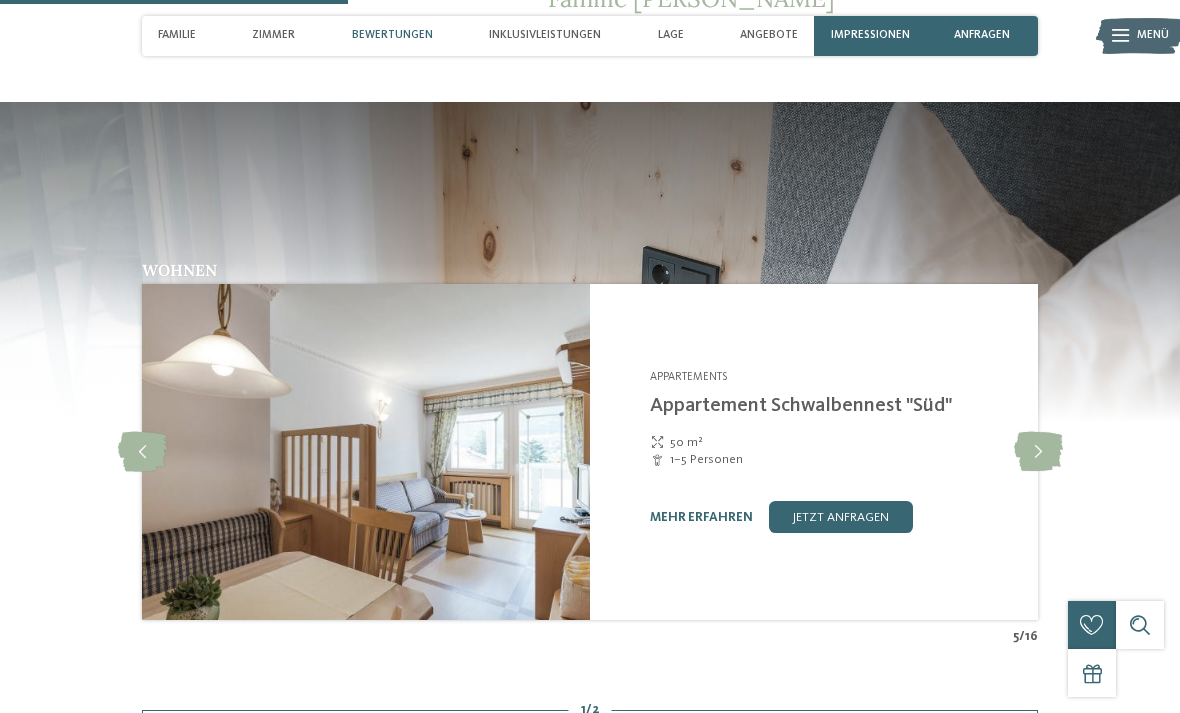 click at bounding box center (1038, 452) 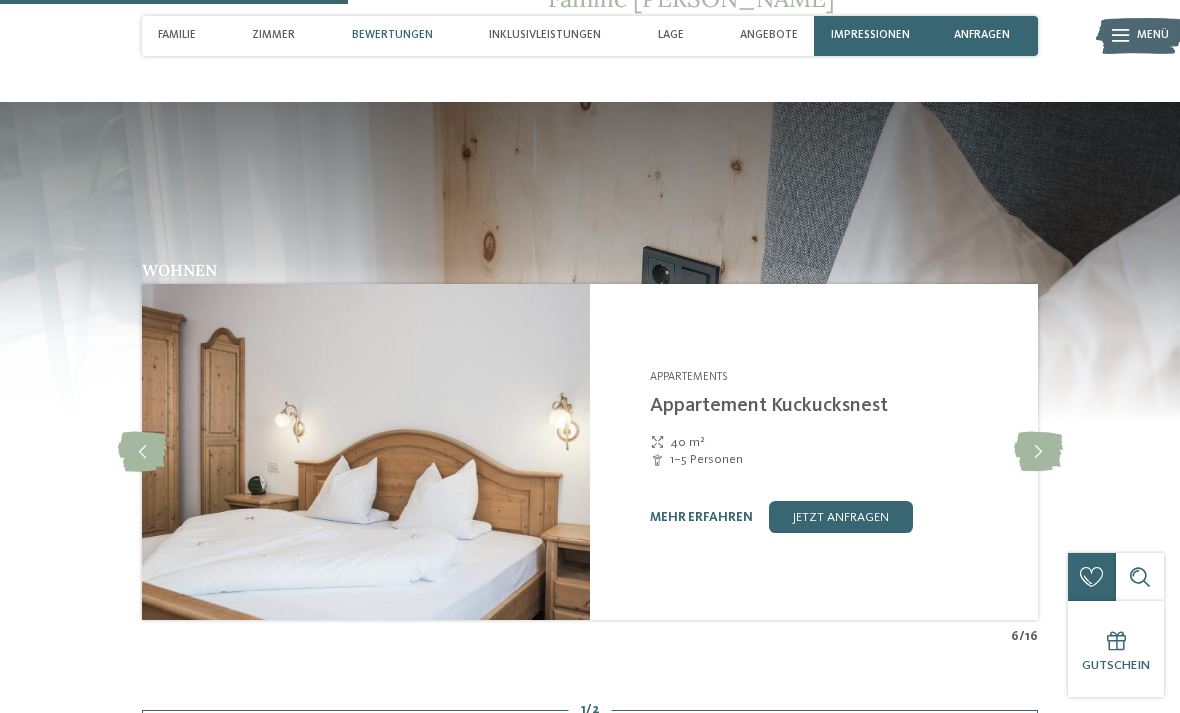 click at bounding box center [1038, 452] 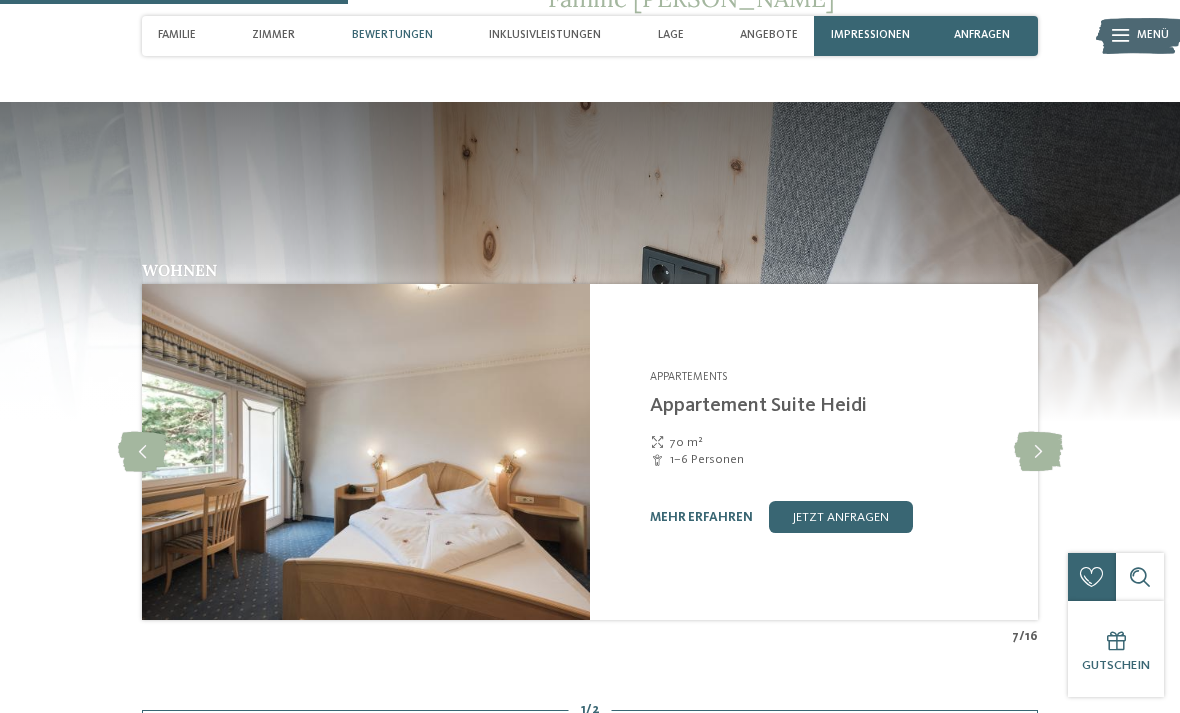 click at bounding box center (1038, 452) 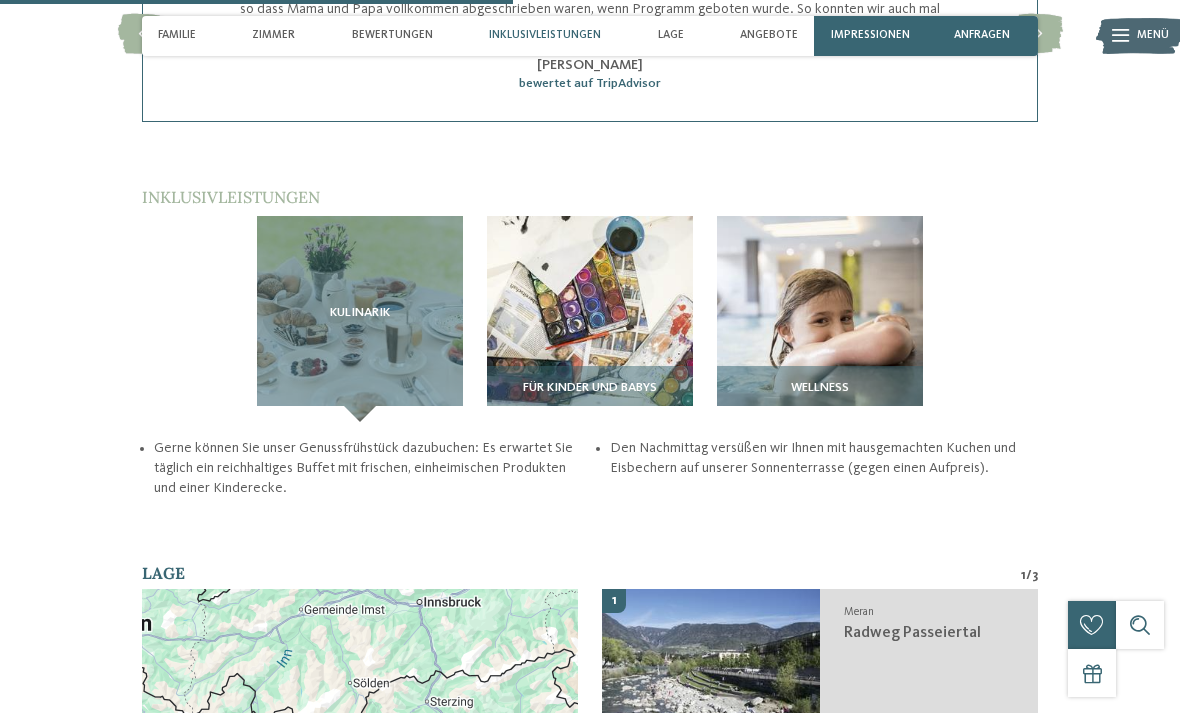 scroll, scrollTop: 2376, scrollLeft: 0, axis: vertical 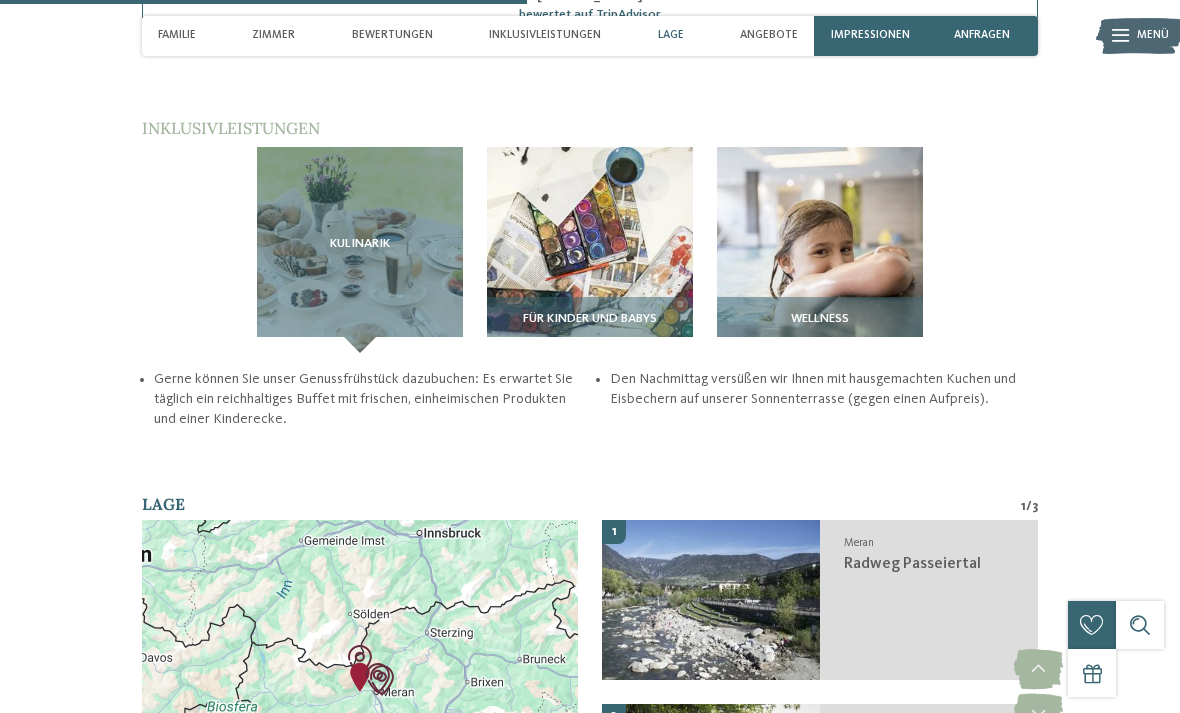 click on "Meran
Radweg Passeiertal" at bounding box center [929, 600] 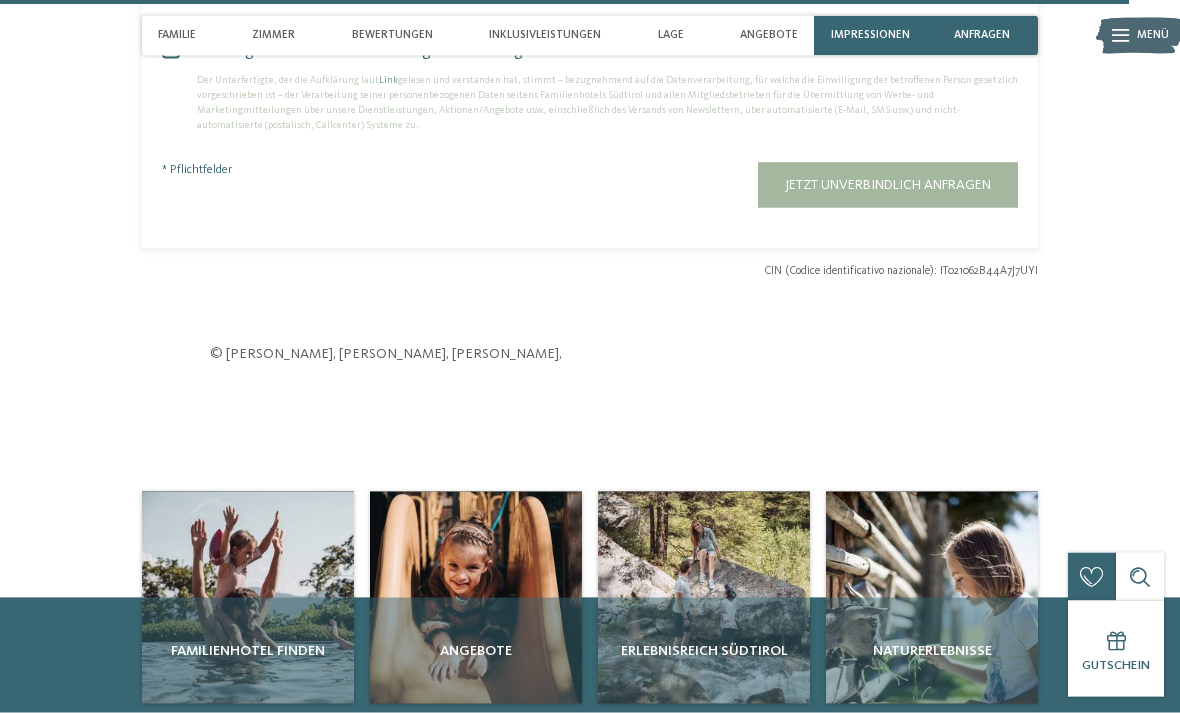 scroll, scrollTop: 5330, scrollLeft: 0, axis: vertical 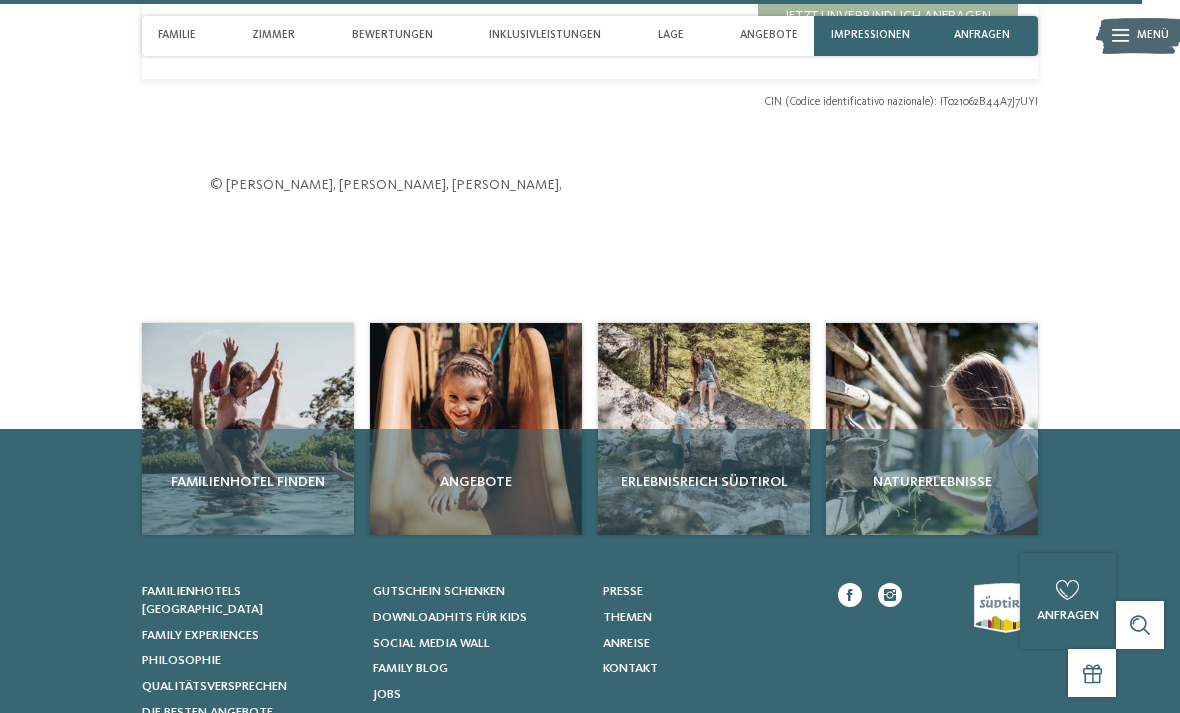 click on "Familienhotel finden" at bounding box center [248, 482] 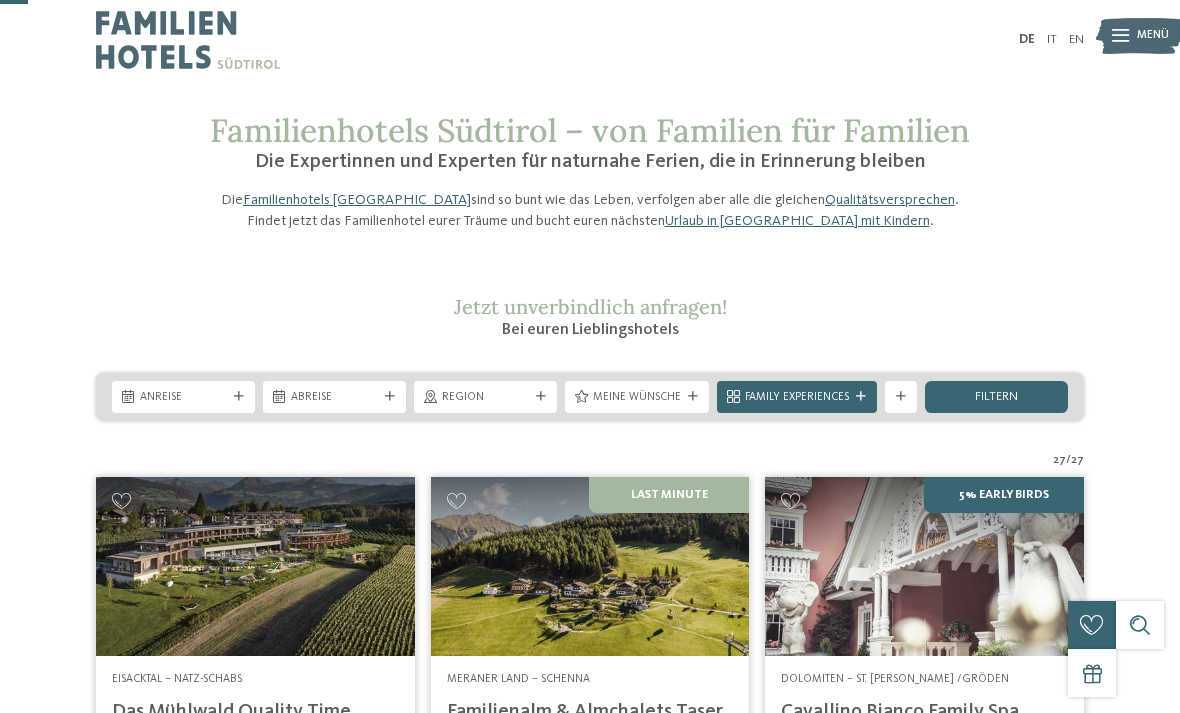 scroll, scrollTop: 127, scrollLeft: 0, axis: vertical 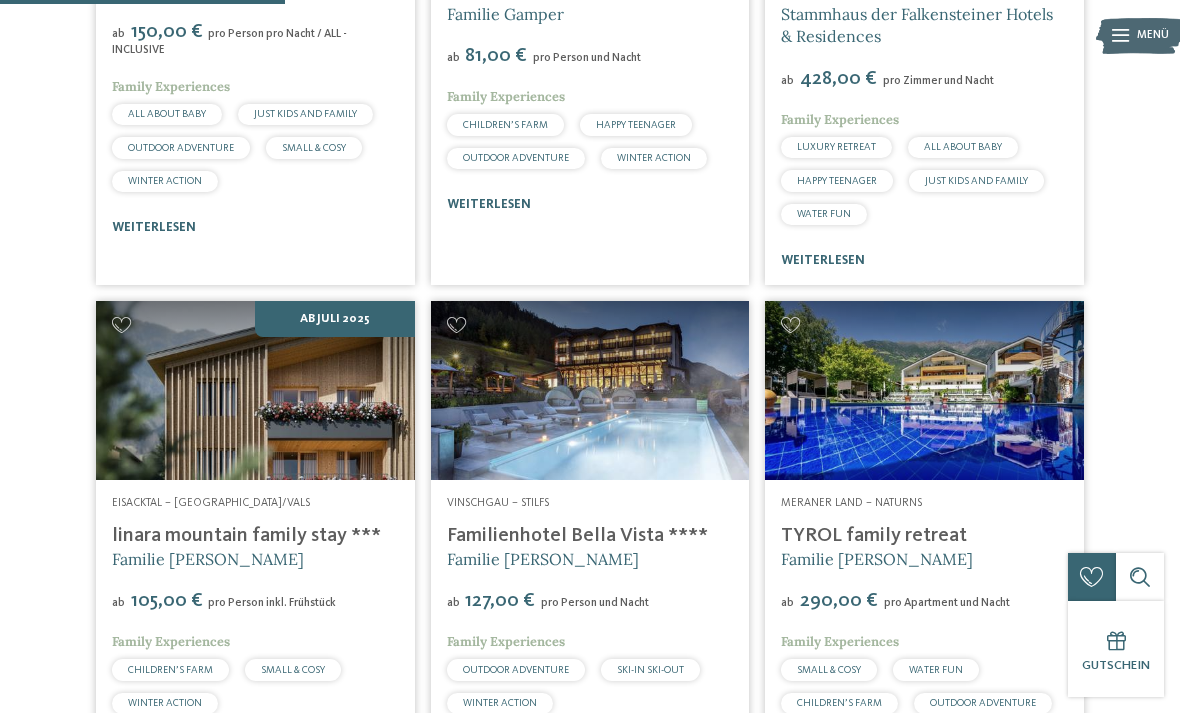 click on "TYROL family retreat" at bounding box center (924, 536) 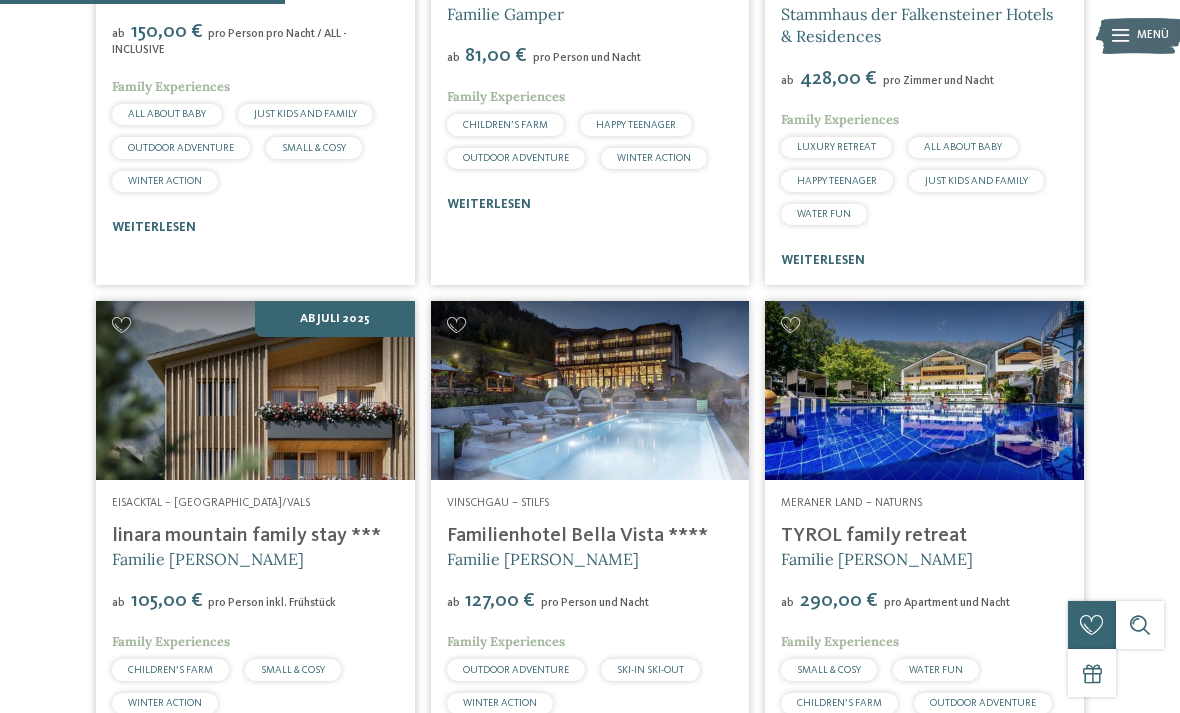 click at bounding box center [924, 390] 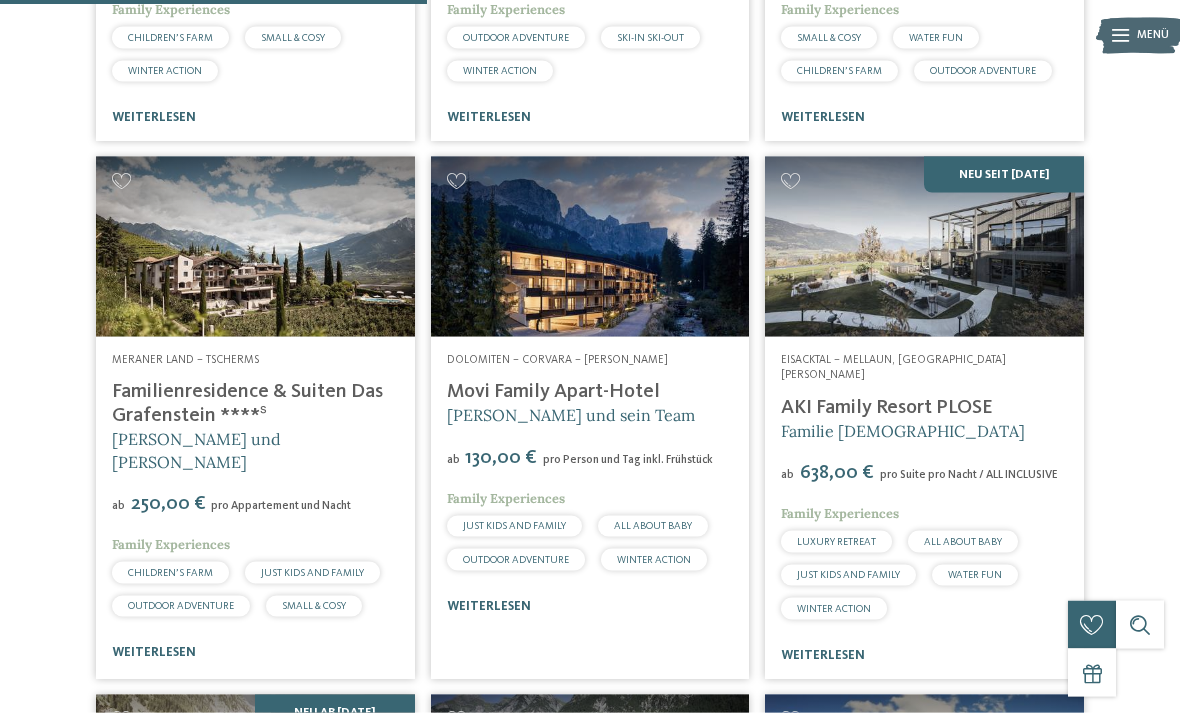 scroll, scrollTop: 1920, scrollLeft: 0, axis: vertical 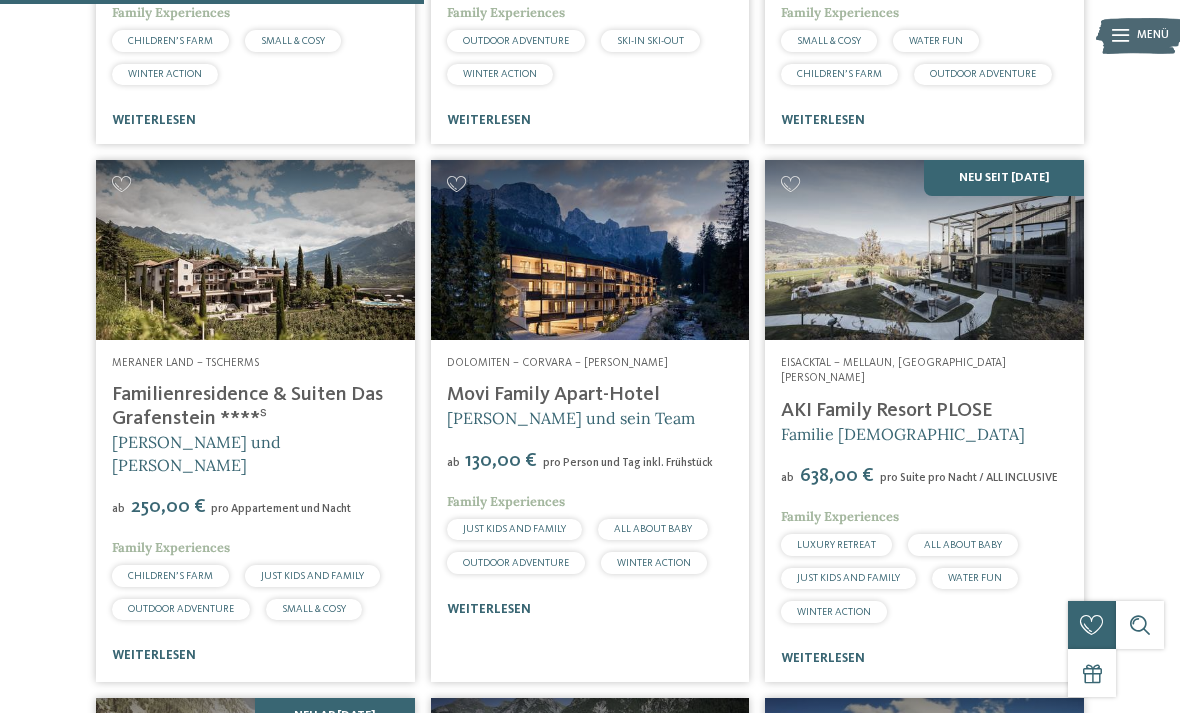 click at bounding box center (590, 249) 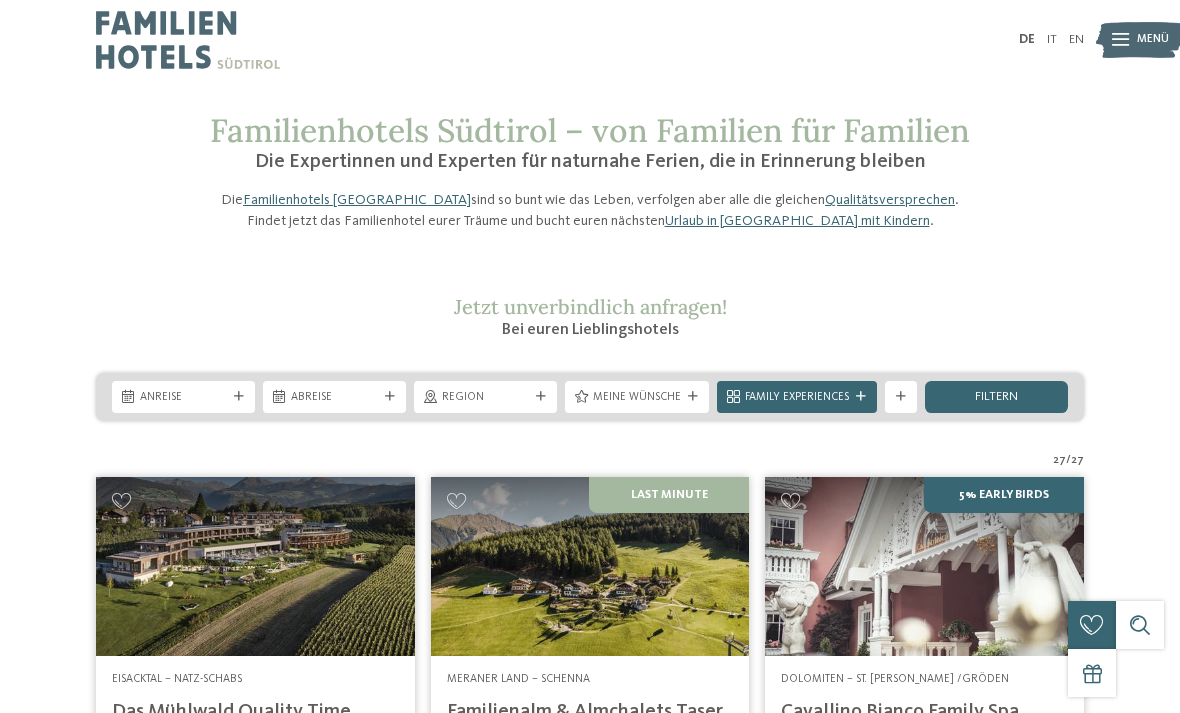 click on "Meine Wünsche" at bounding box center (637, 397) 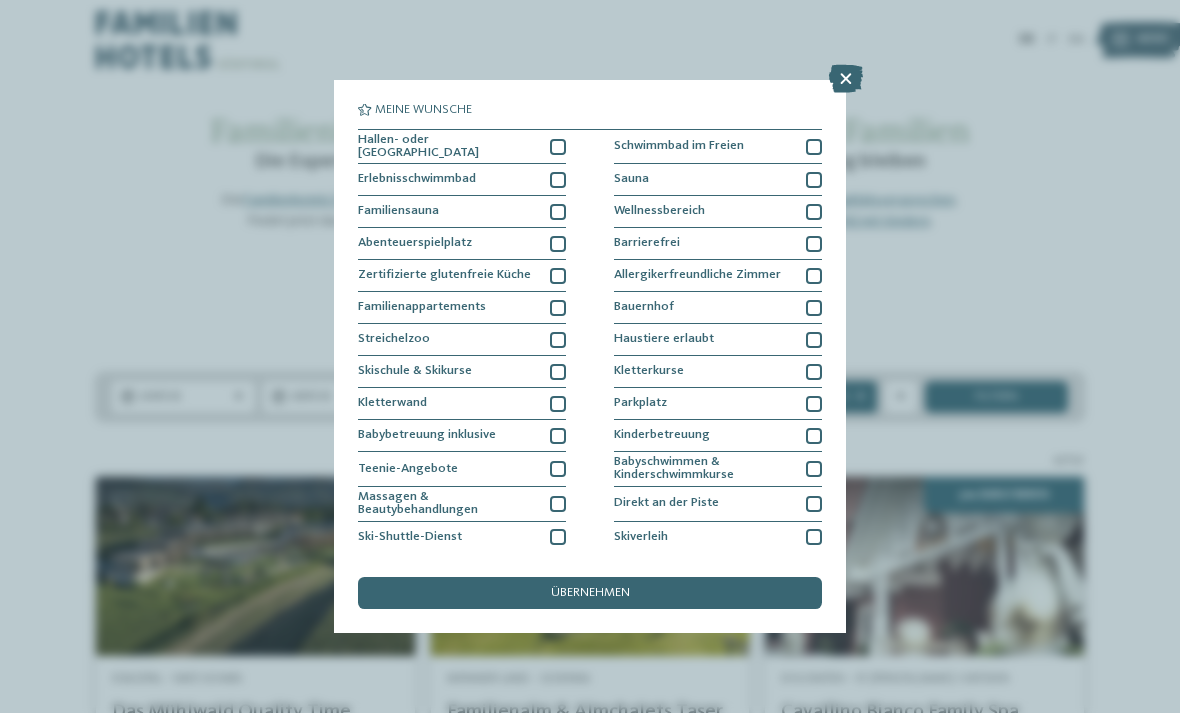 click at bounding box center (846, 80) 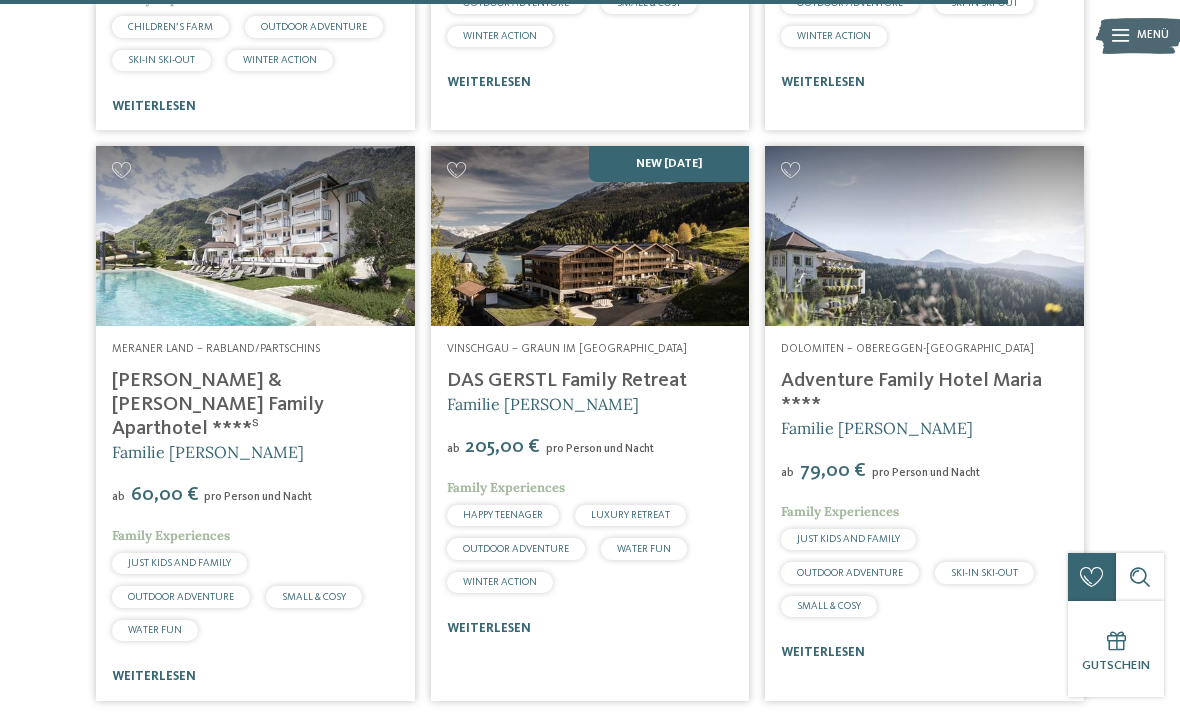 scroll, scrollTop: 4593, scrollLeft: 0, axis: vertical 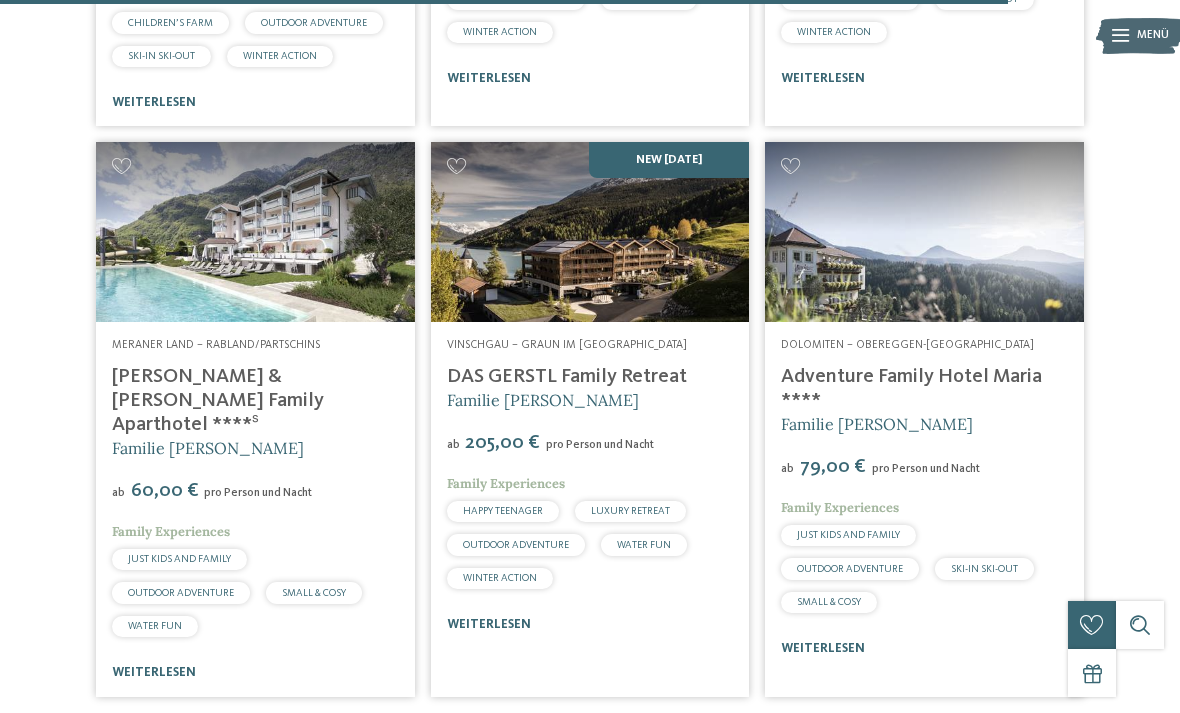 click at bounding box center (590, 231) 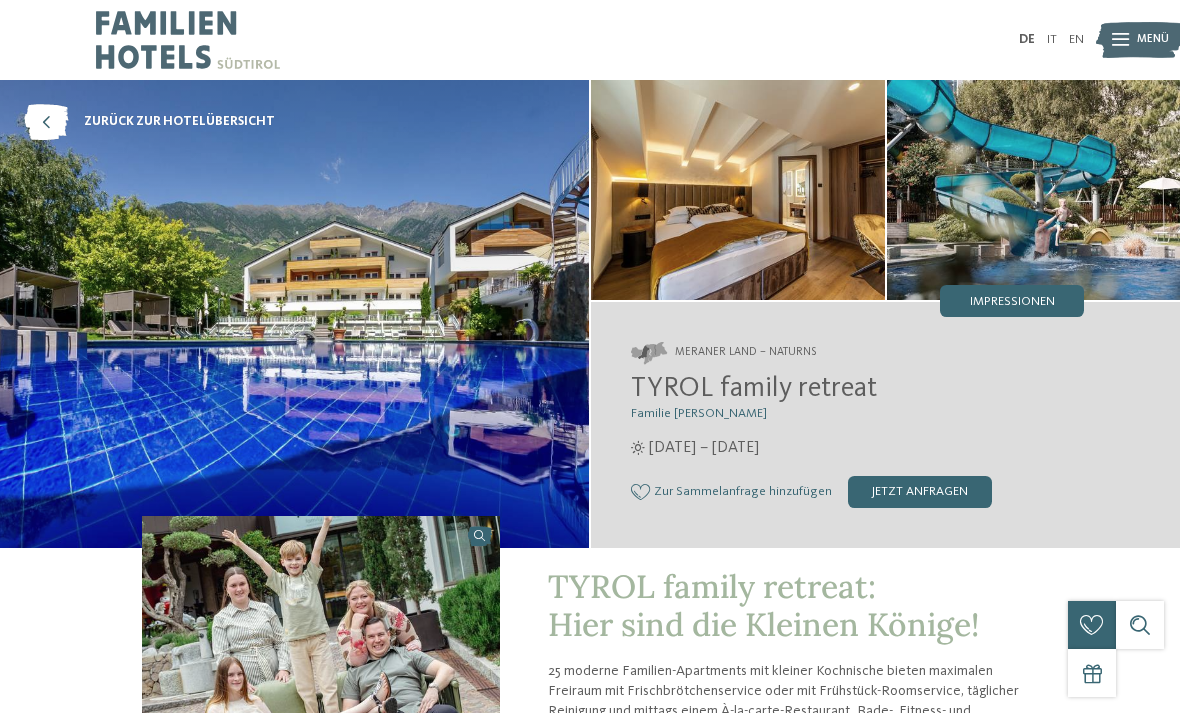scroll, scrollTop: 0, scrollLeft: 0, axis: both 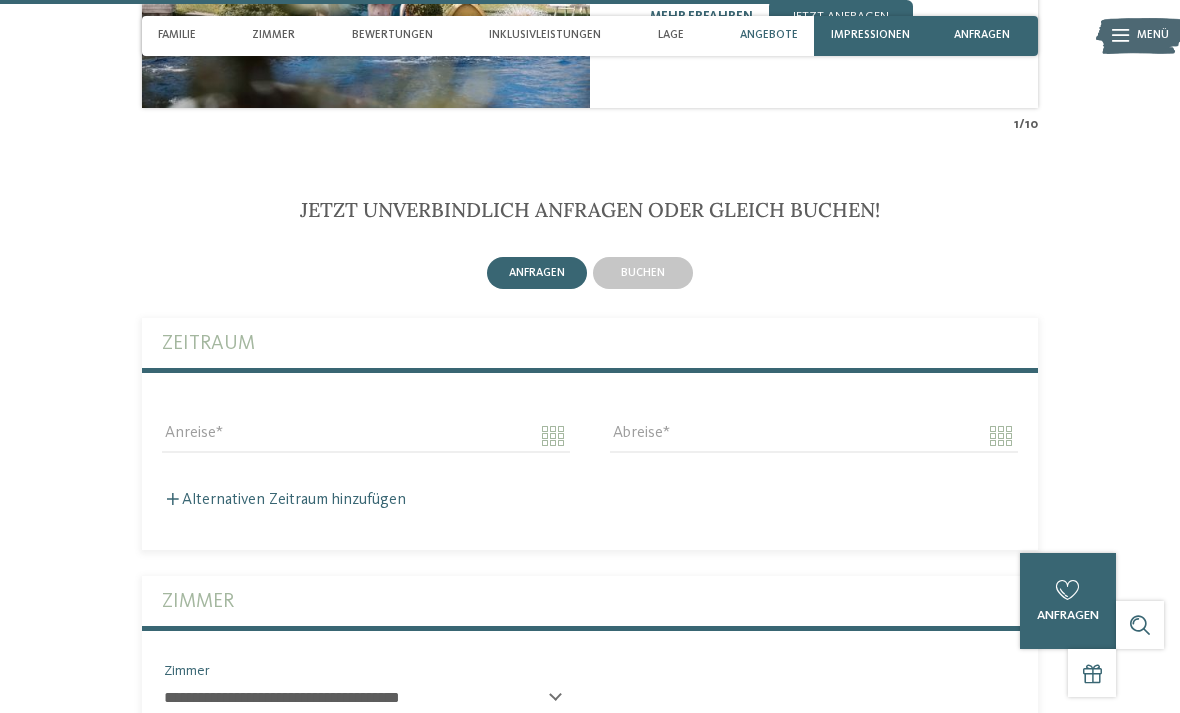 click on "Alternativen Zeitraum hinzufügen" at bounding box center [284, 500] 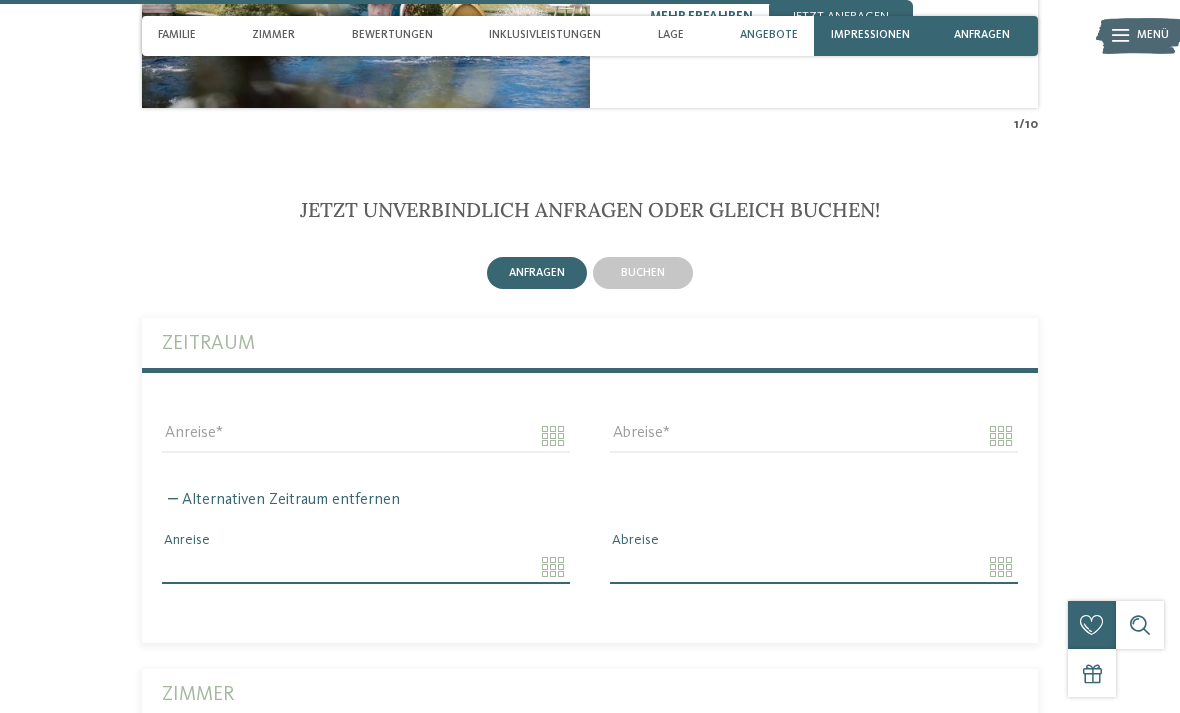 click on "Anreise" at bounding box center (366, 567) 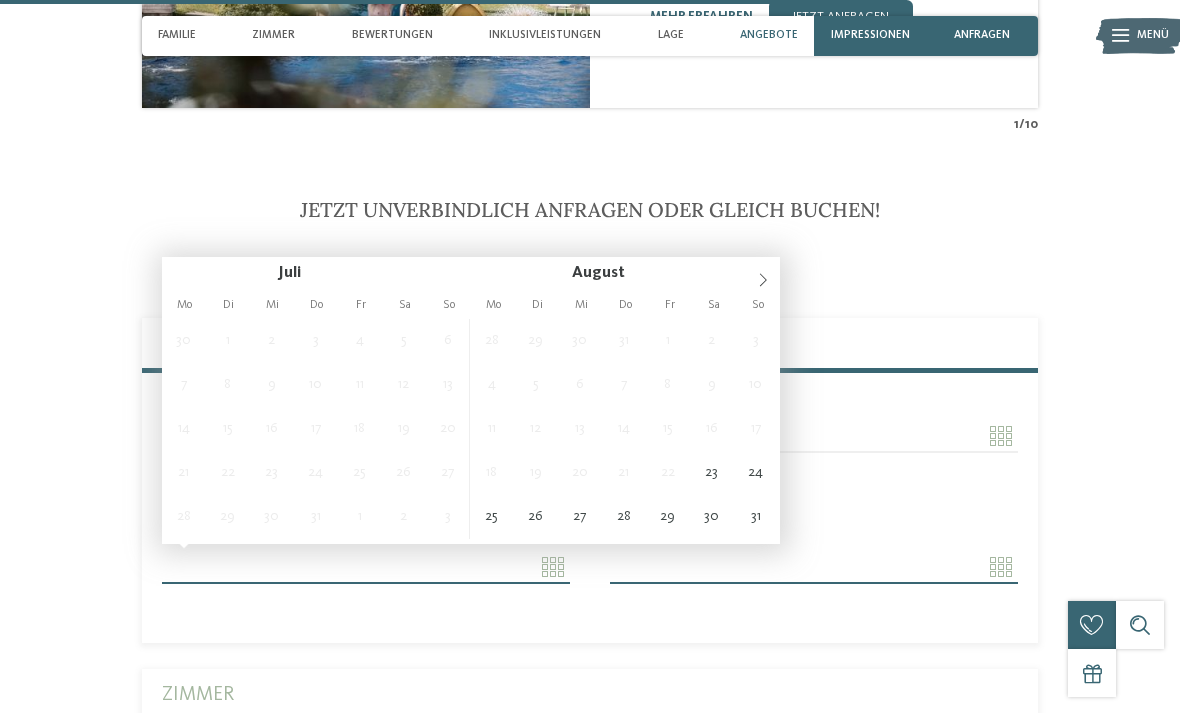 type on "**********" 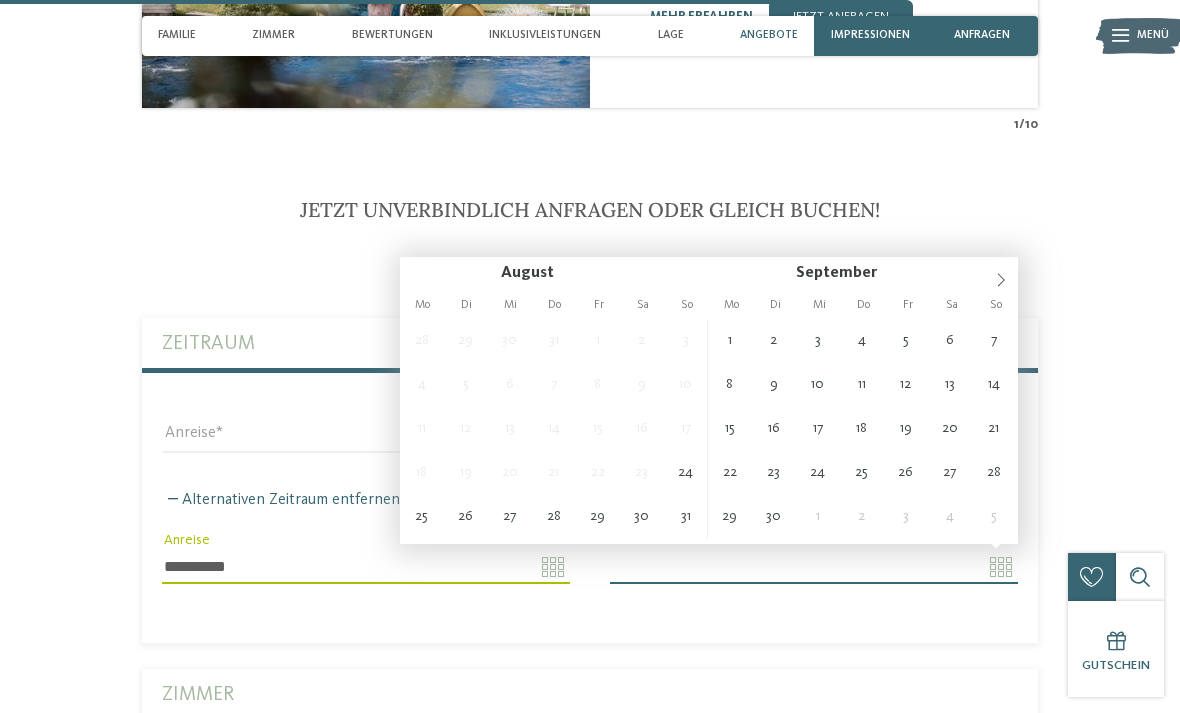 click on "Abreise" at bounding box center [814, 567] 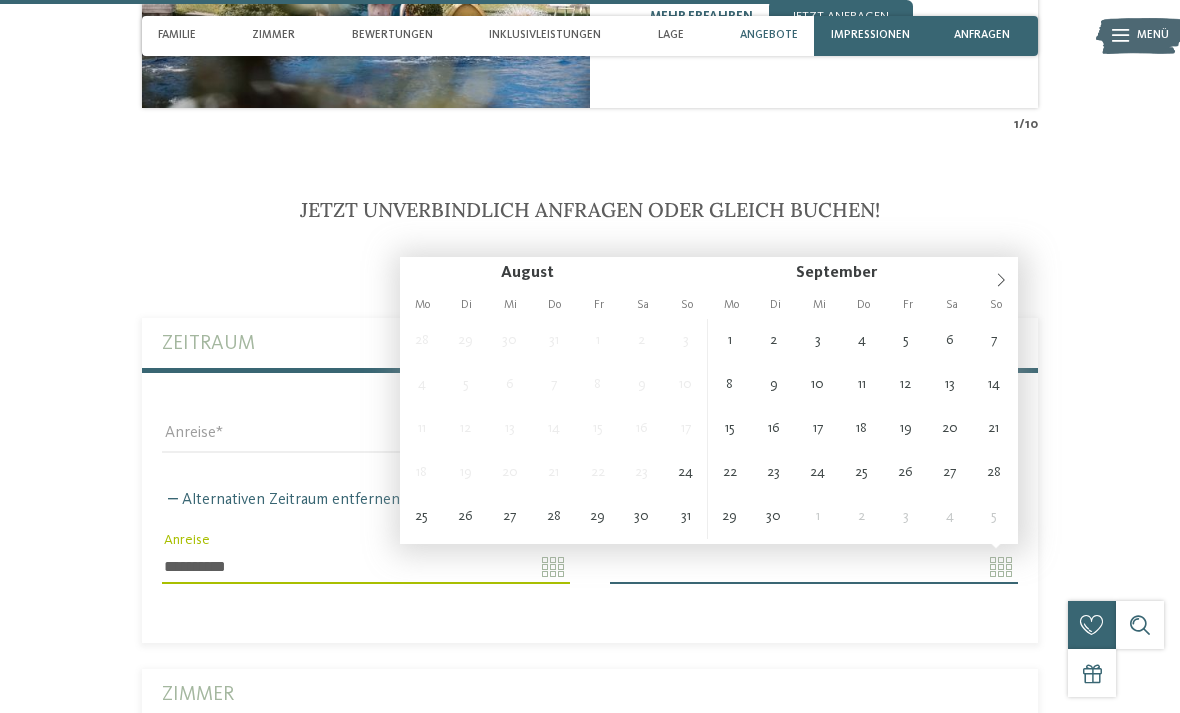 type on "**********" 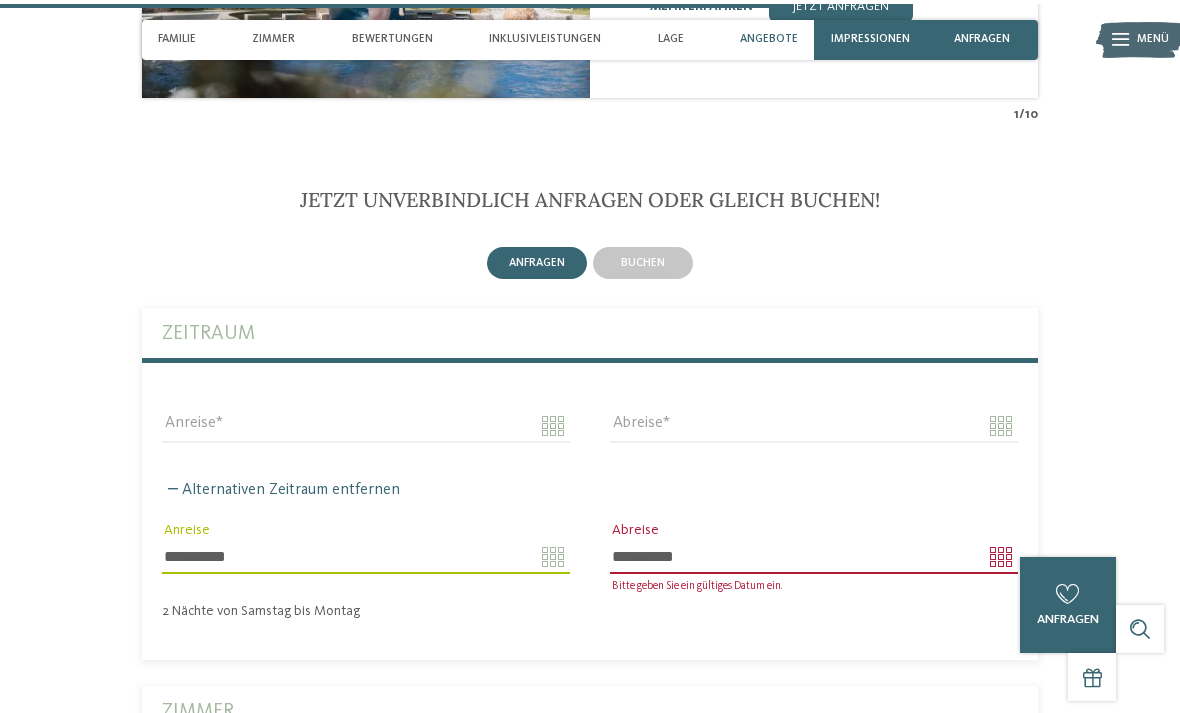 scroll, scrollTop: 3663, scrollLeft: 0, axis: vertical 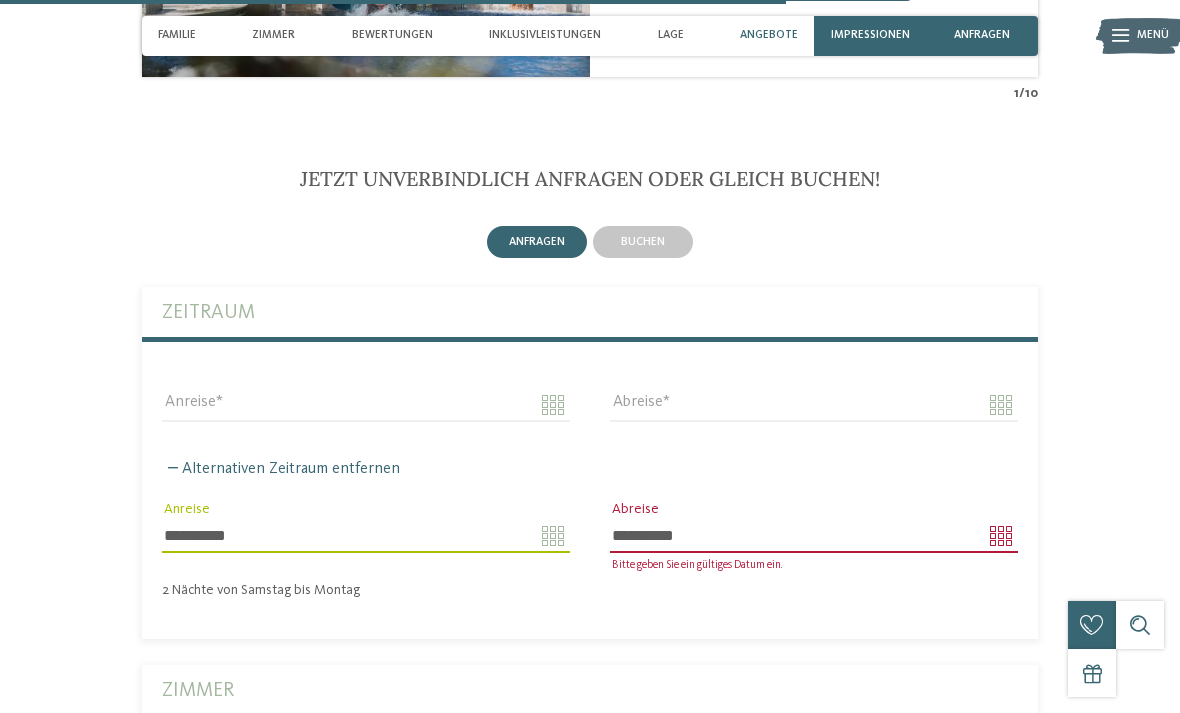 type 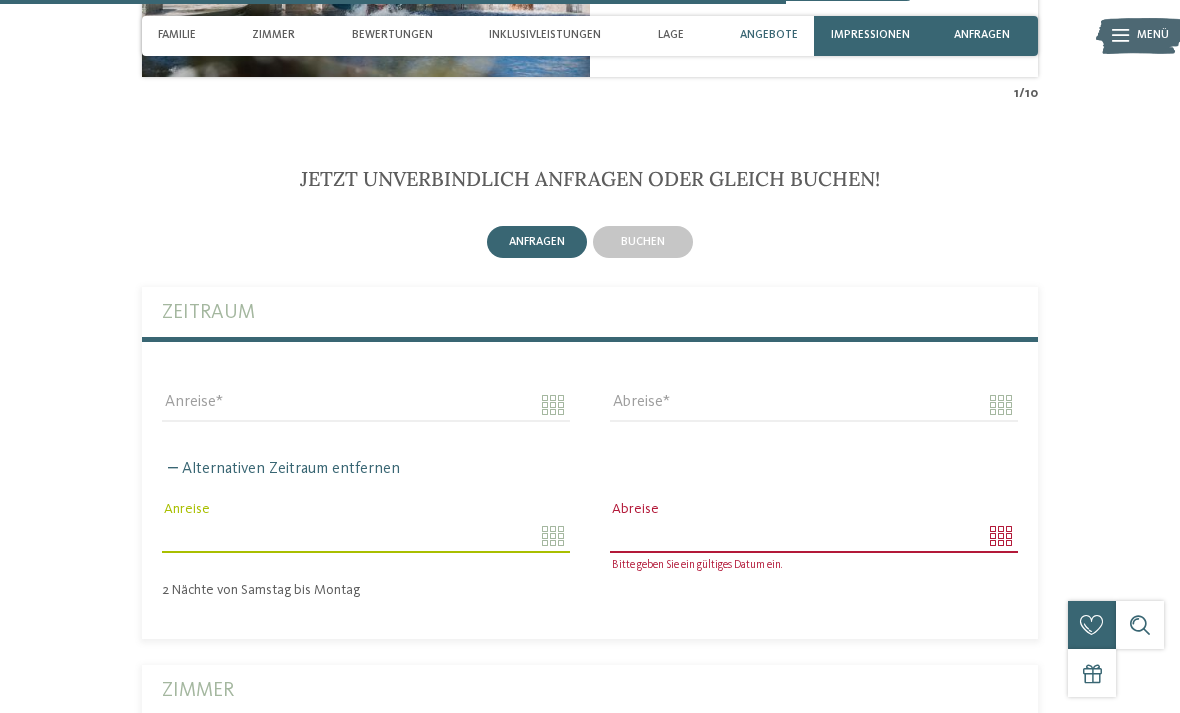 click on "Alternativen Zeitraum entfernen
Anreise
Bitte geben Sie ein gültiges Datum ein.
Abreise
2   Nächte" at bounding box center (590, 520) 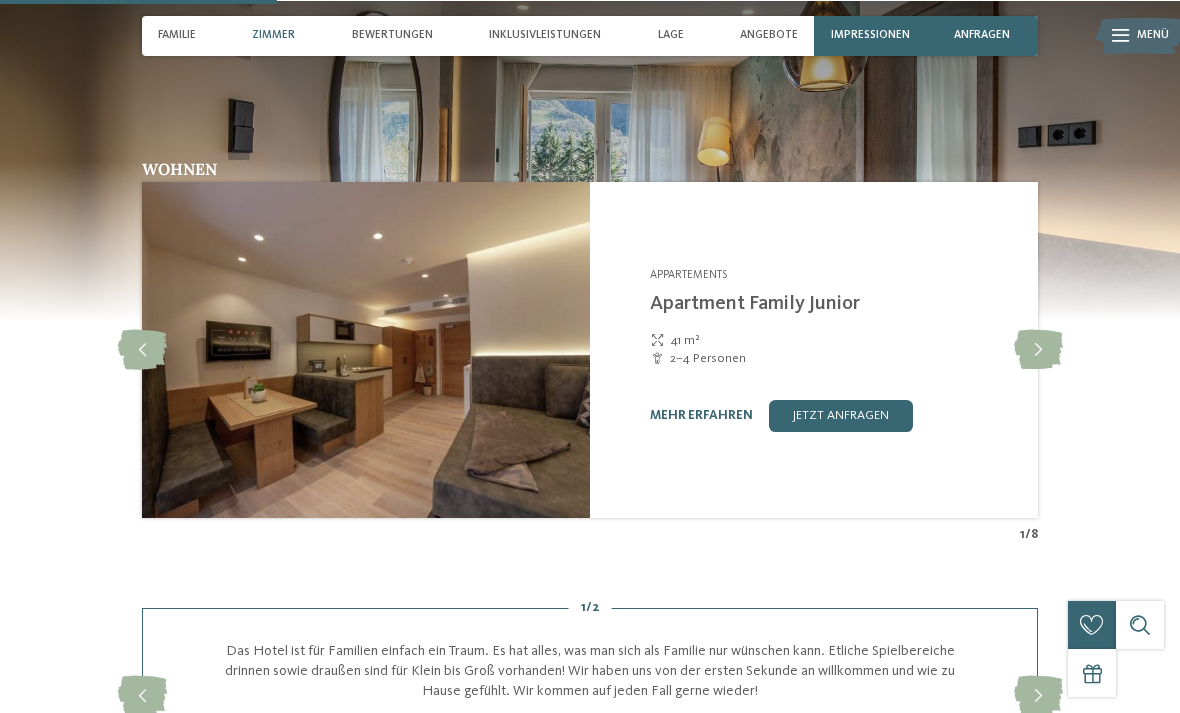 scroll, scrollTop: 1298, scrollLeft: 0, axis: vertical 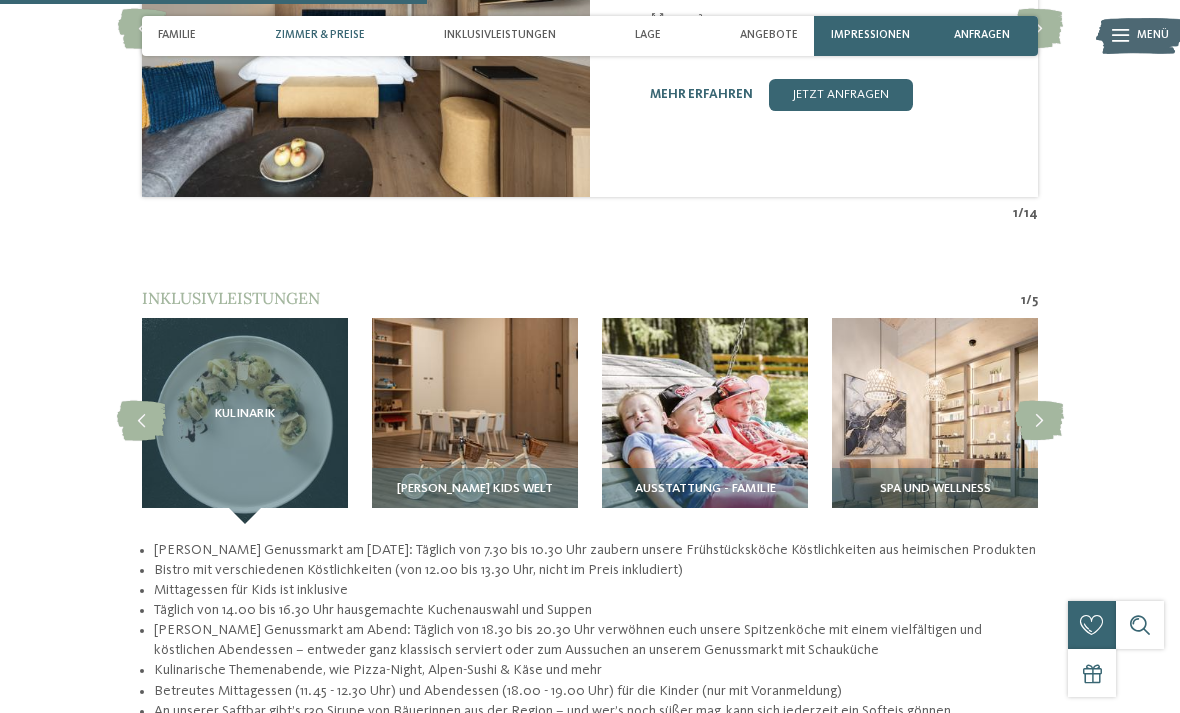 click at bounding box center [1039, 421] 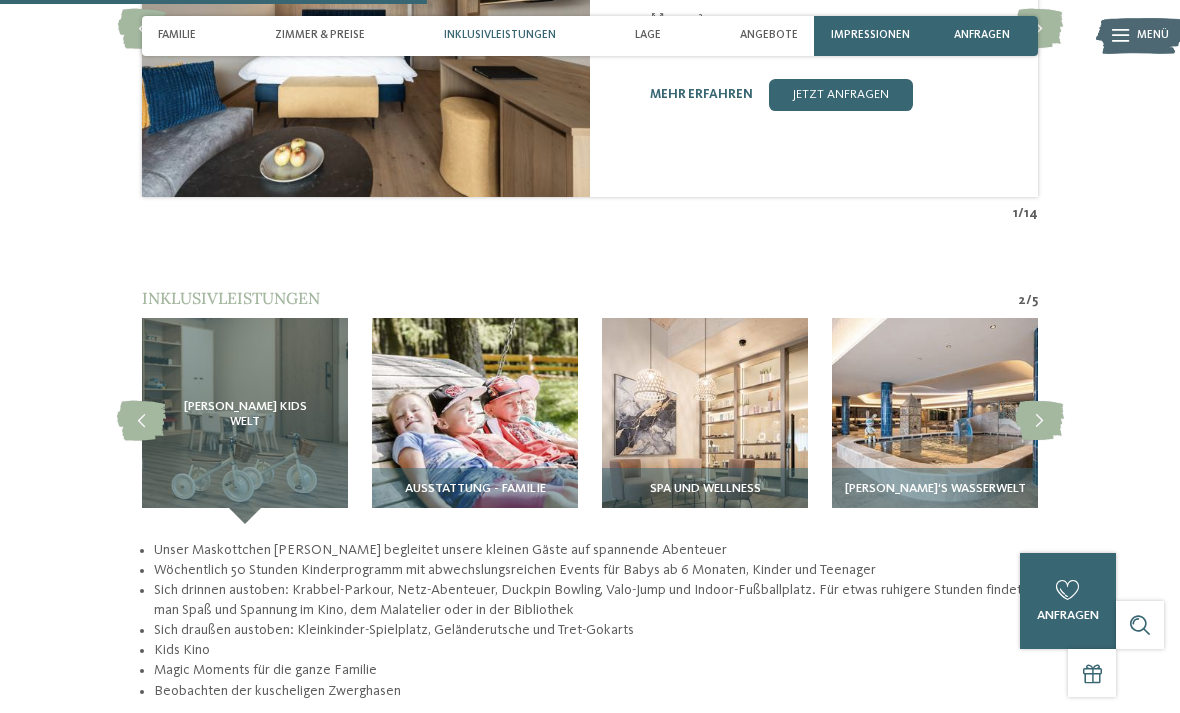 click at bounding box center [1039, 421] 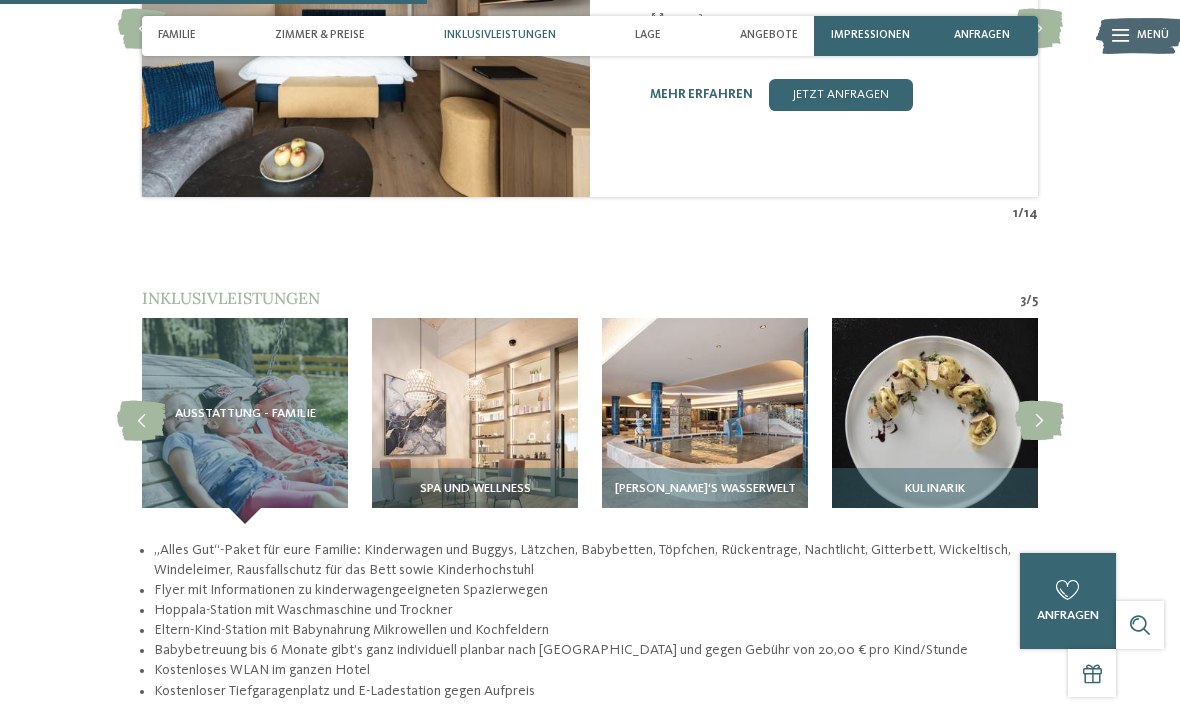 click at bounding box center (705, 421) 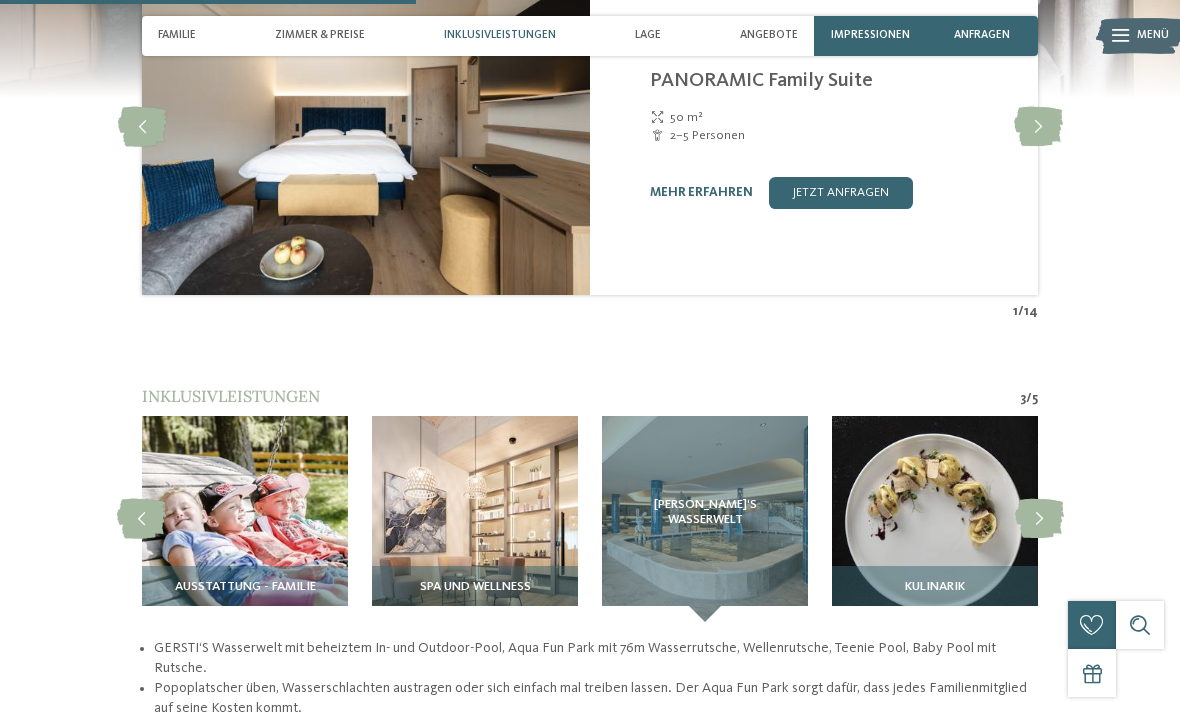 scroll, scrollTop: 1859, scrollLeft: 0, axis: vertical 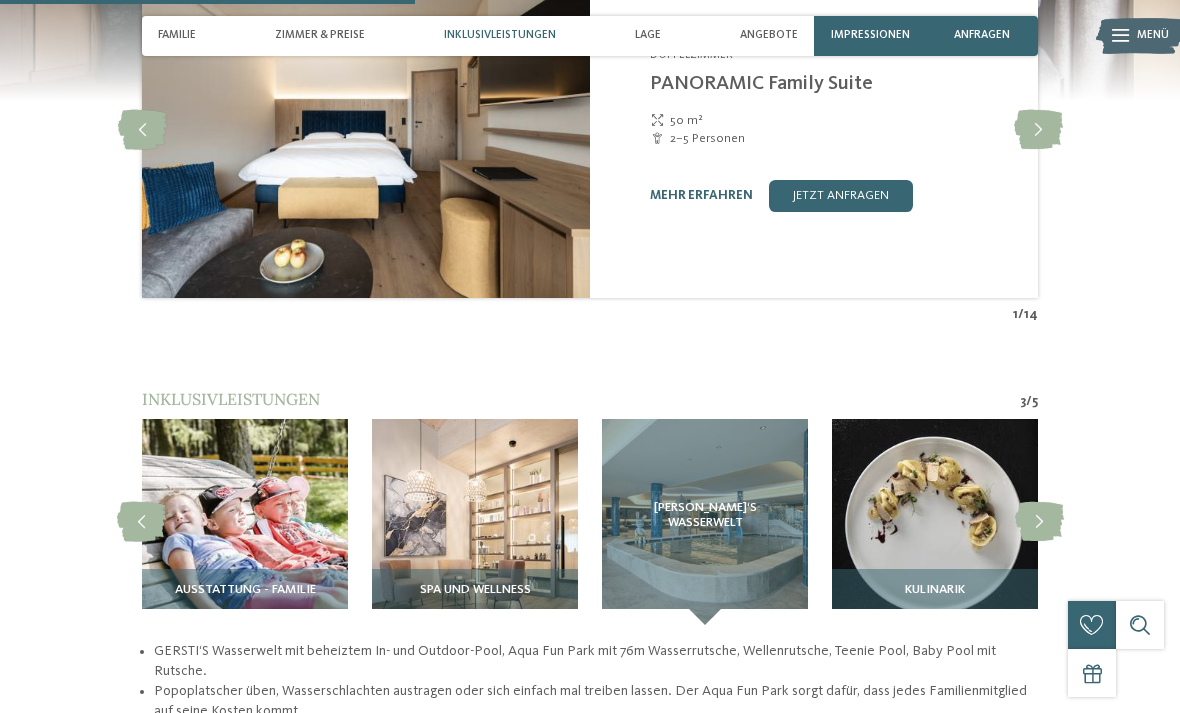 click on "[PERSON_NAME]‘S Wasserwelt" at bounding box center [705, 522] 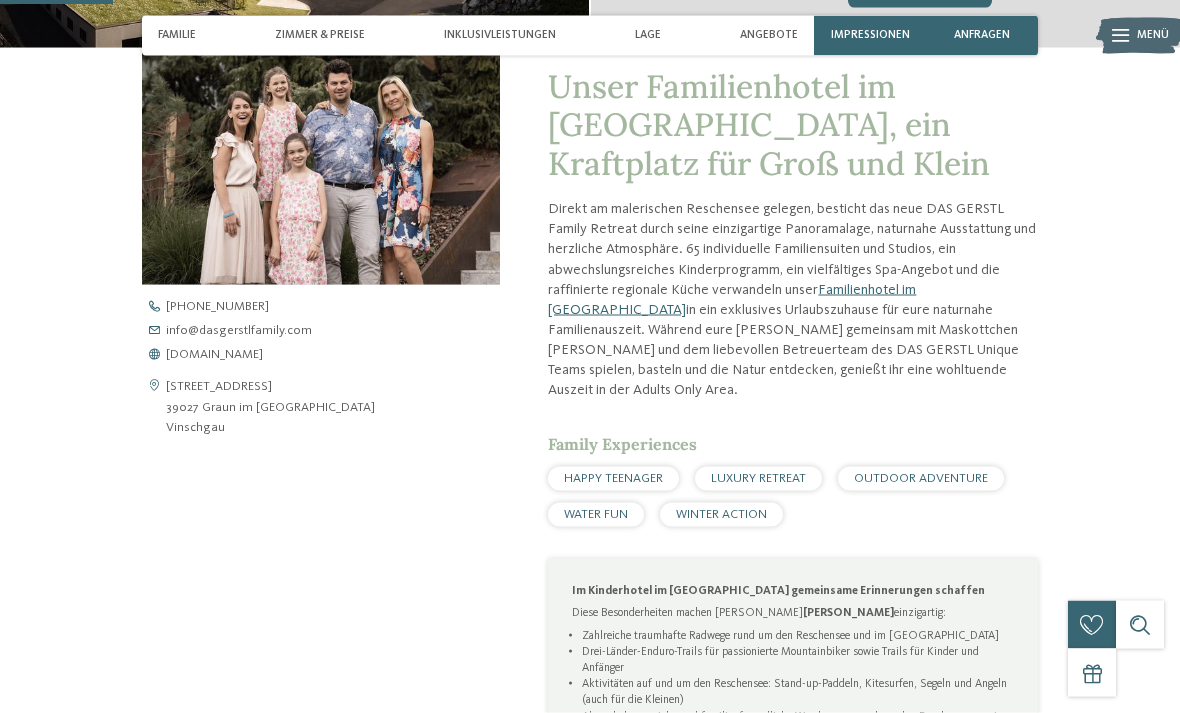 scroll, scrollTop: 501, scrollLeft: 0, axis: vertical 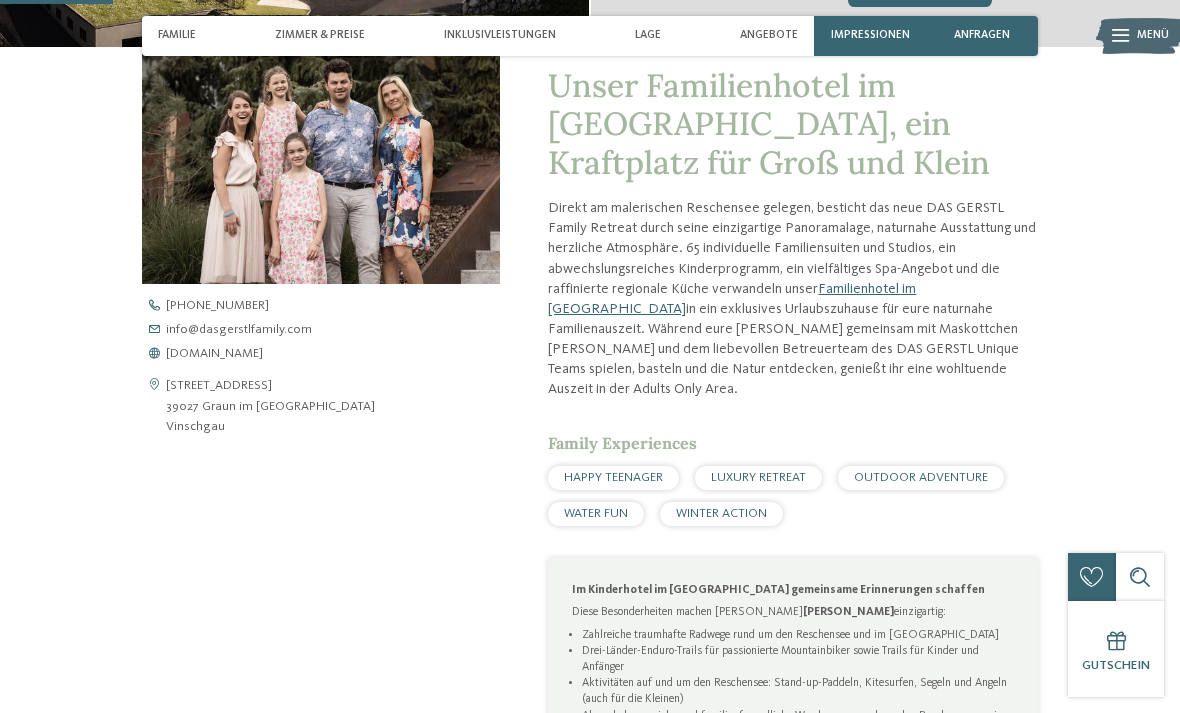 click on "Impressionen" at bounding box center [870, 35] 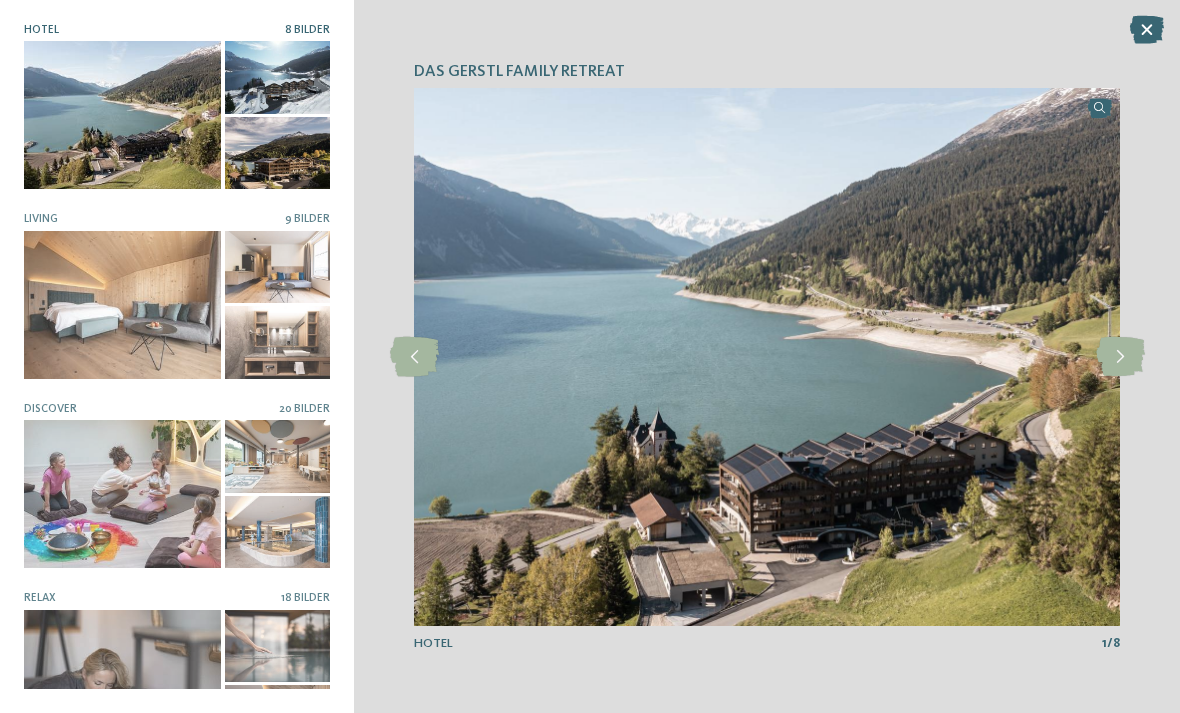 click at bounding box center (122, 494) 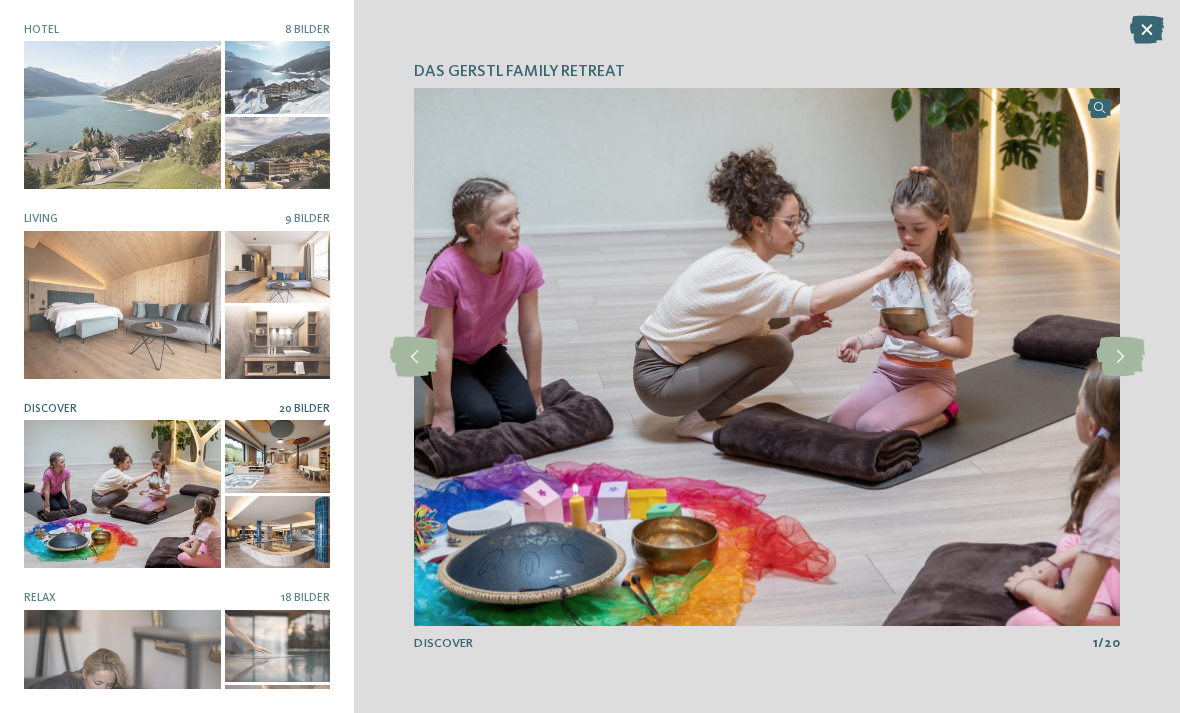 click at bounding box center (1120, 357) 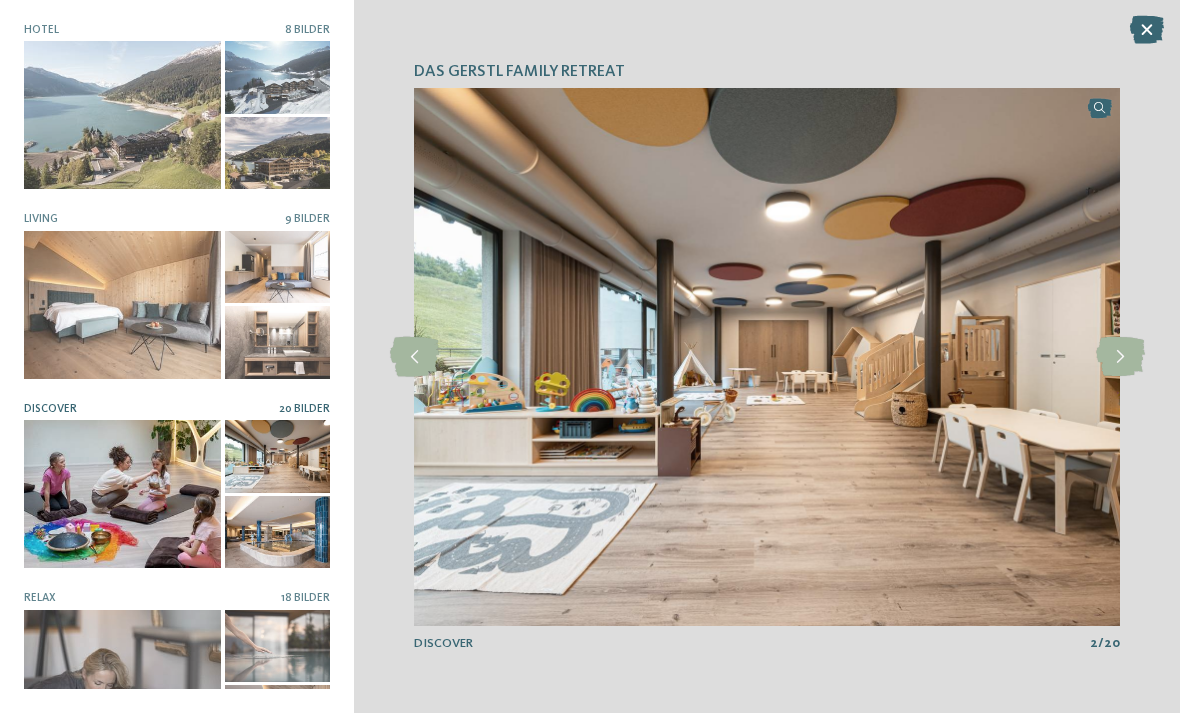 click at bounding box center (1120, 357) 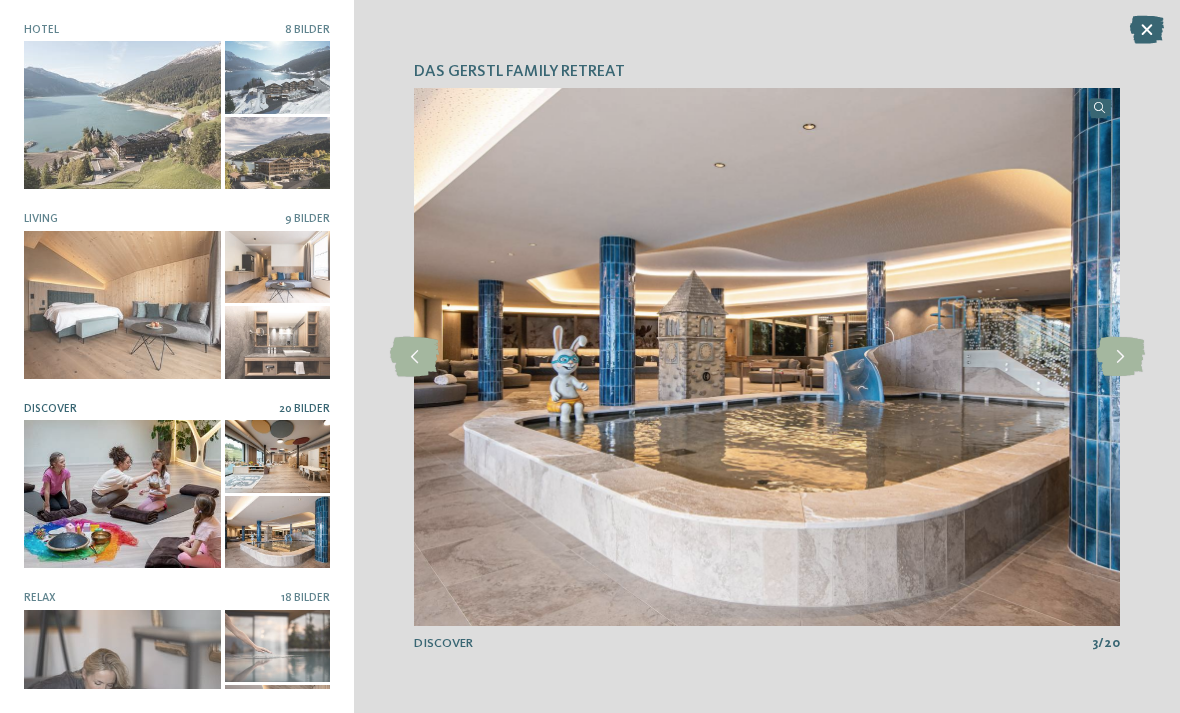 click at bounding box center (1120, 357) 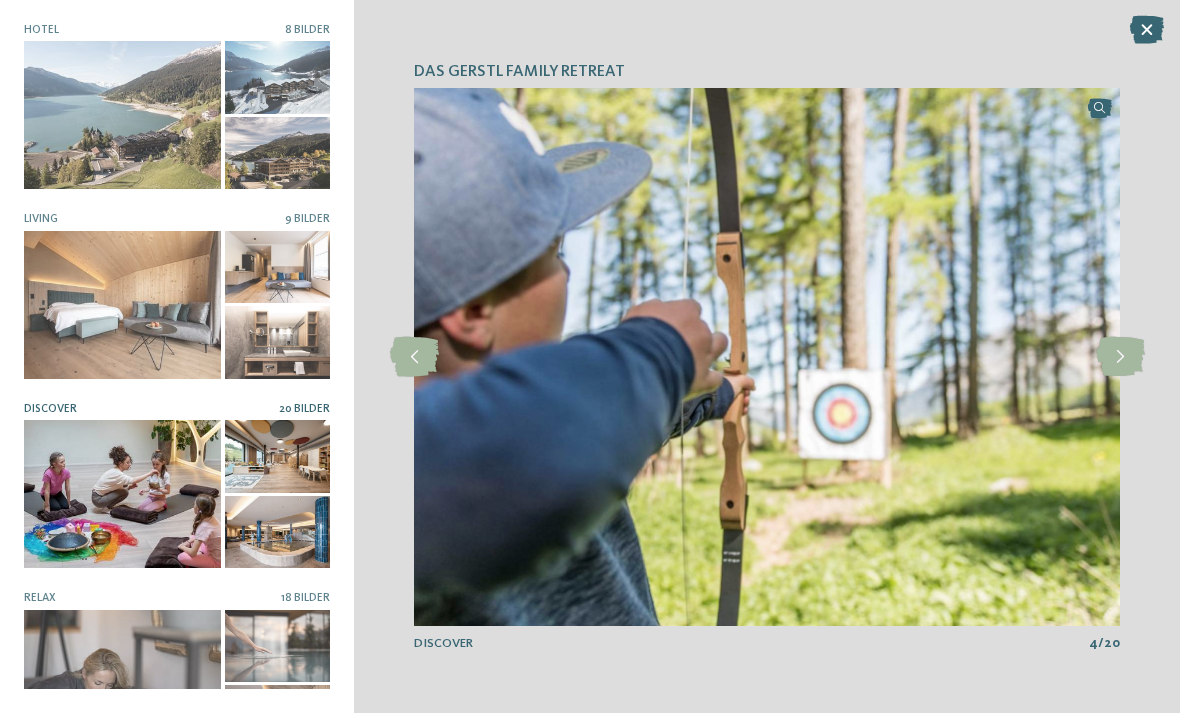 click at bounding box center (1120, 357) 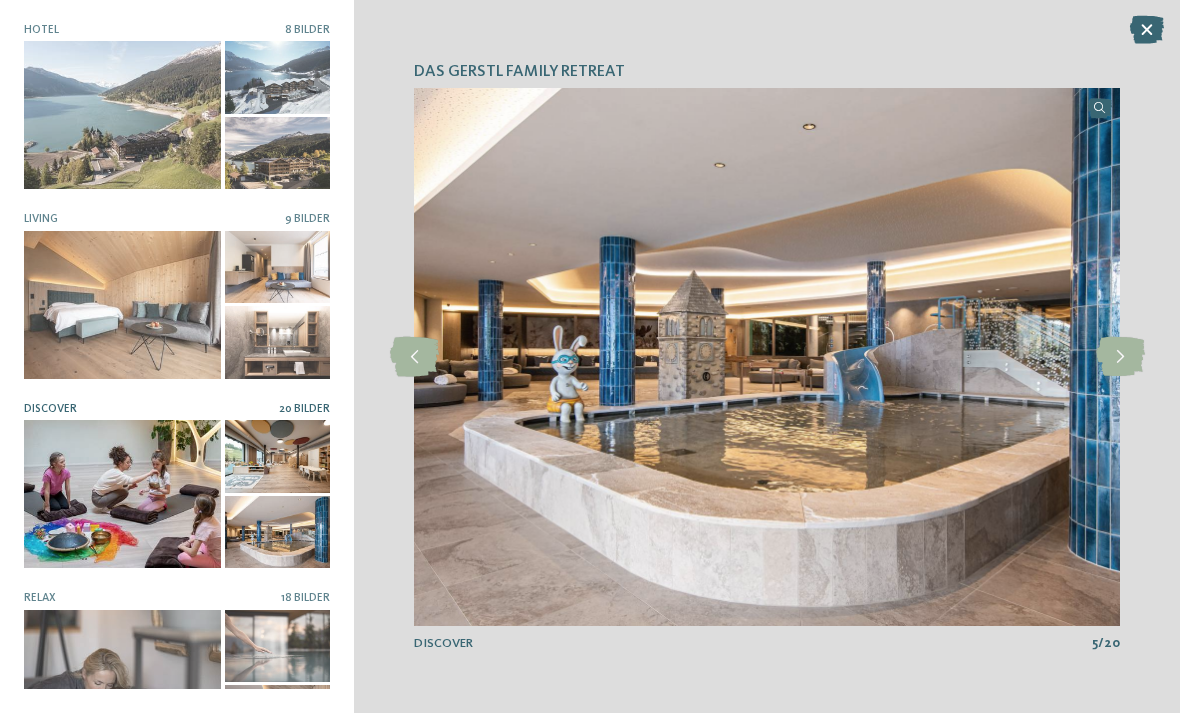 click at bounding box center (1120, 357) 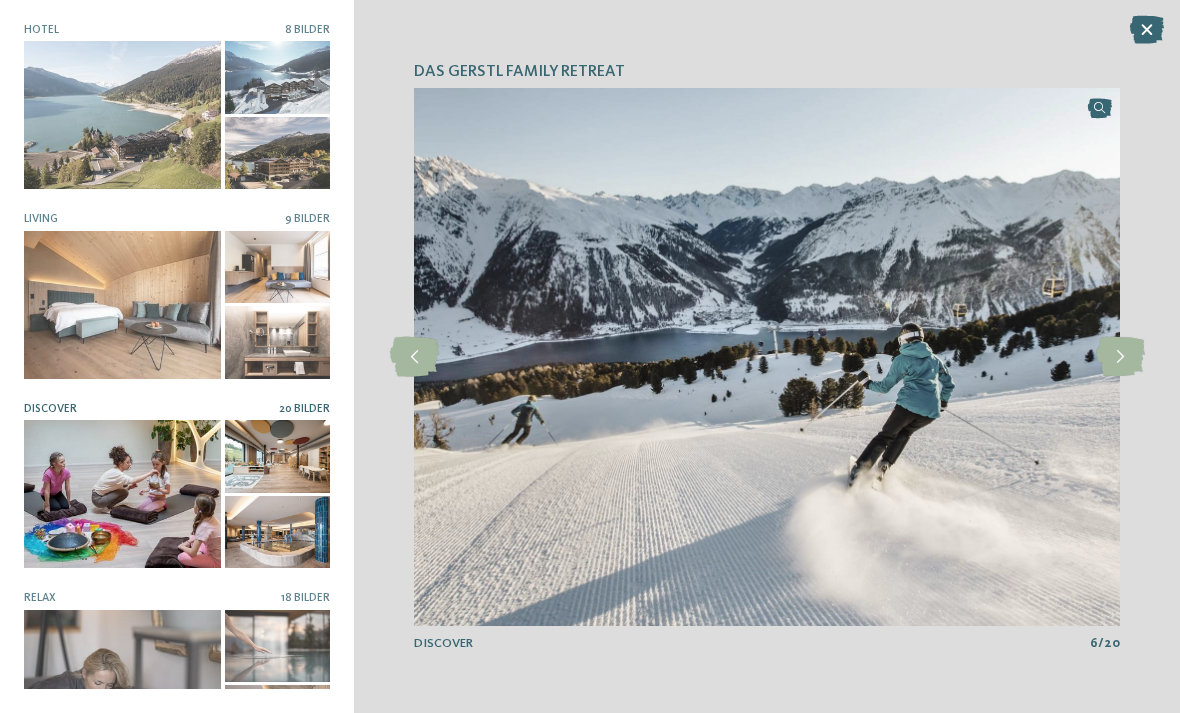 click at bounding box center [1120, 357] 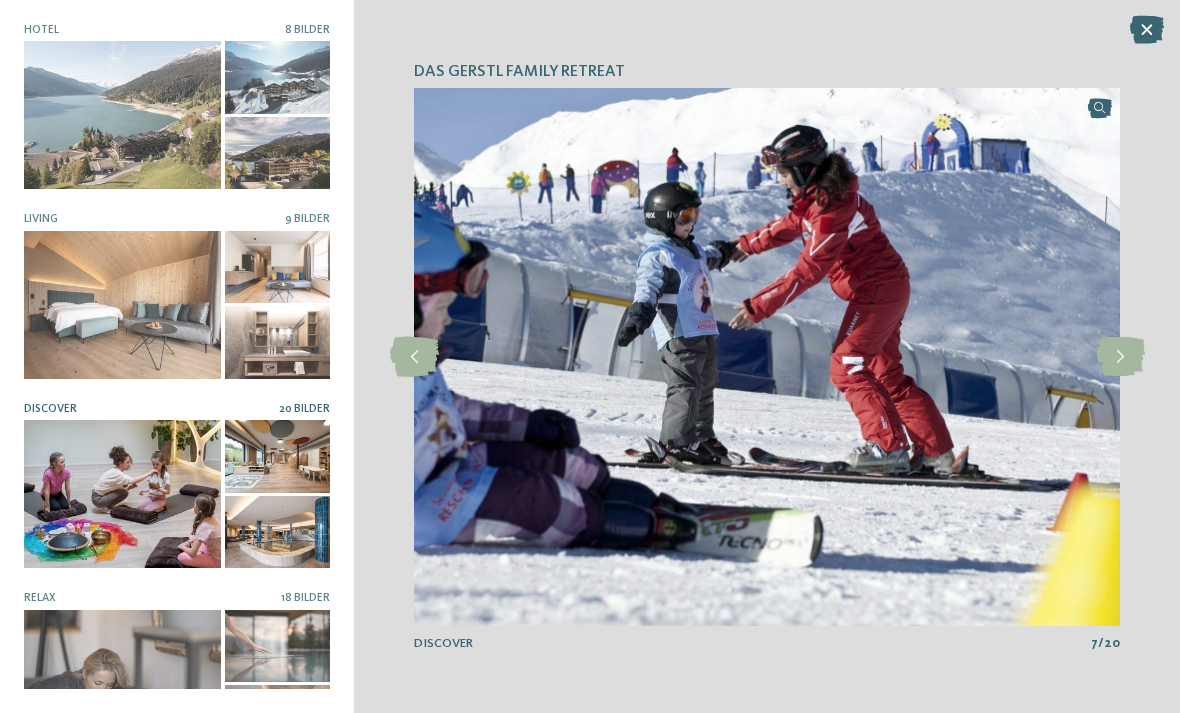 click at bounding box center [1120, 357] 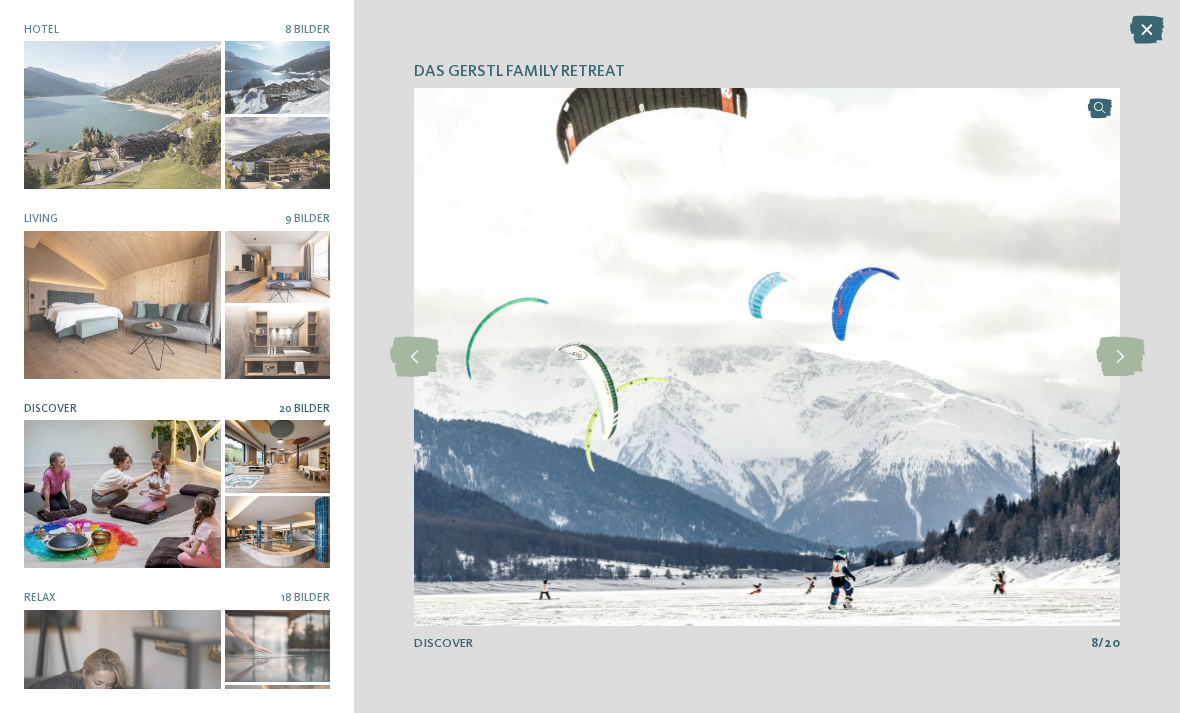 click at bounding box center [1120, 357] 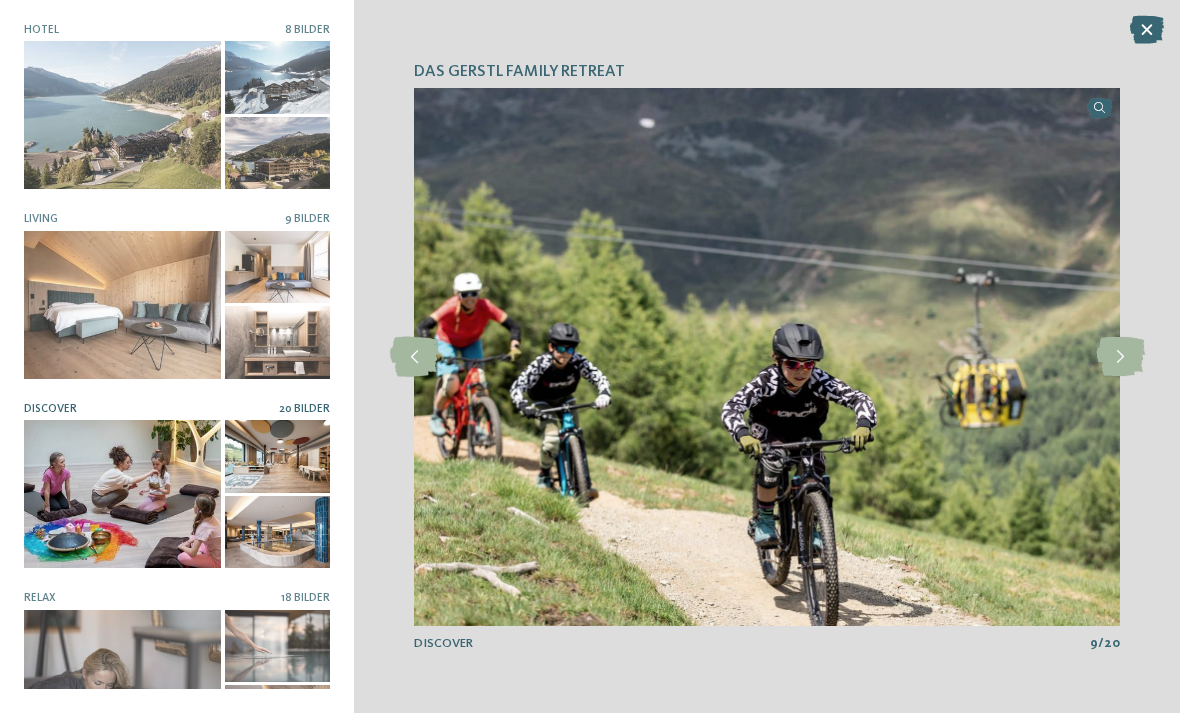 click at bounding box center (1120, 357) 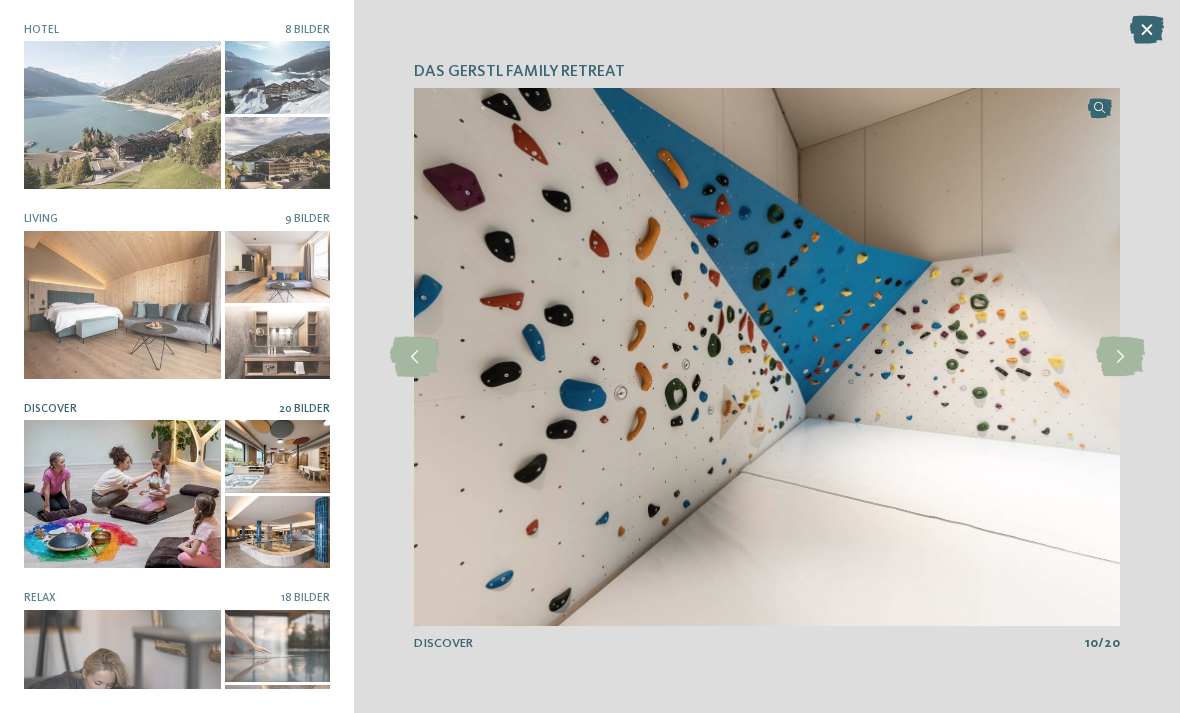 click at bounding box center (1120, 357) 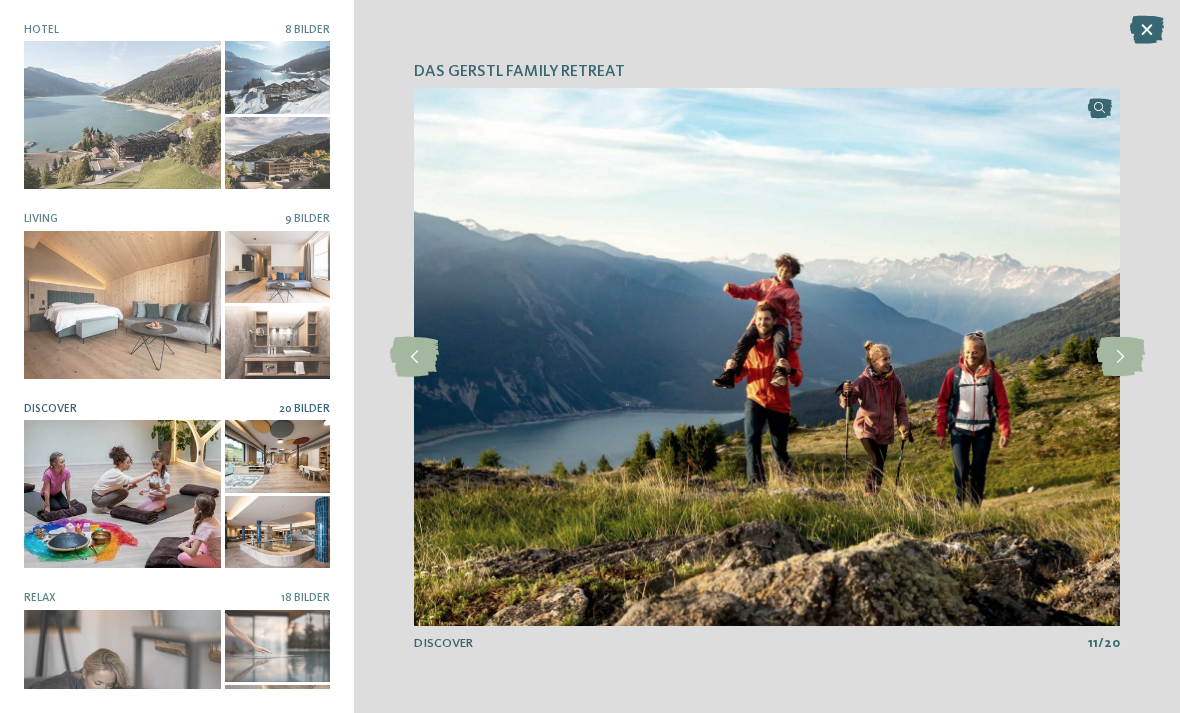 click at bounding box center (1120, 357) 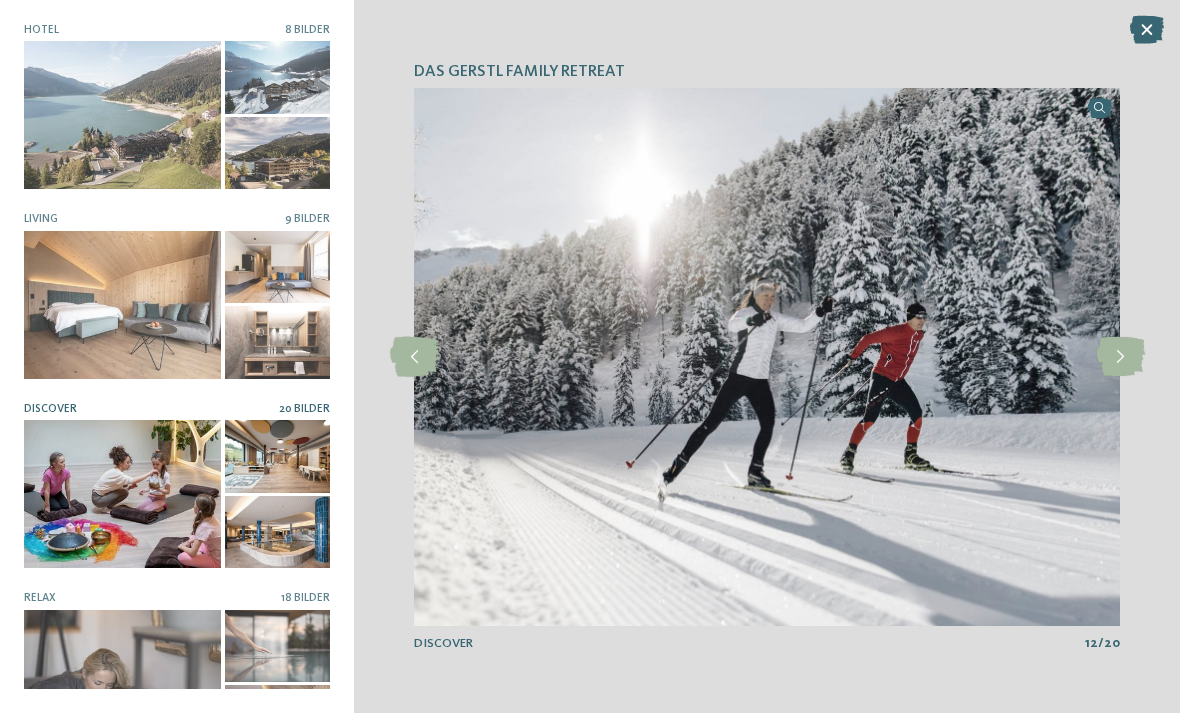 click at bounding box center (1120, 357) 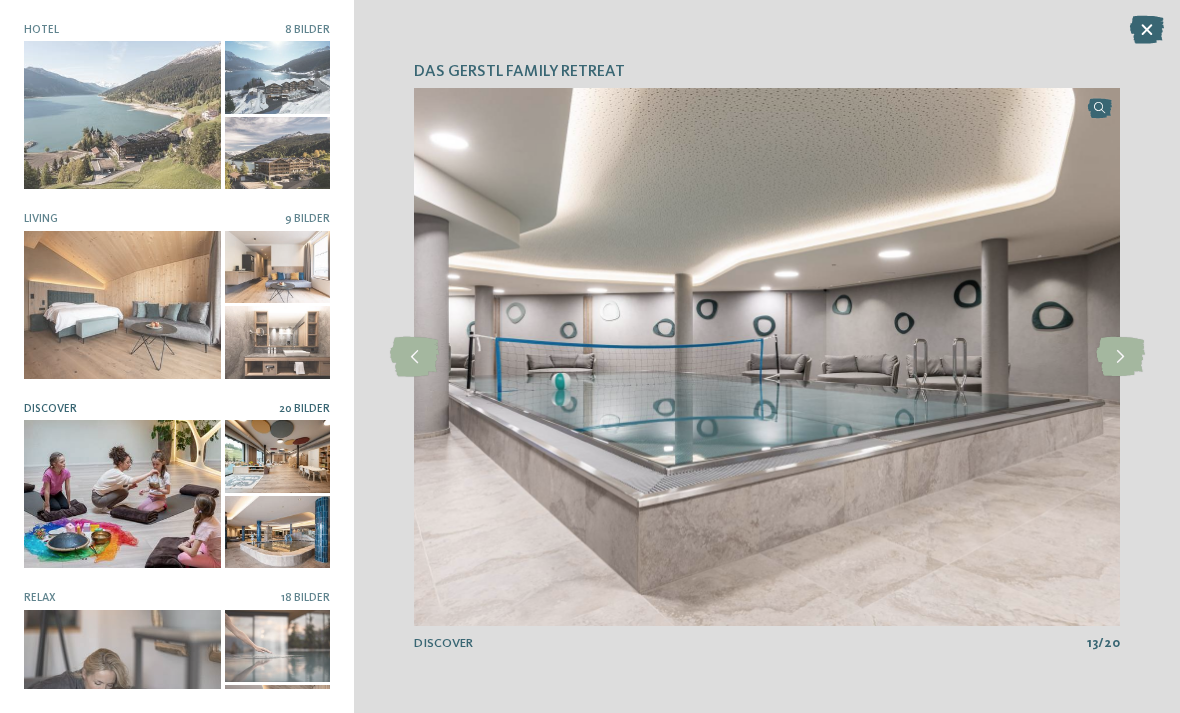 click at bounding box center [767, 357] 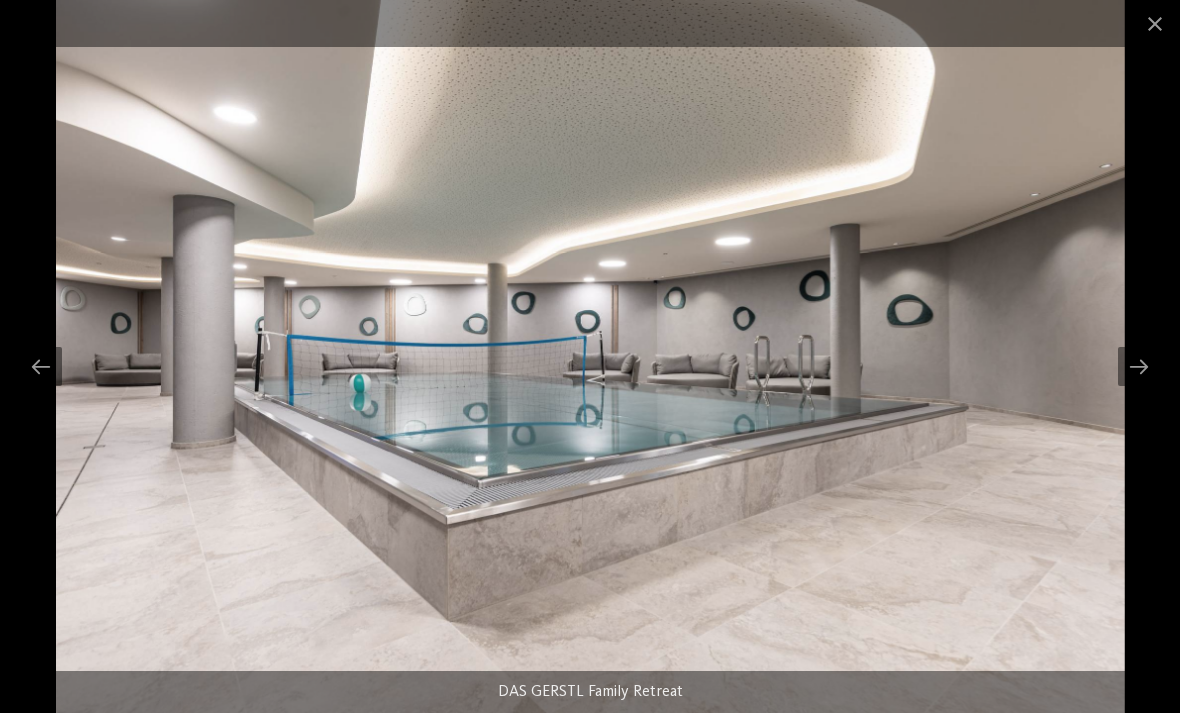 click at bounding box center [1139, 366] 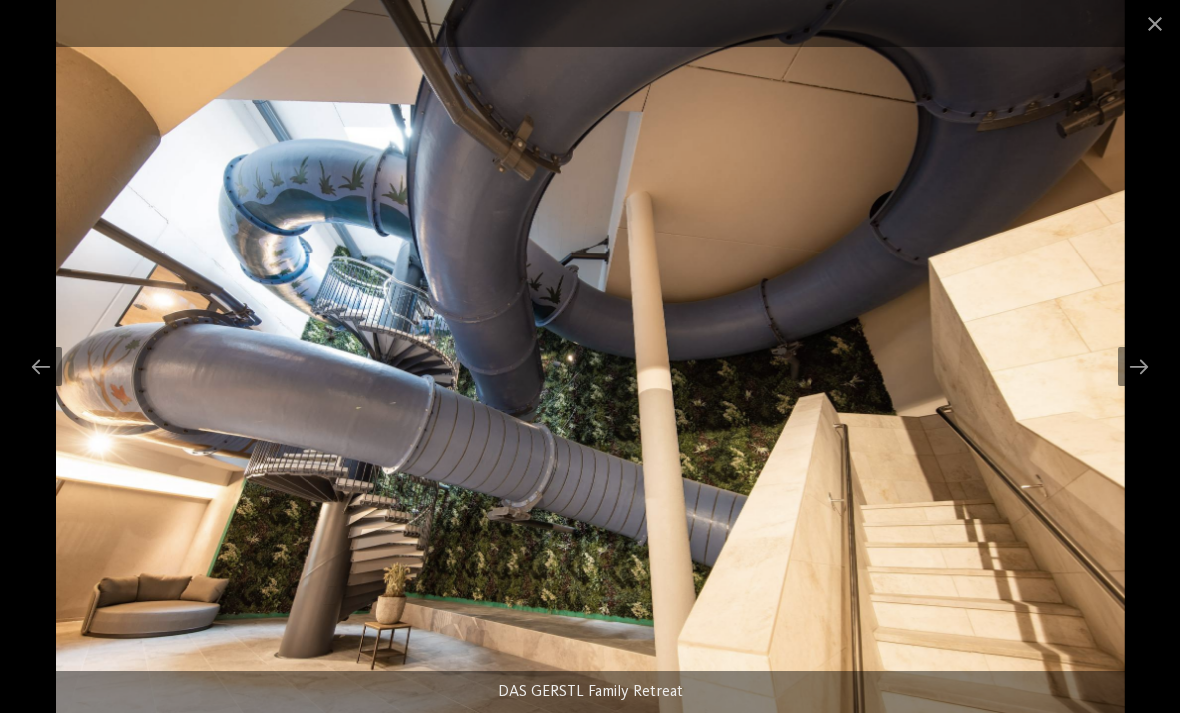click at bounding box center [1155, 23] 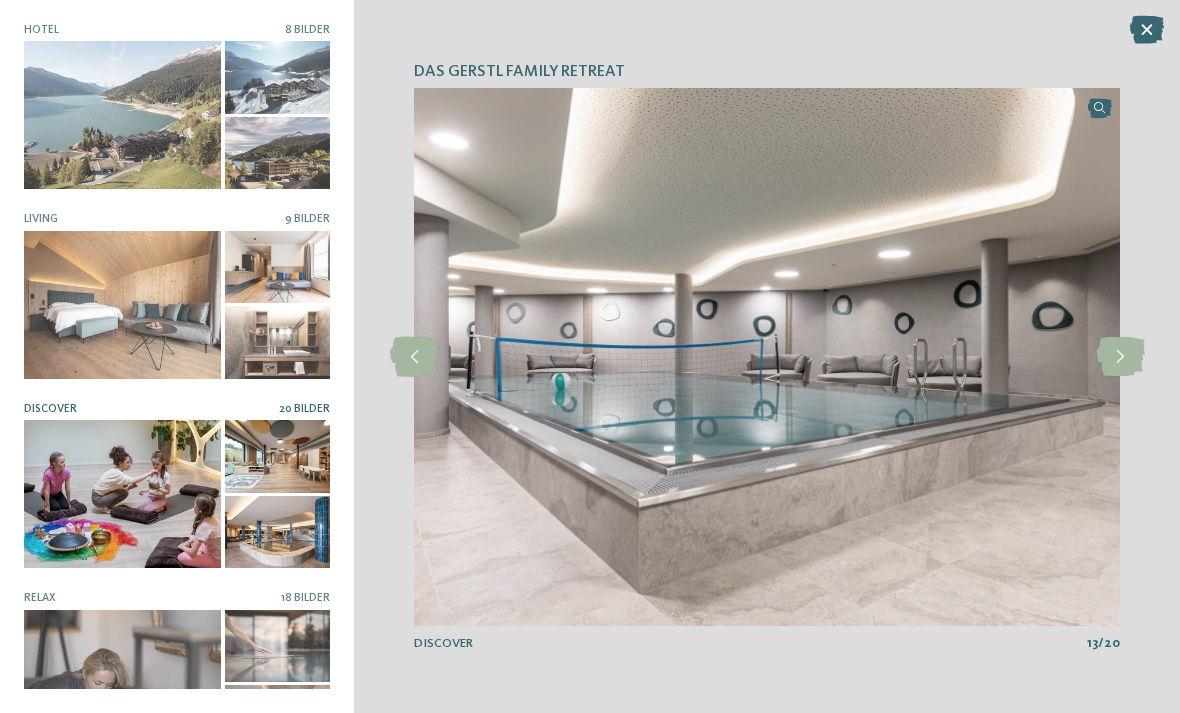 click at bounding box center [1120, 357] 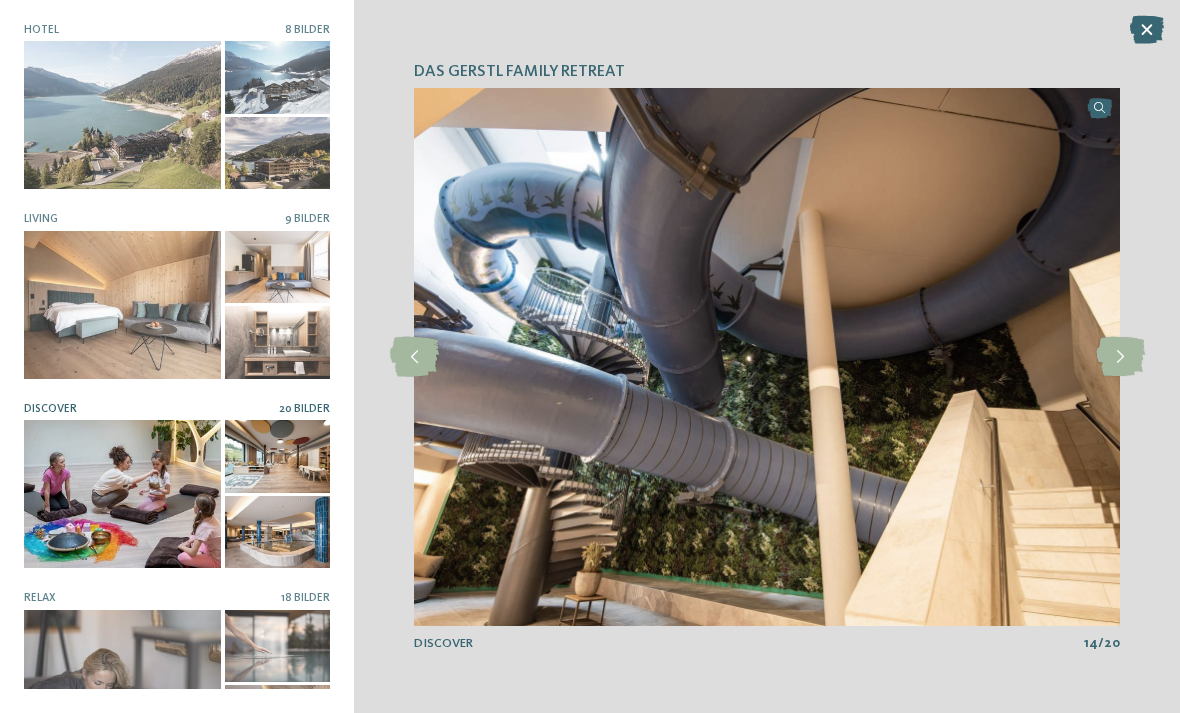 click at bounding box center [1120, 357] 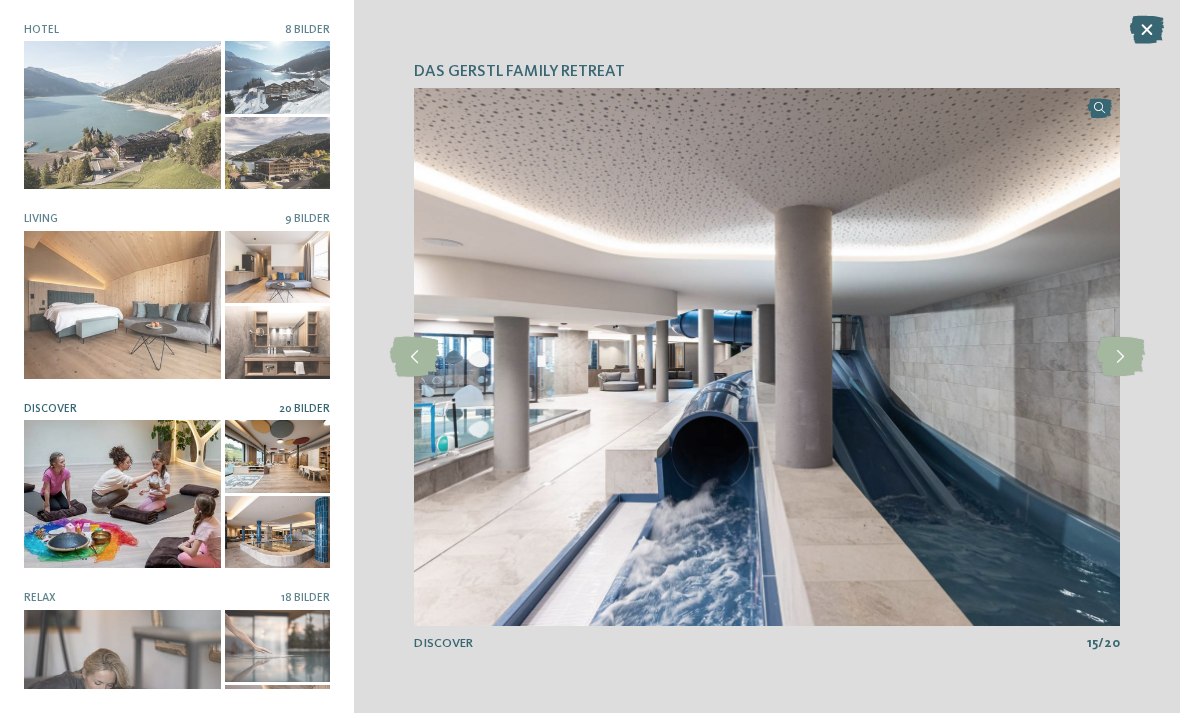 click at bounding box center (1120, 357) 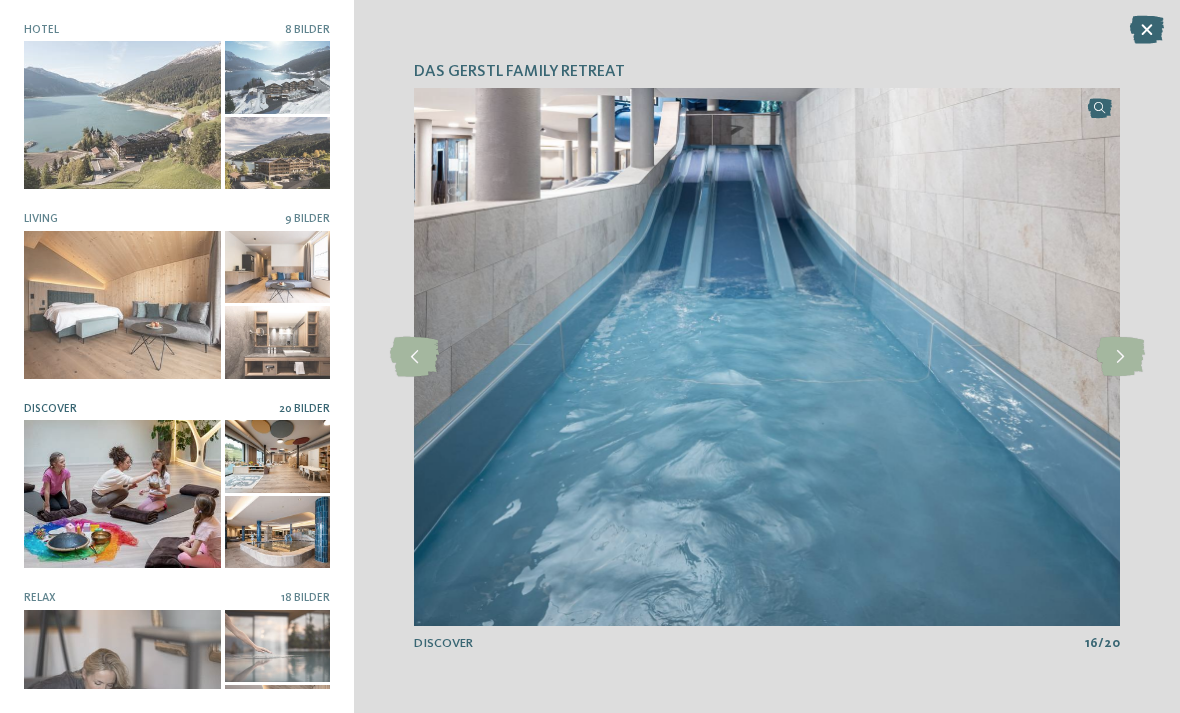 click at bounding box center [1120, 357] 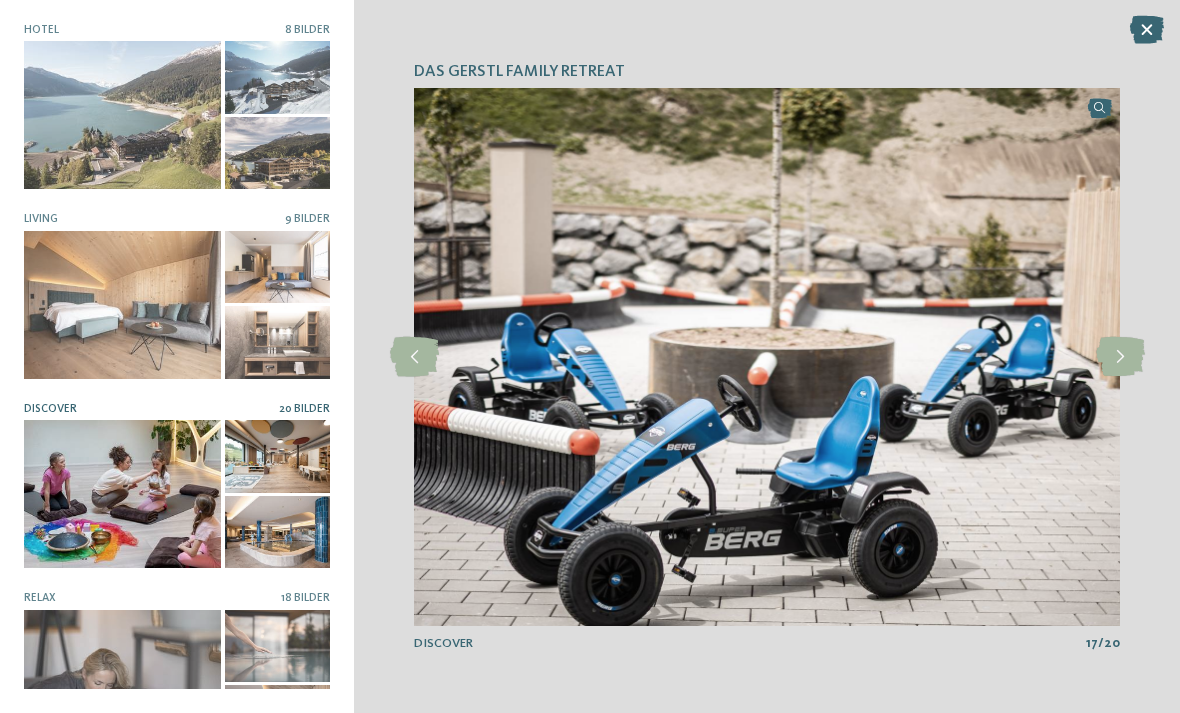 click at bounding box center [1120, 357] 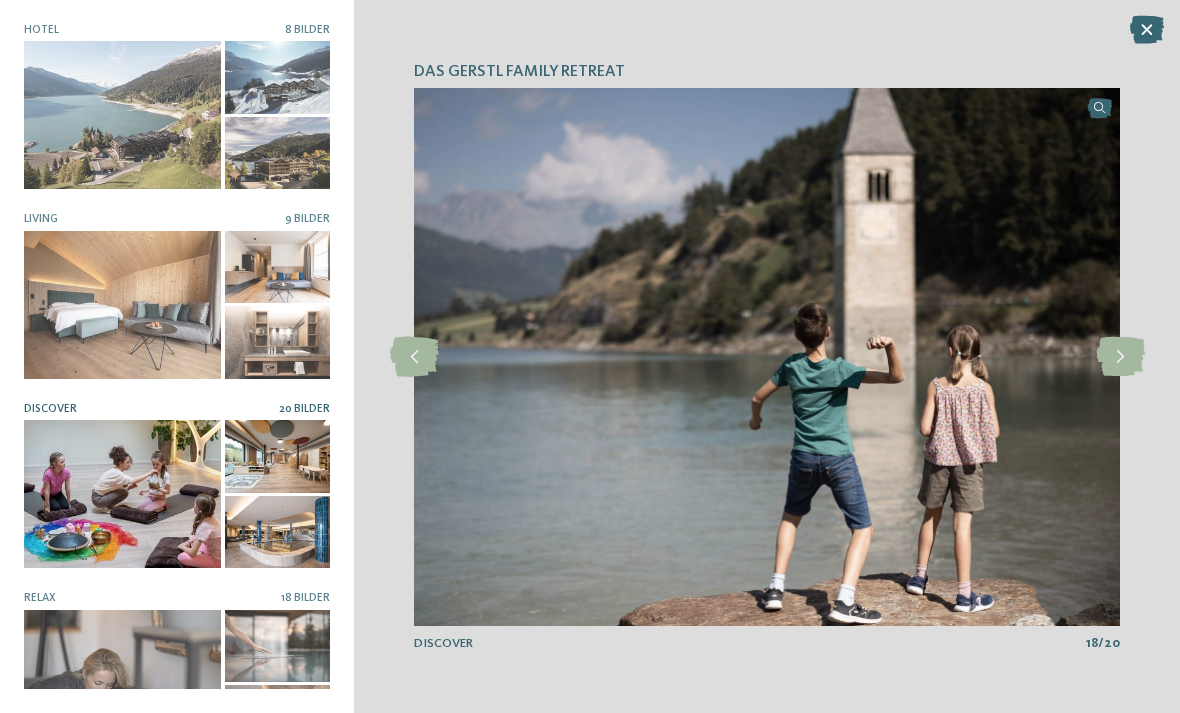 click at bounding box center [1120, 357] 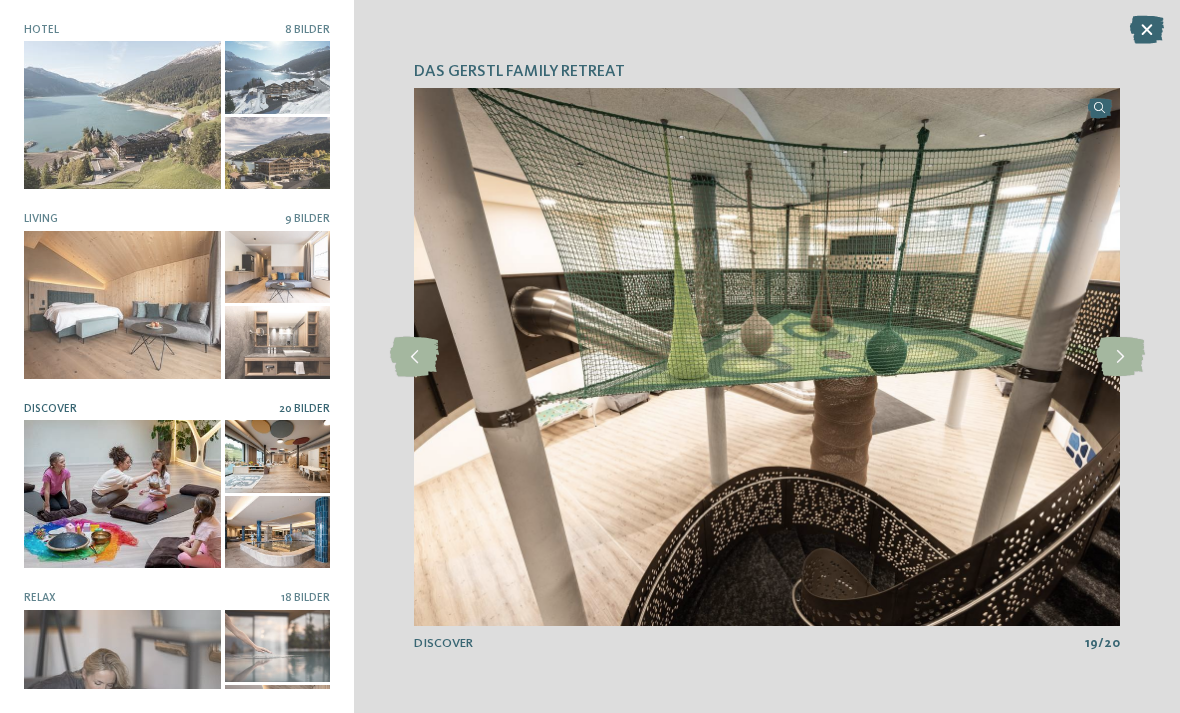 click at bounding box center [1120, 357] 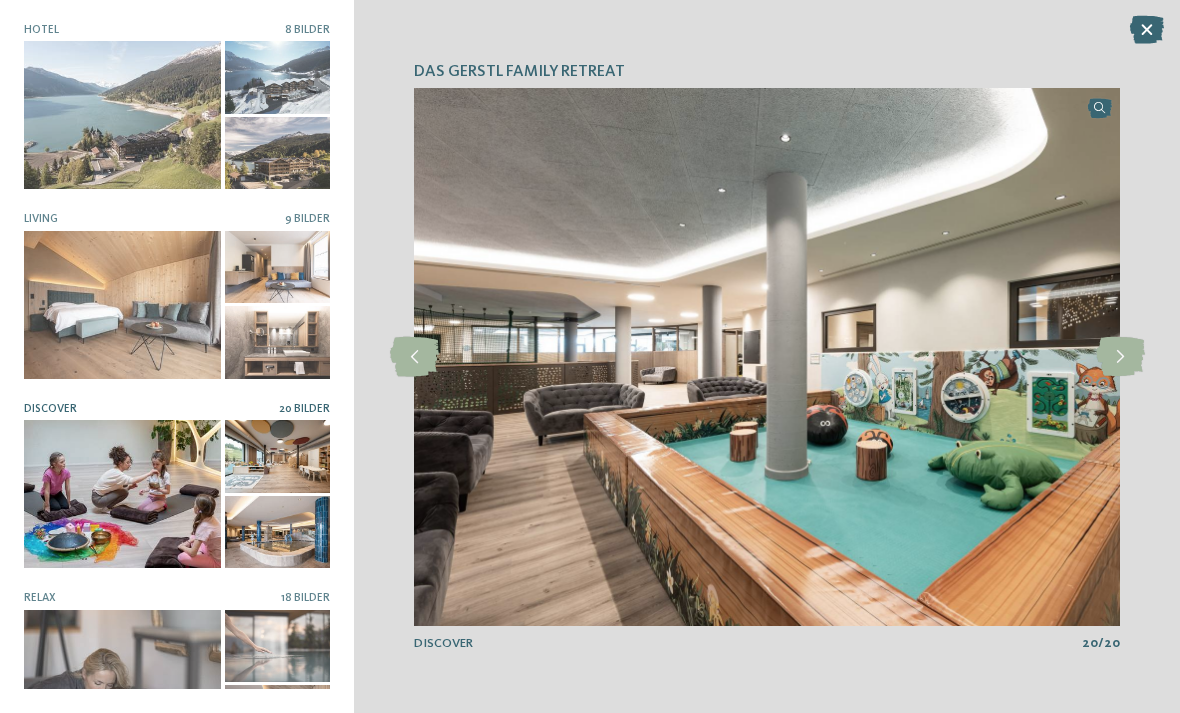 click at bounding box center [1120, 357] 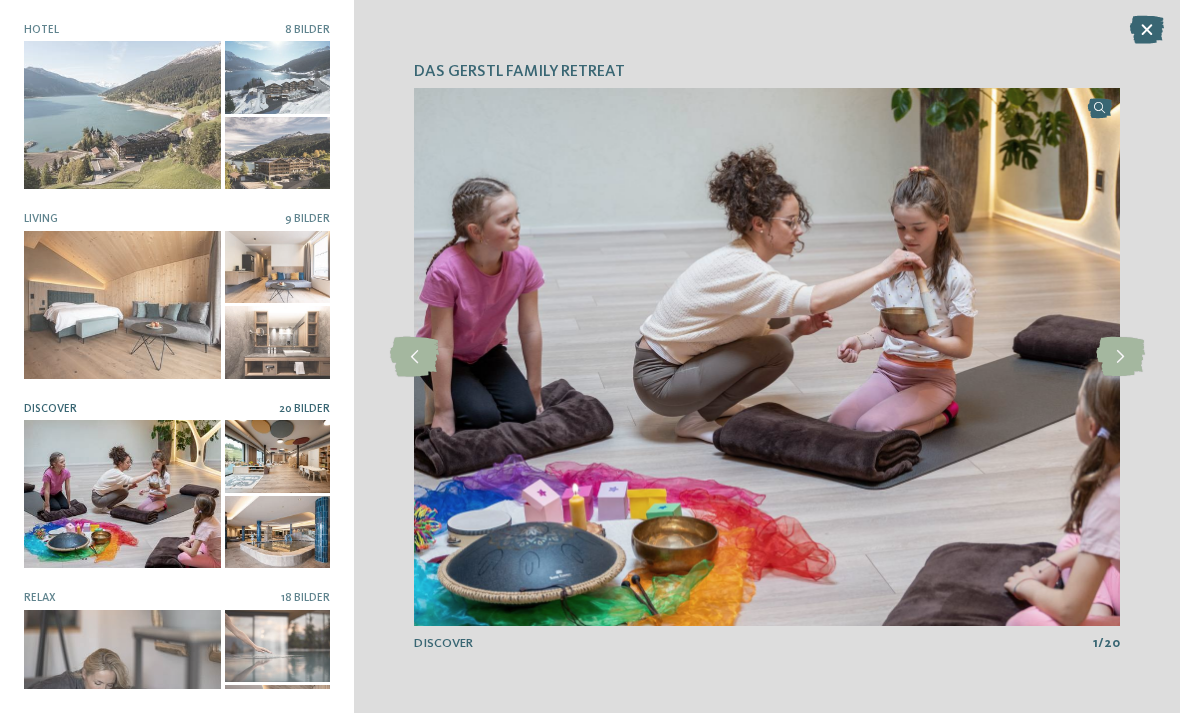 click at bounding box center [1120, 357] 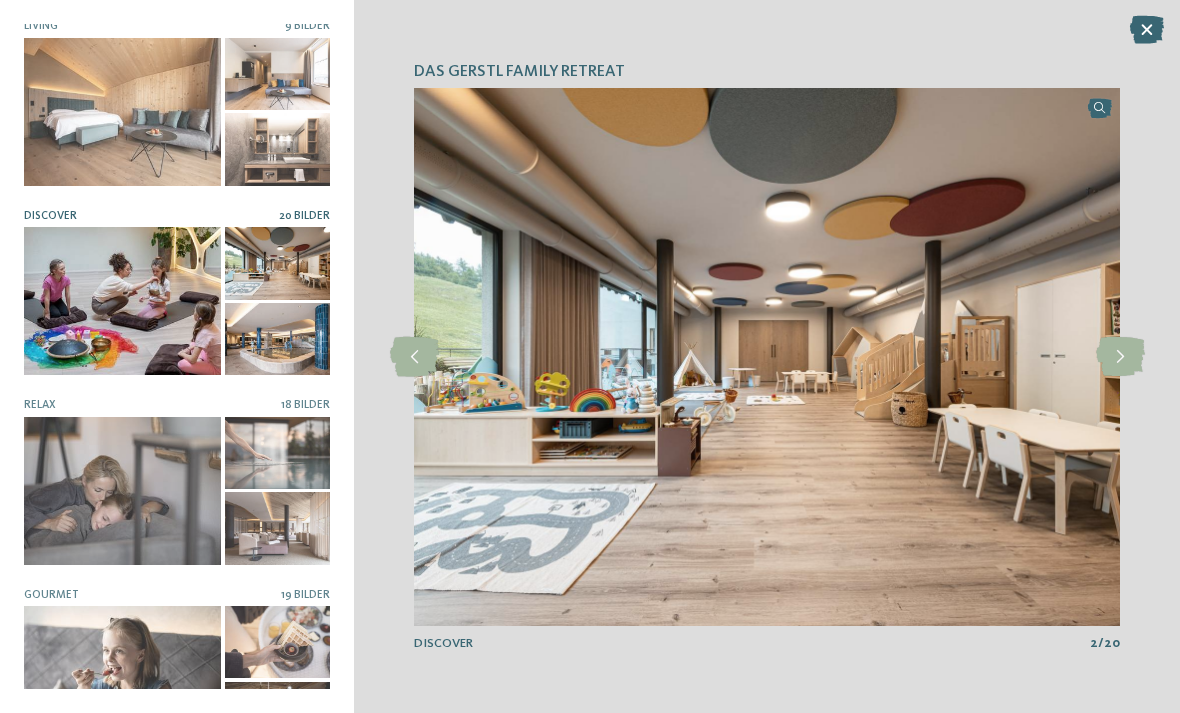scroll, scrollTop: 192, scrollLeft: 0, axis: vertical 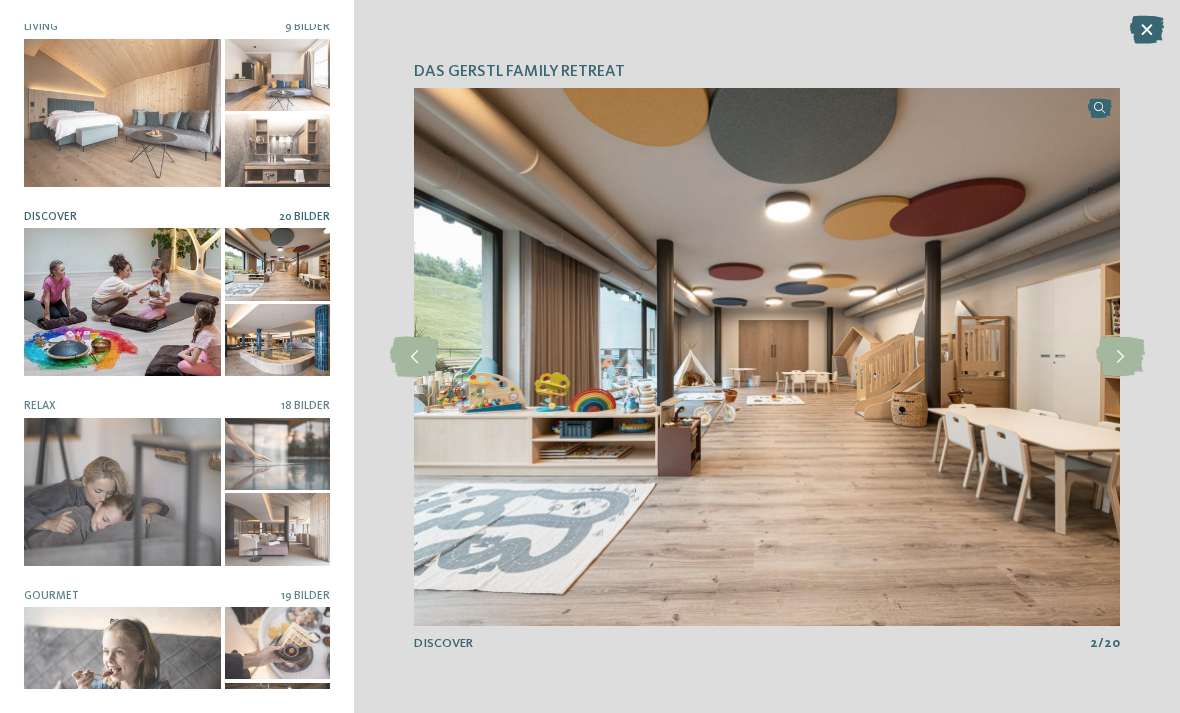 click at bounding box center (122, 492) 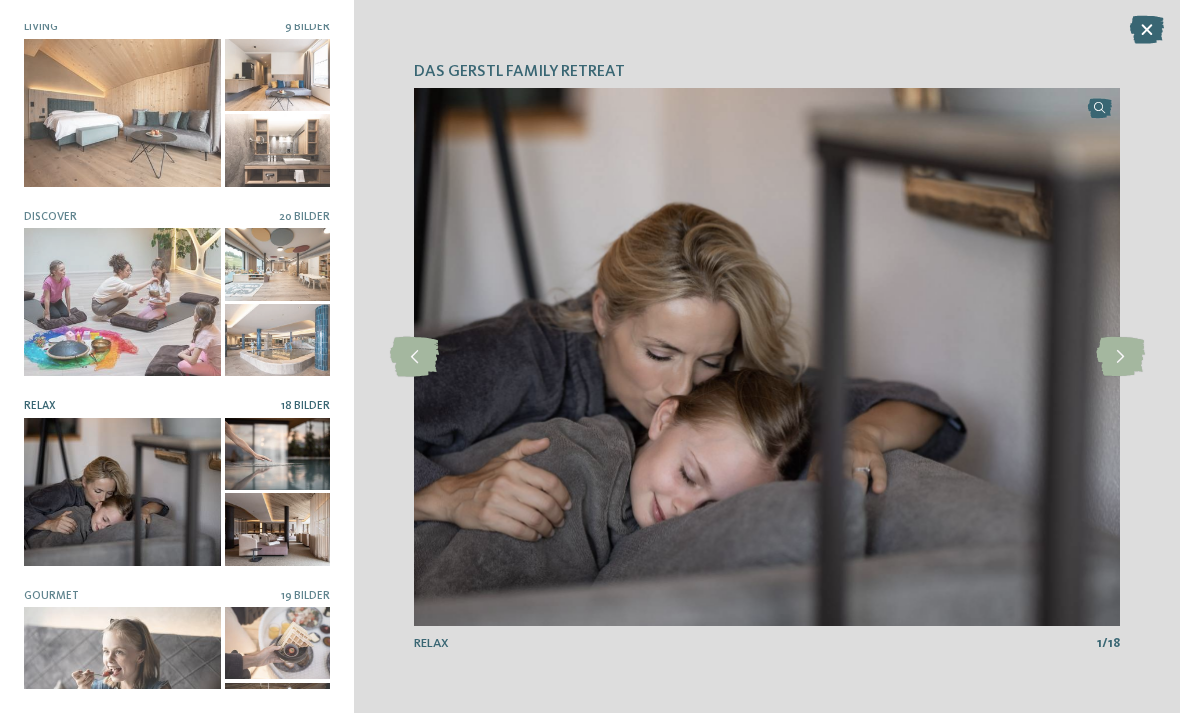 click at bounding box center (1120, 357) 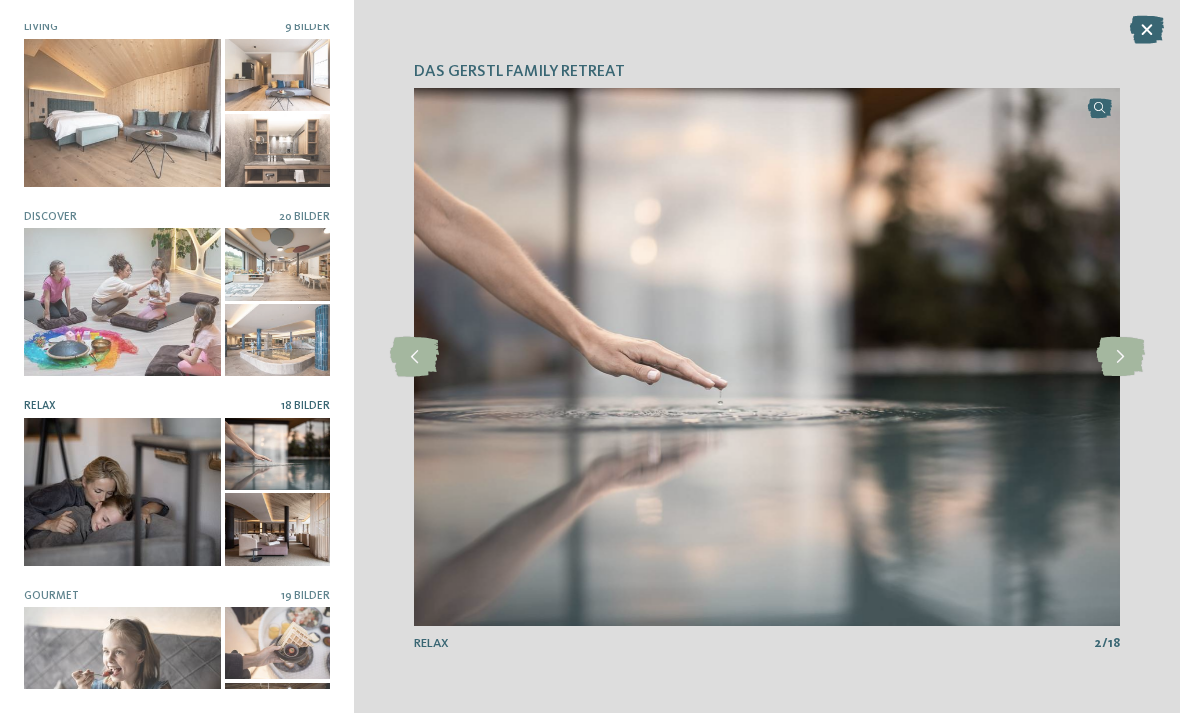 click at bounding box center (1120, 357) 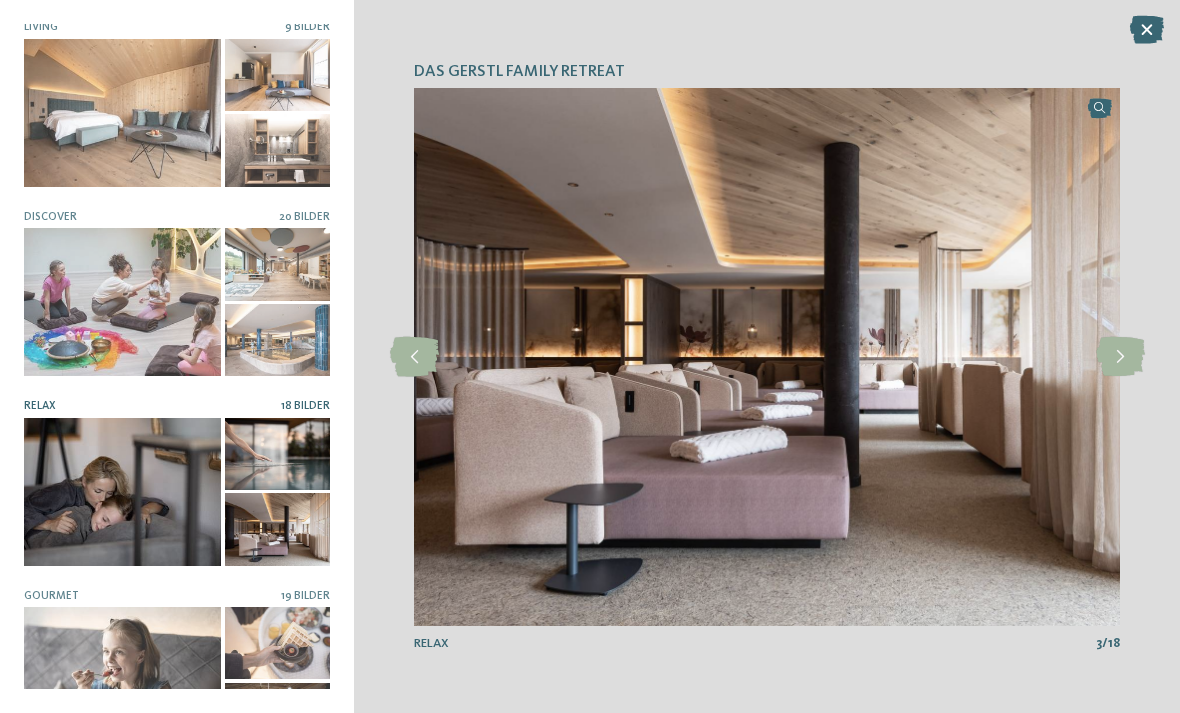 click at bounding box center (1120, 357) 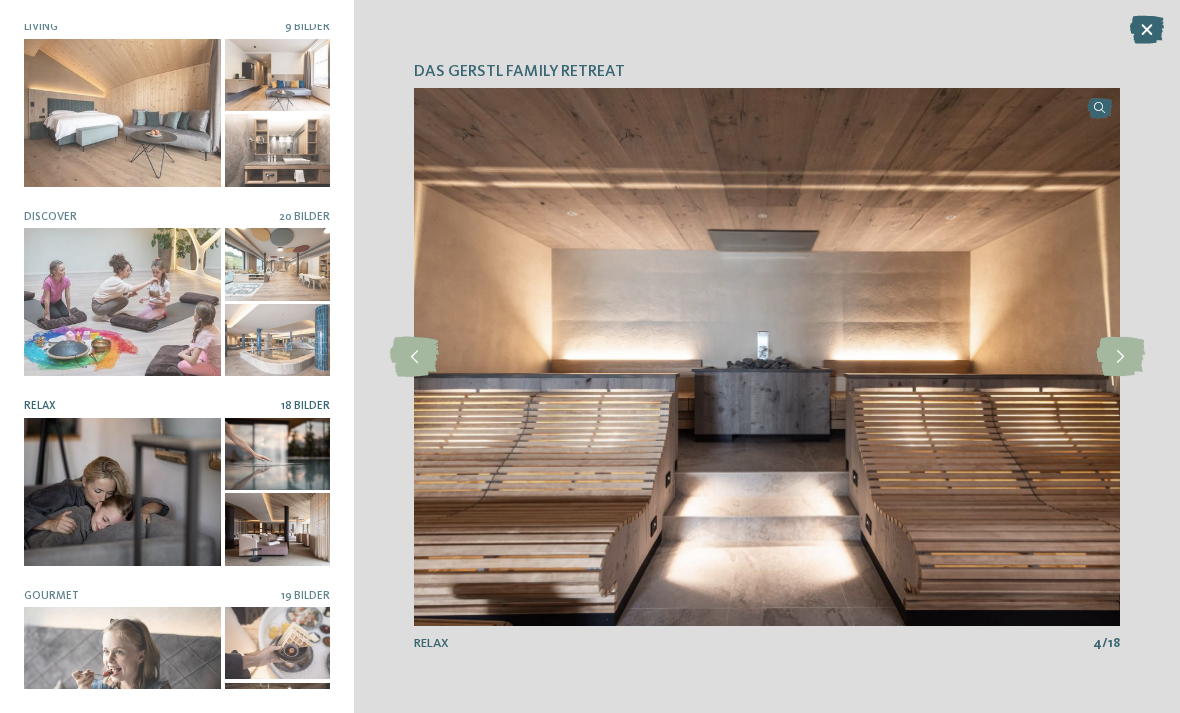 click at bounding box center (1120, 357) 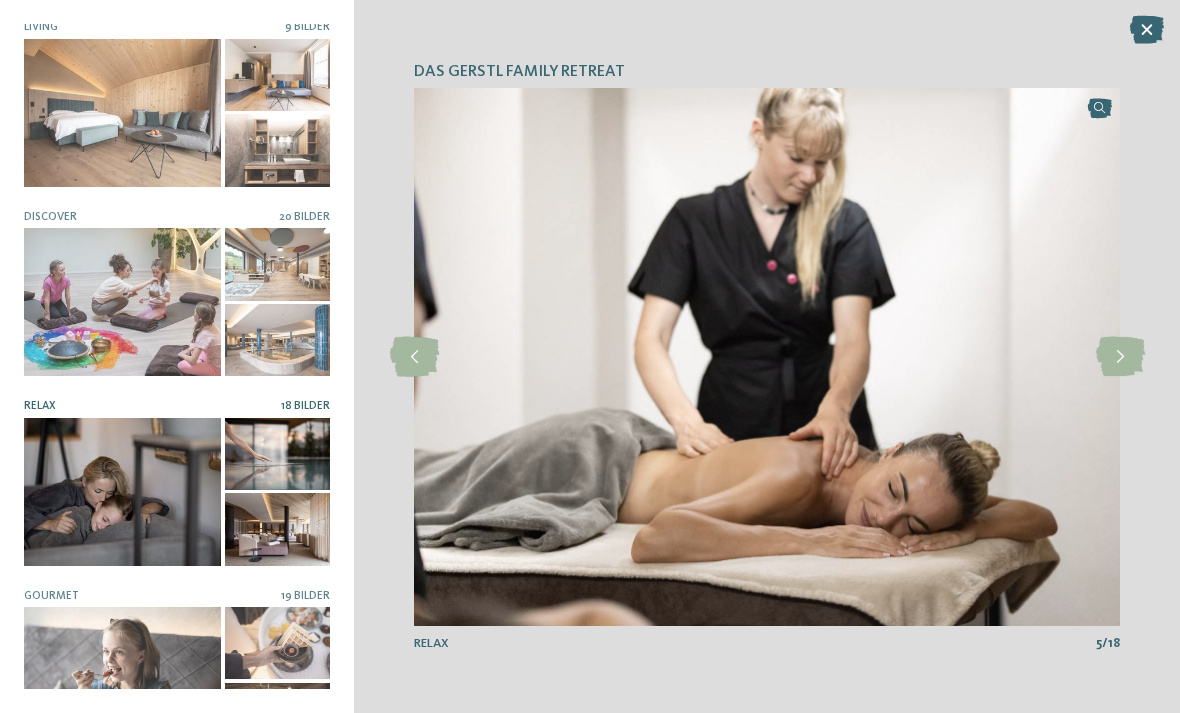 click at bounding box center [1120, 357] 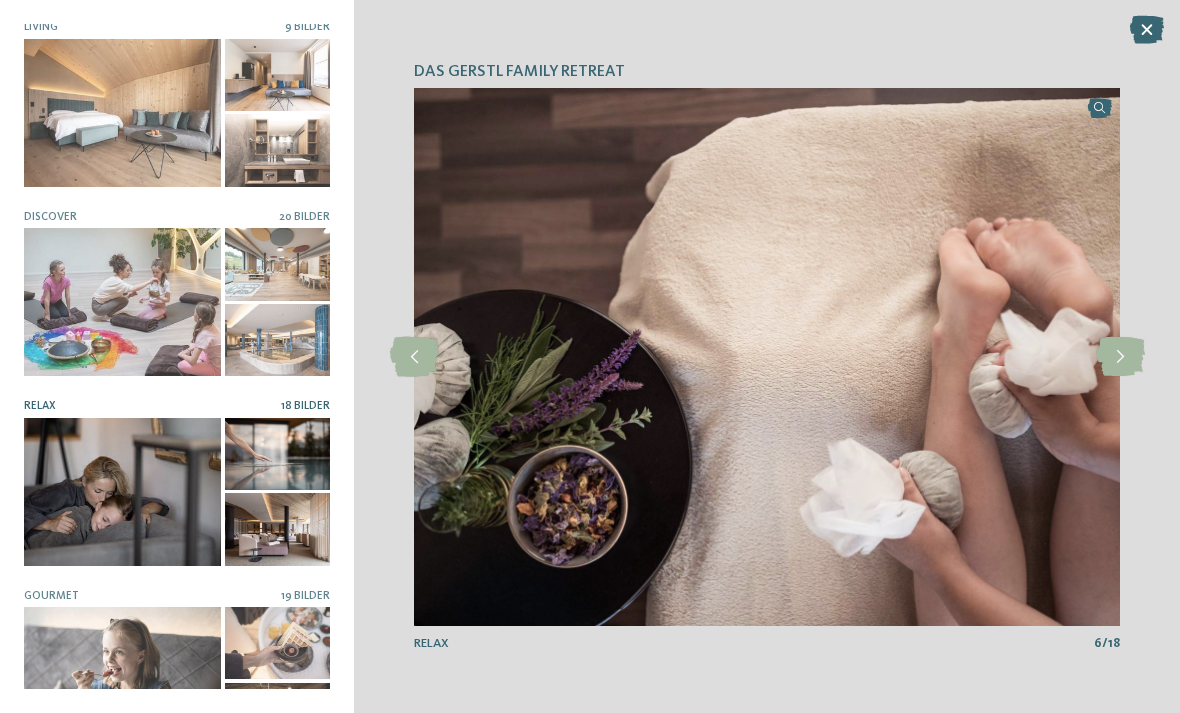 click at bounding box center [1120, 357] 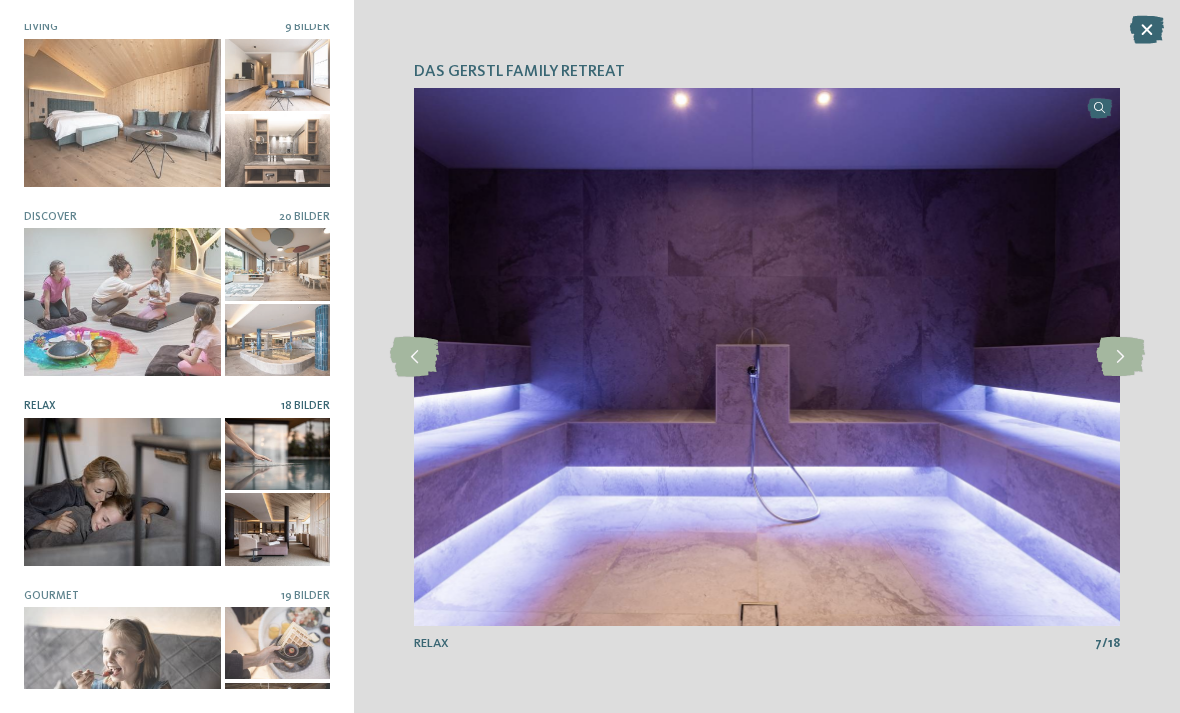 click at bounding box center (1120, 357) 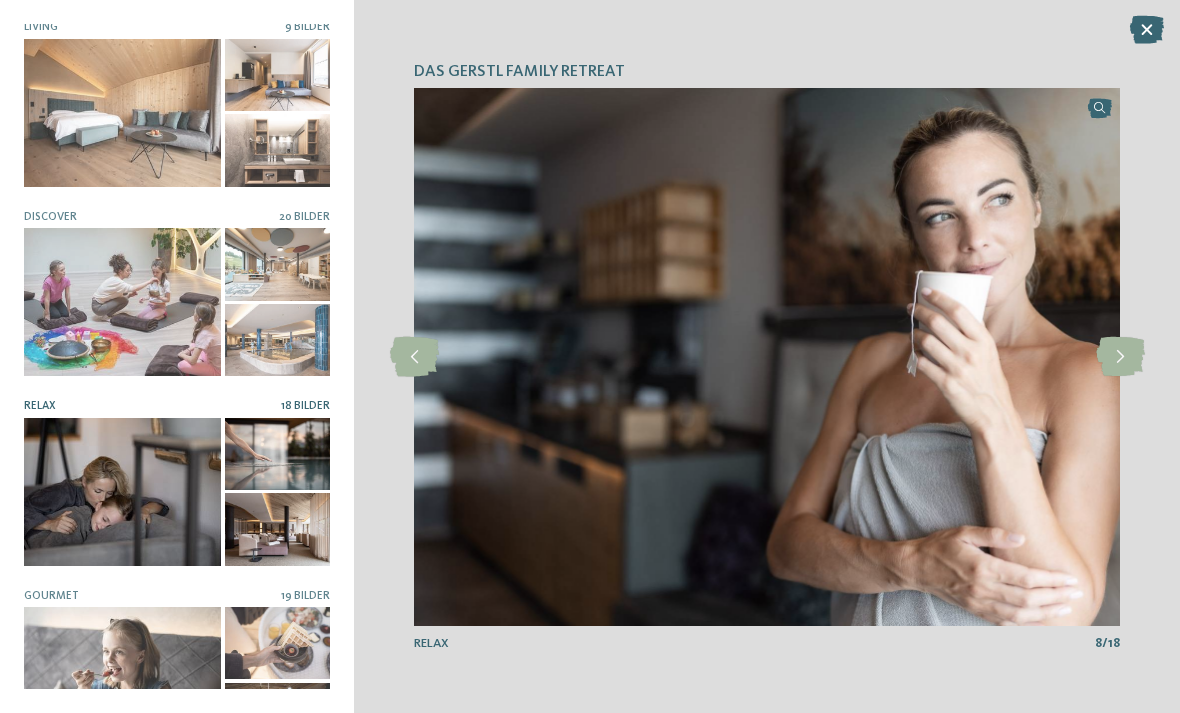 click at bounding box center (1120, 357) 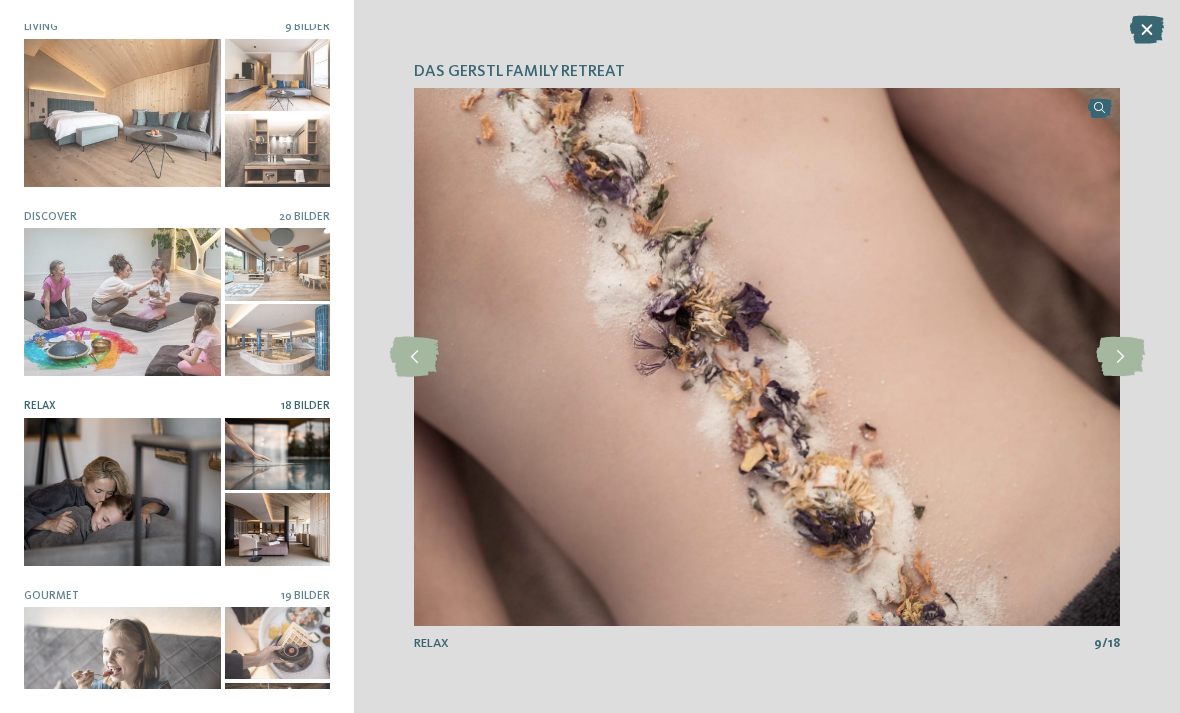 click at bounding box center [767, 357] 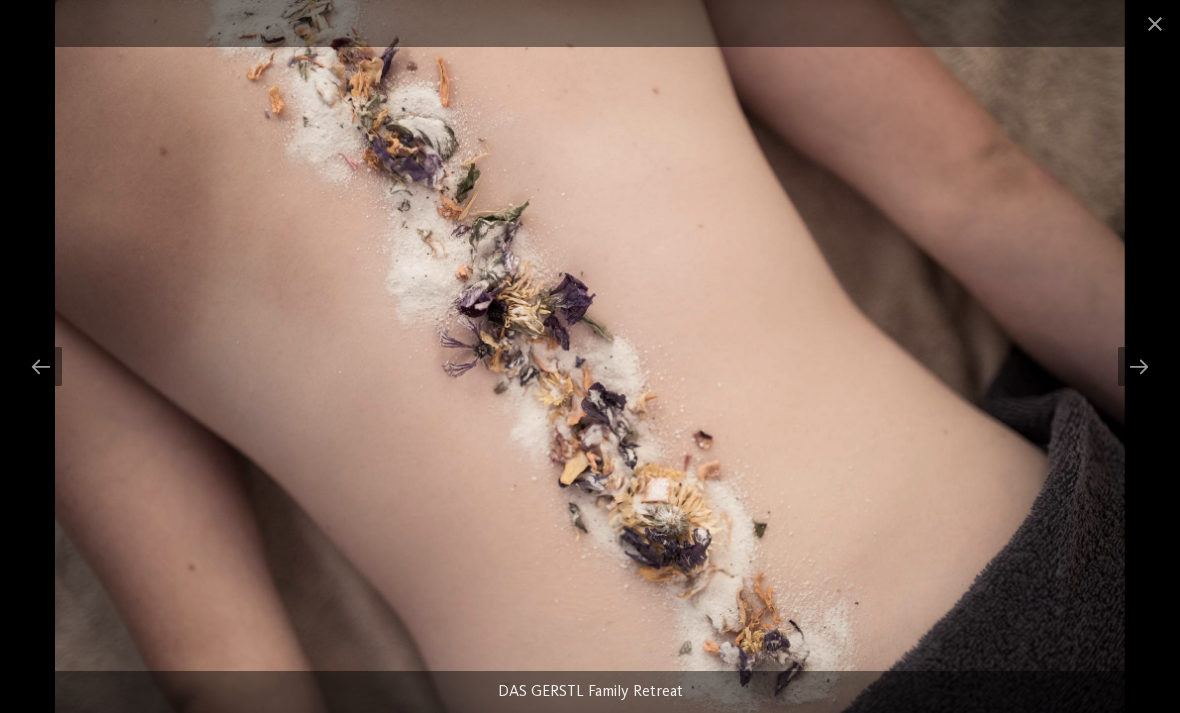 click at bounding box center [1139, 366] 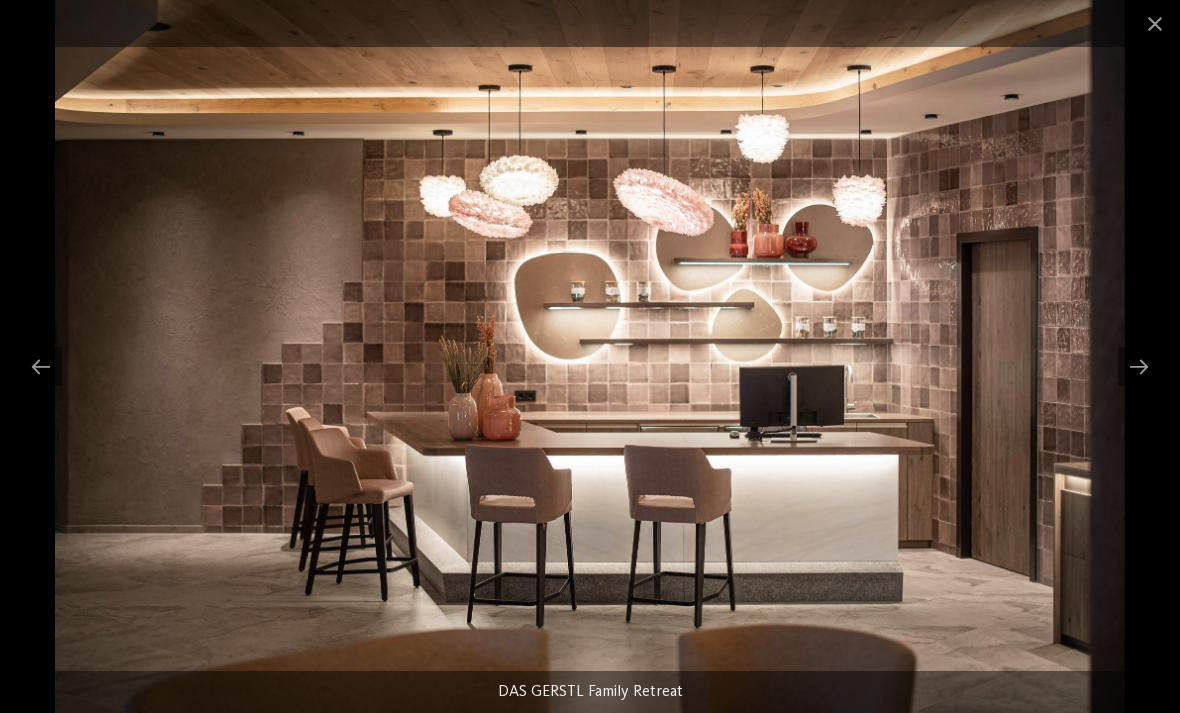 click at bounding box center (1139, 366) 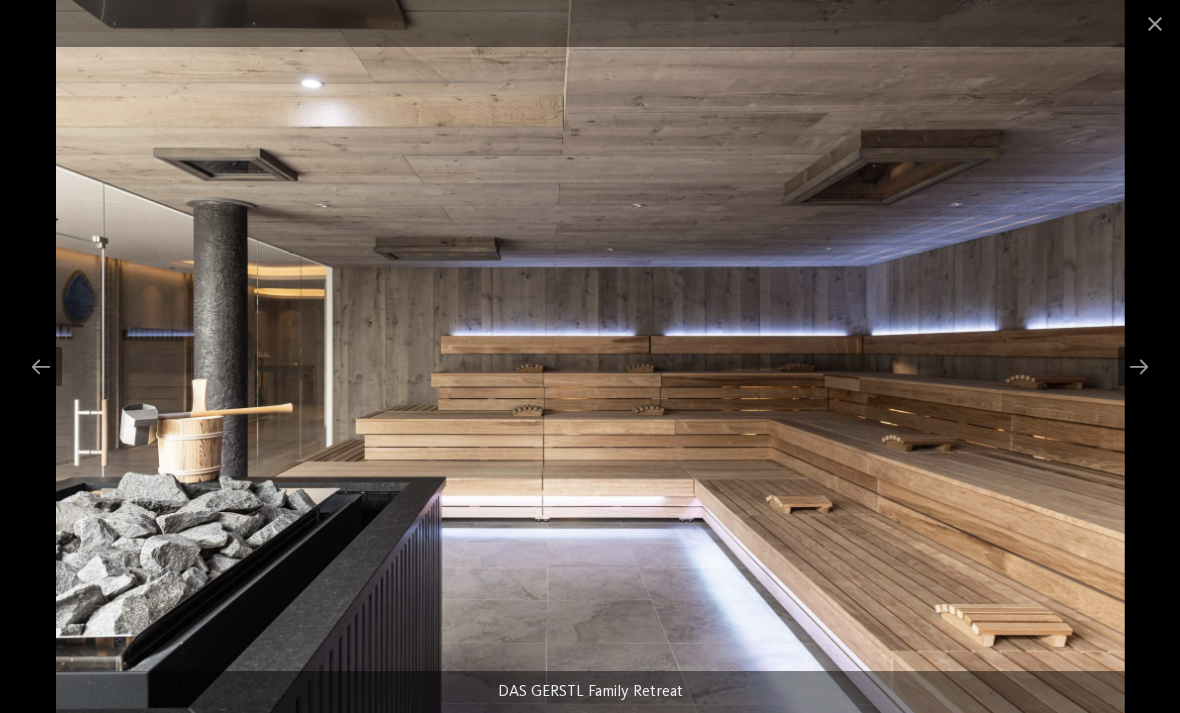 click at bounding box center (1139, 366) 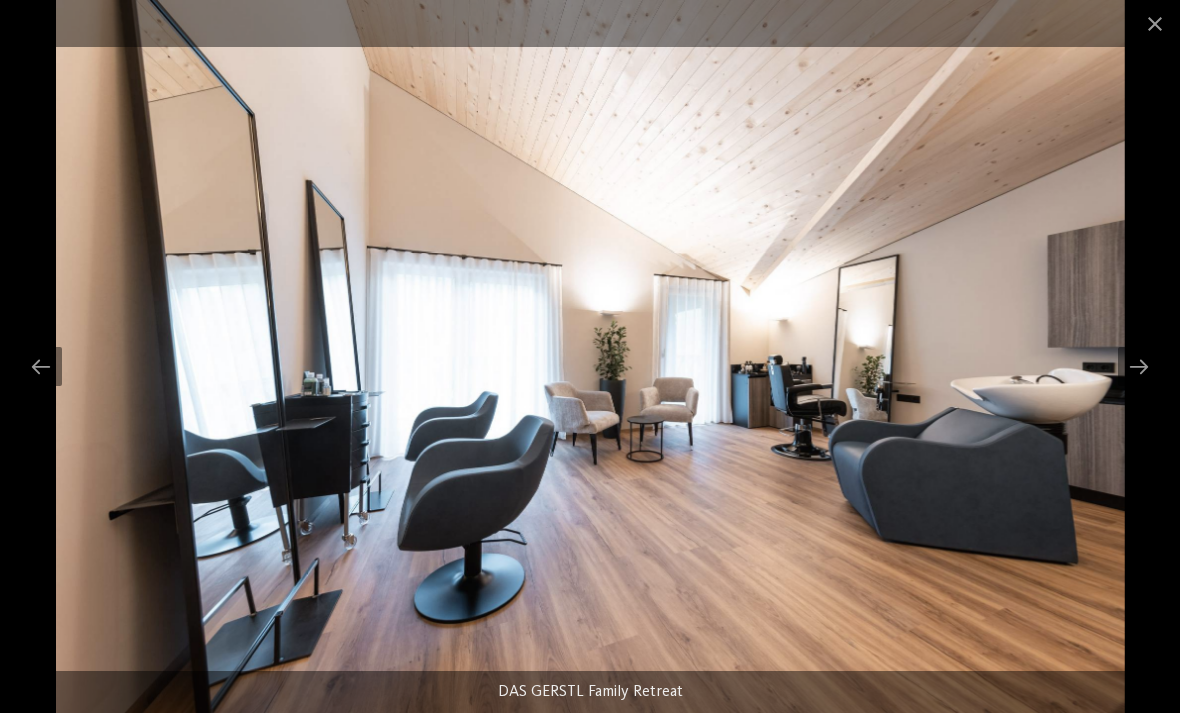 click at bounding box center (1139, 366) 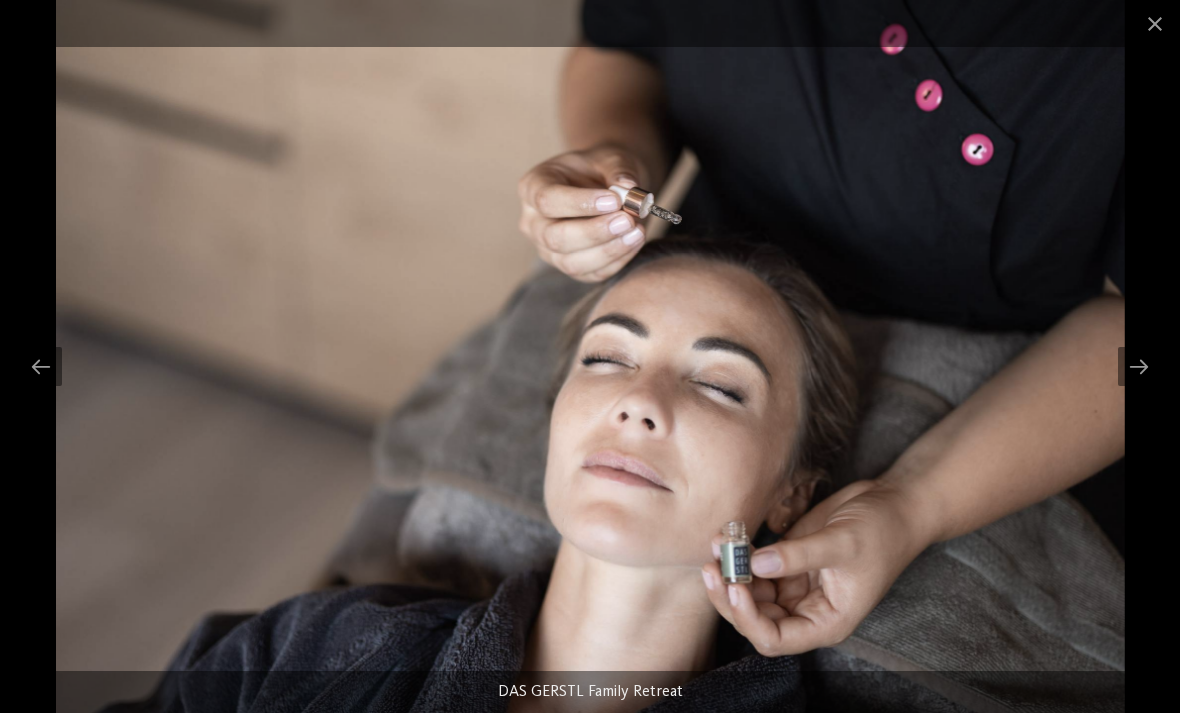 click at bounding box center (1139, 366) 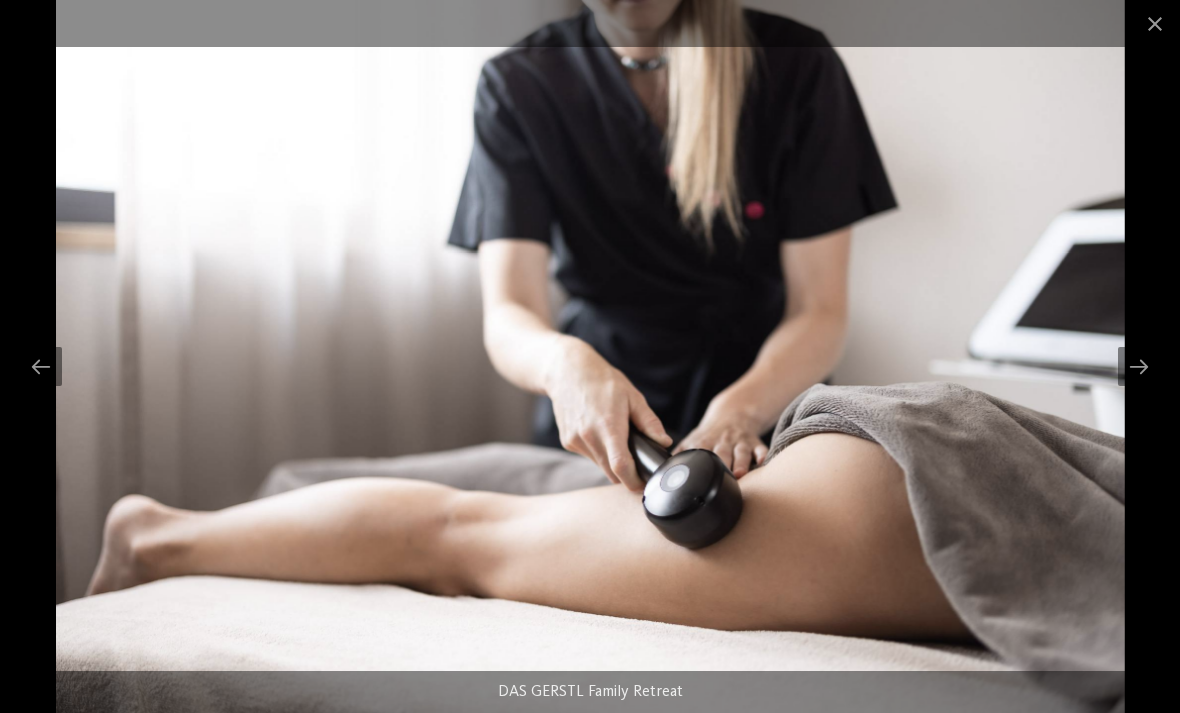 click at bounding box center [1139, 366] 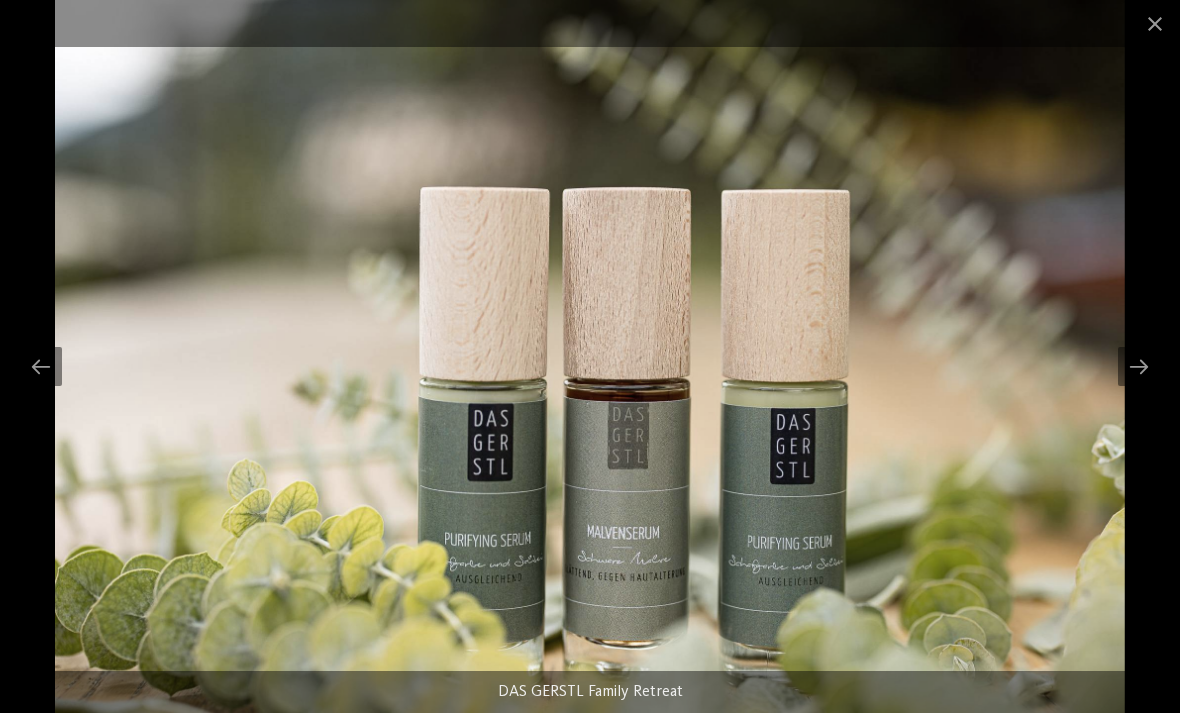 click at bounding box center [1139, 366] 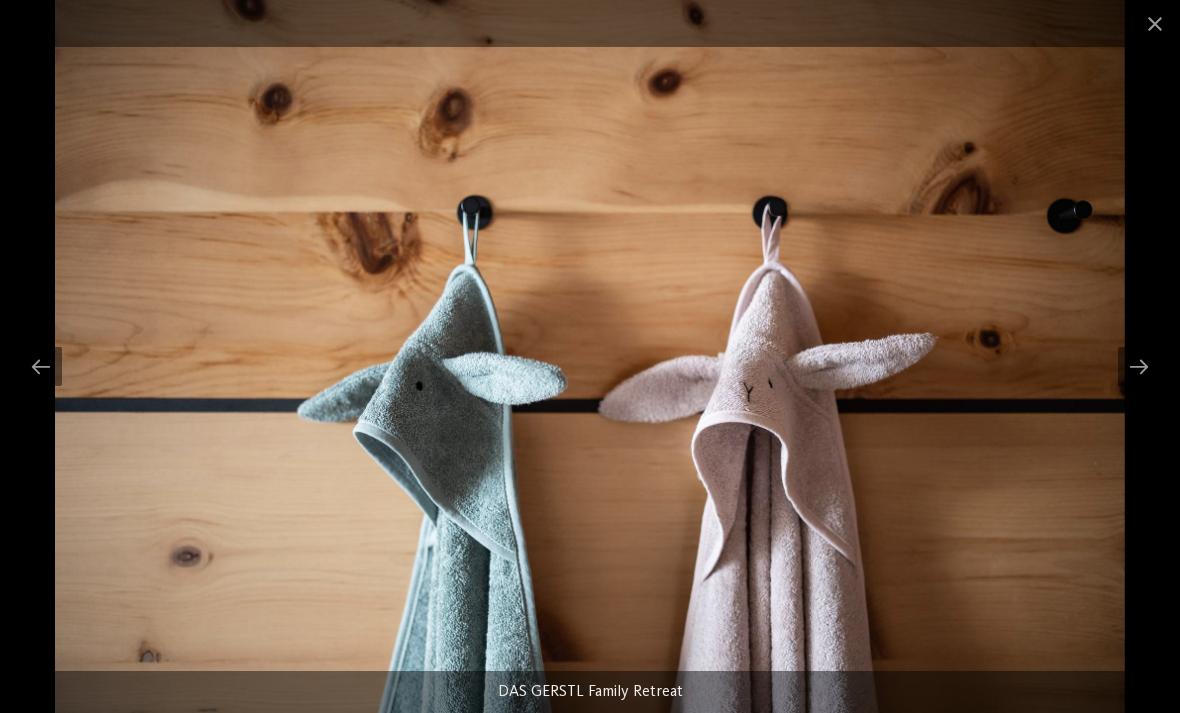 click at bounding box center (1139, 366) 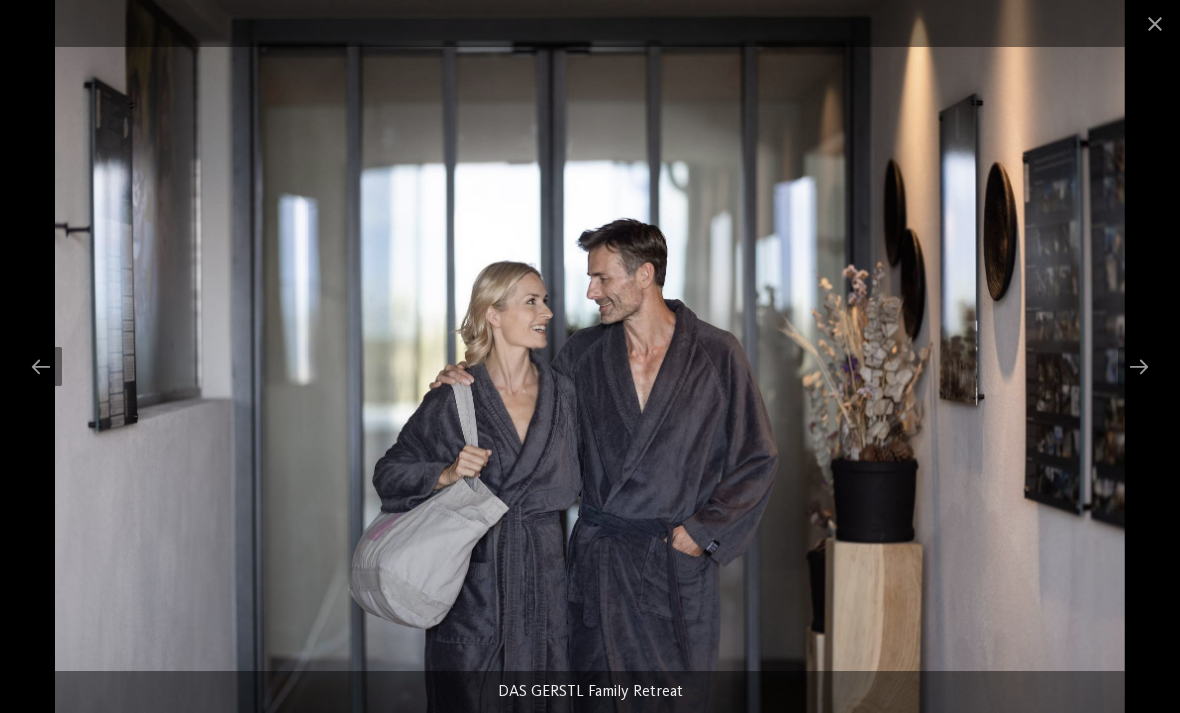 click at bounding box center (1139, 366) 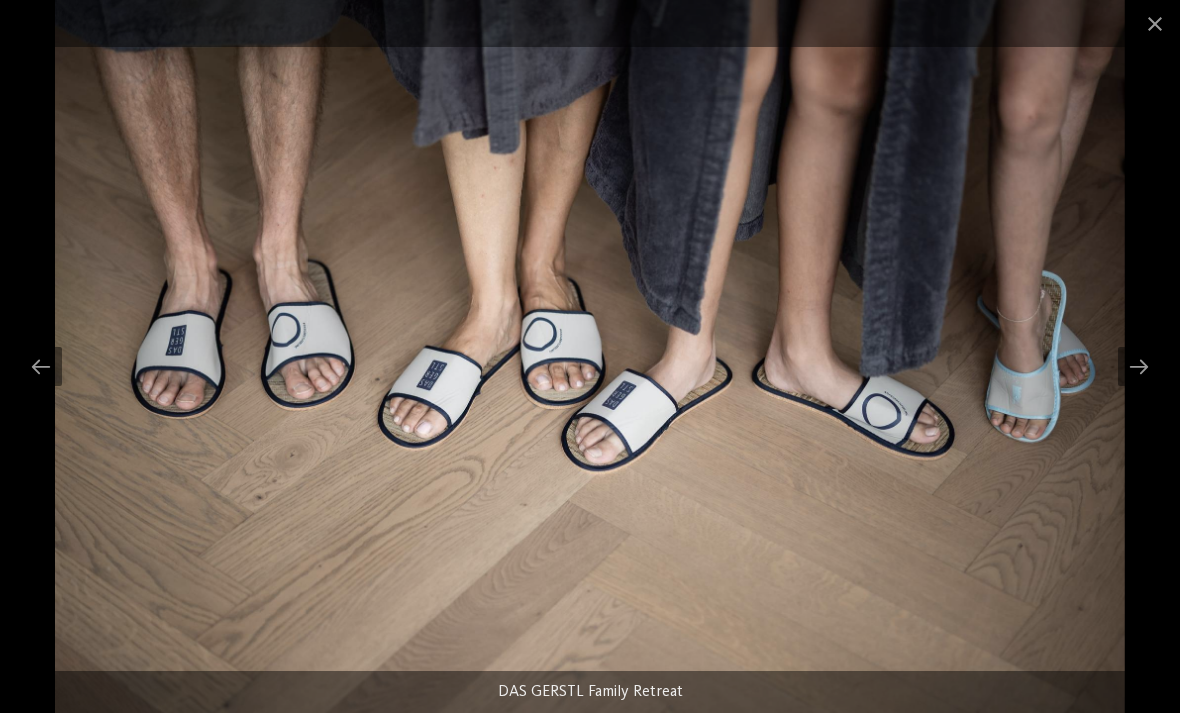 click at bounding box center [1139, 366] 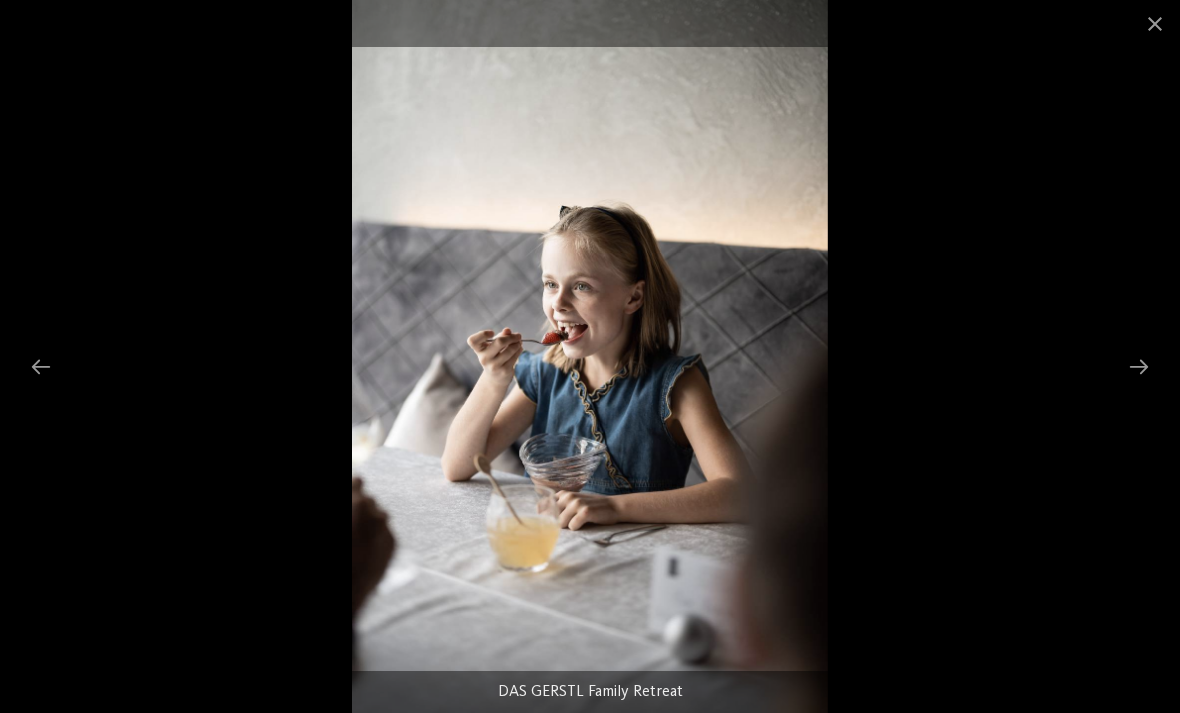 click at bounding box center [1139, 366] 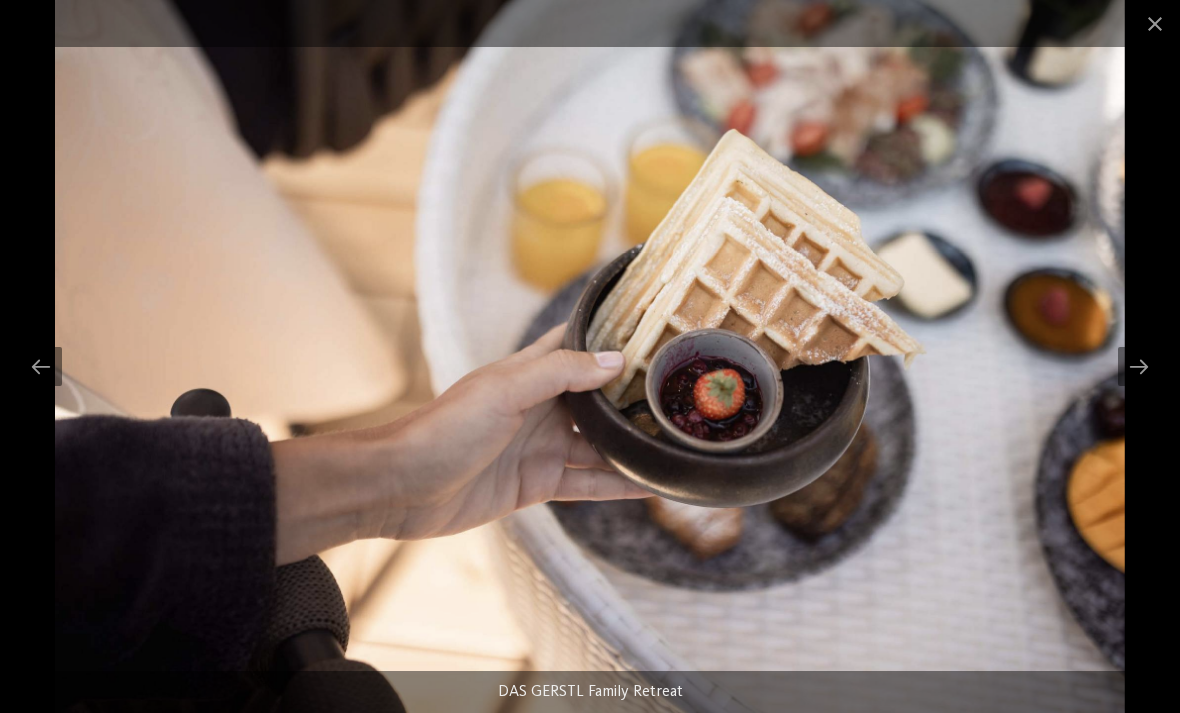 click at bounding box center (1139, 366) 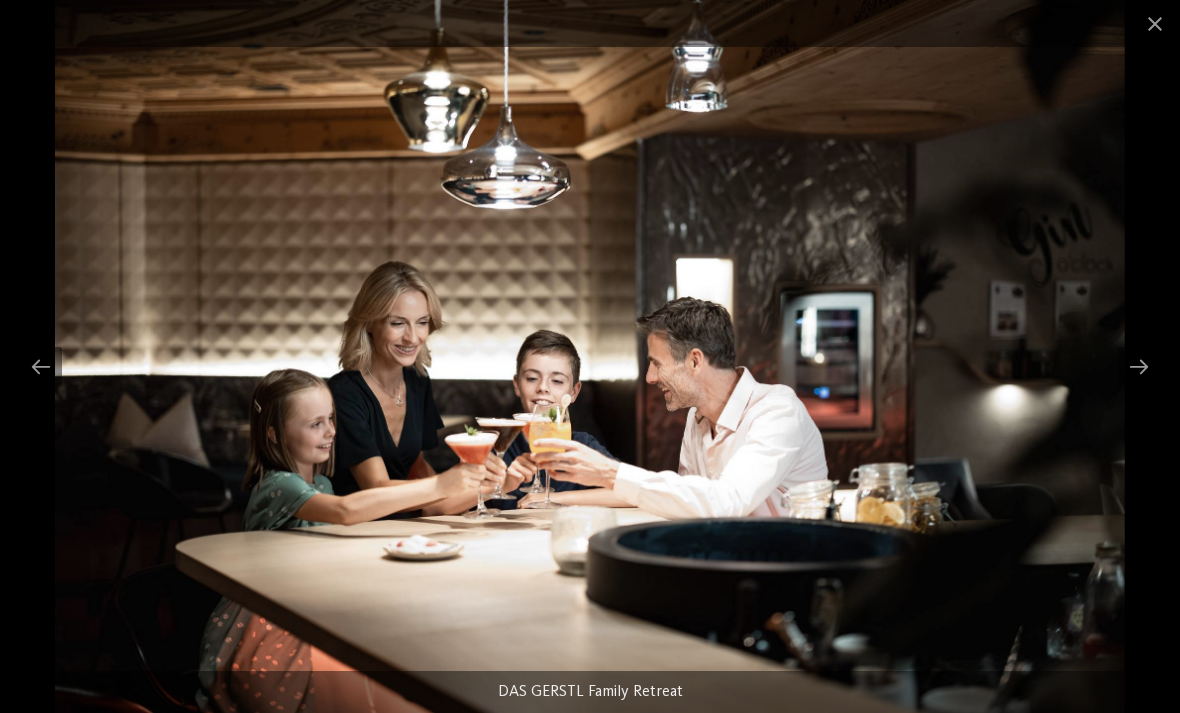click at bounding box center (1139, 366) 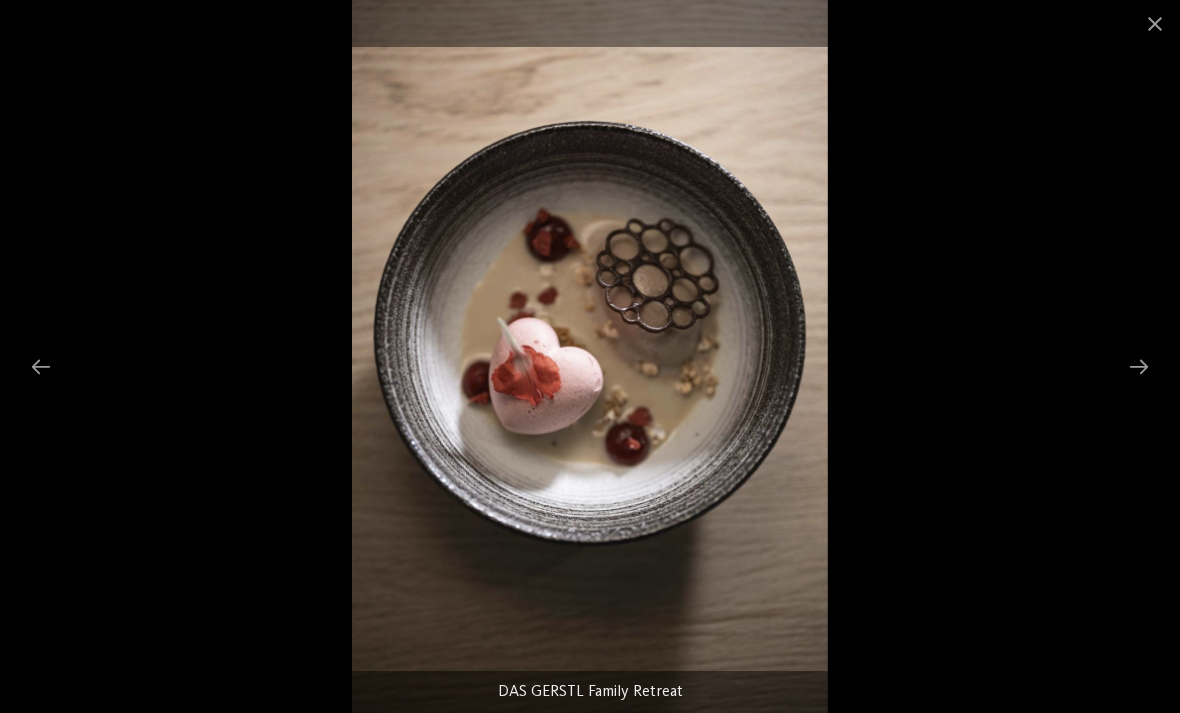 click at bounding box center (1139, 366) 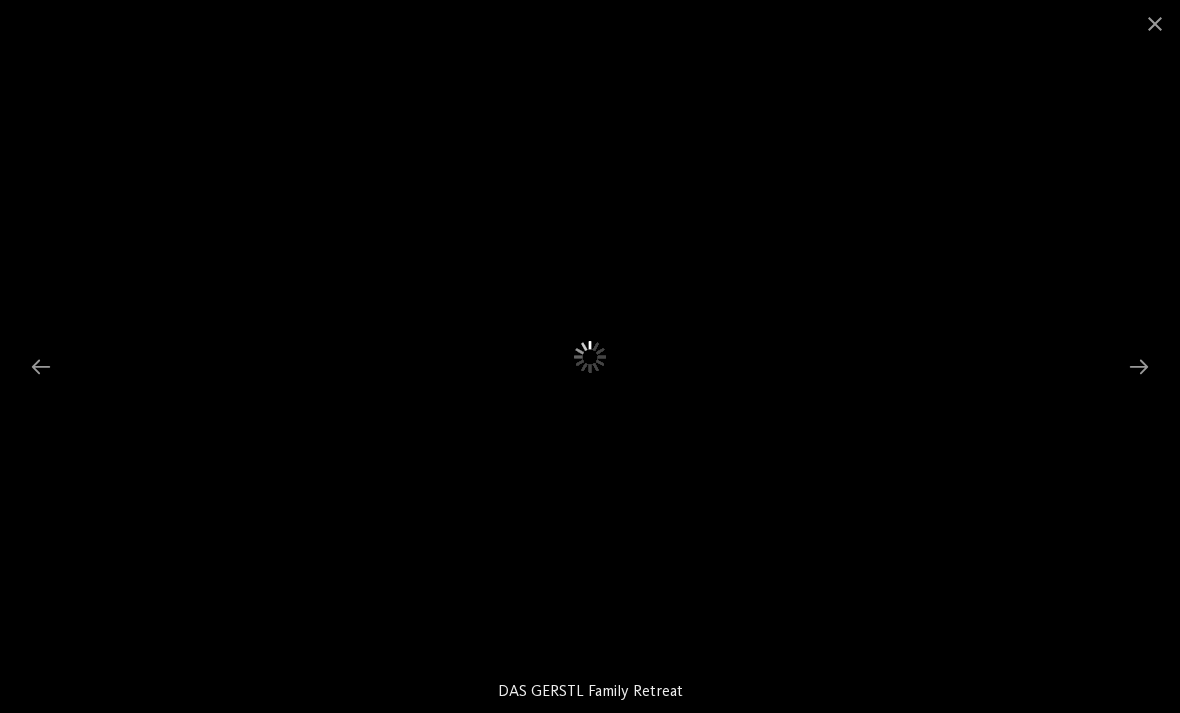 click at bounding box center [1139, 366] 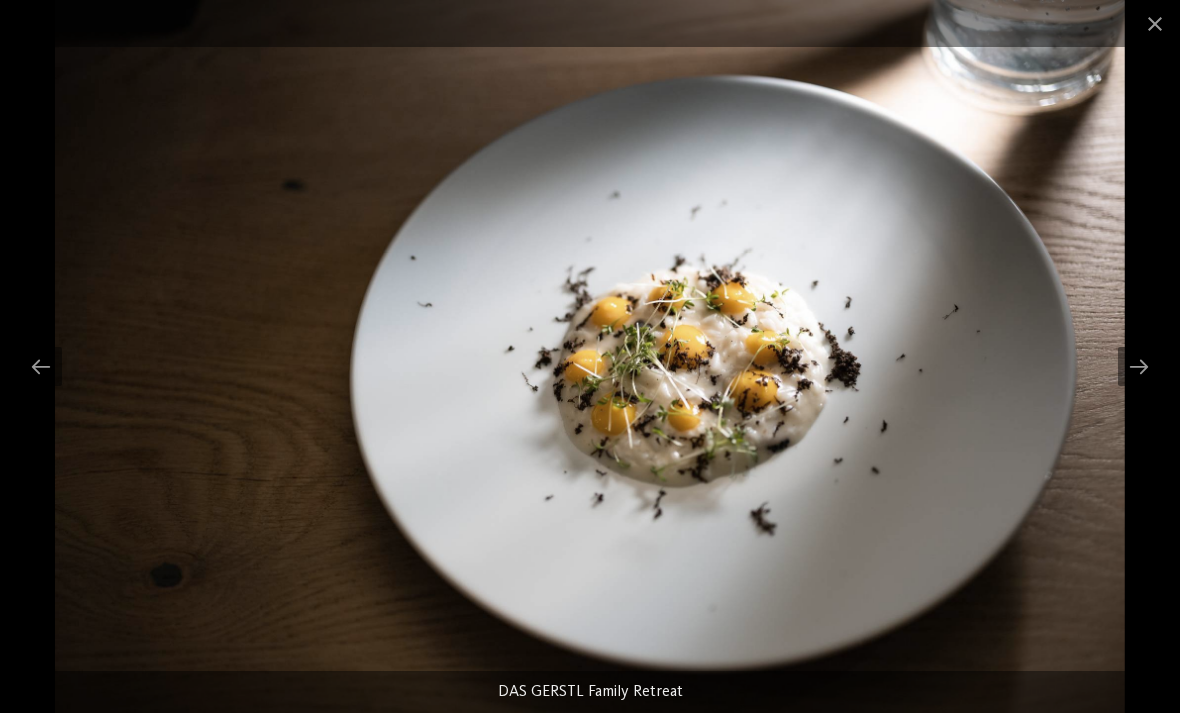 click at bounding box center [1139, 366] 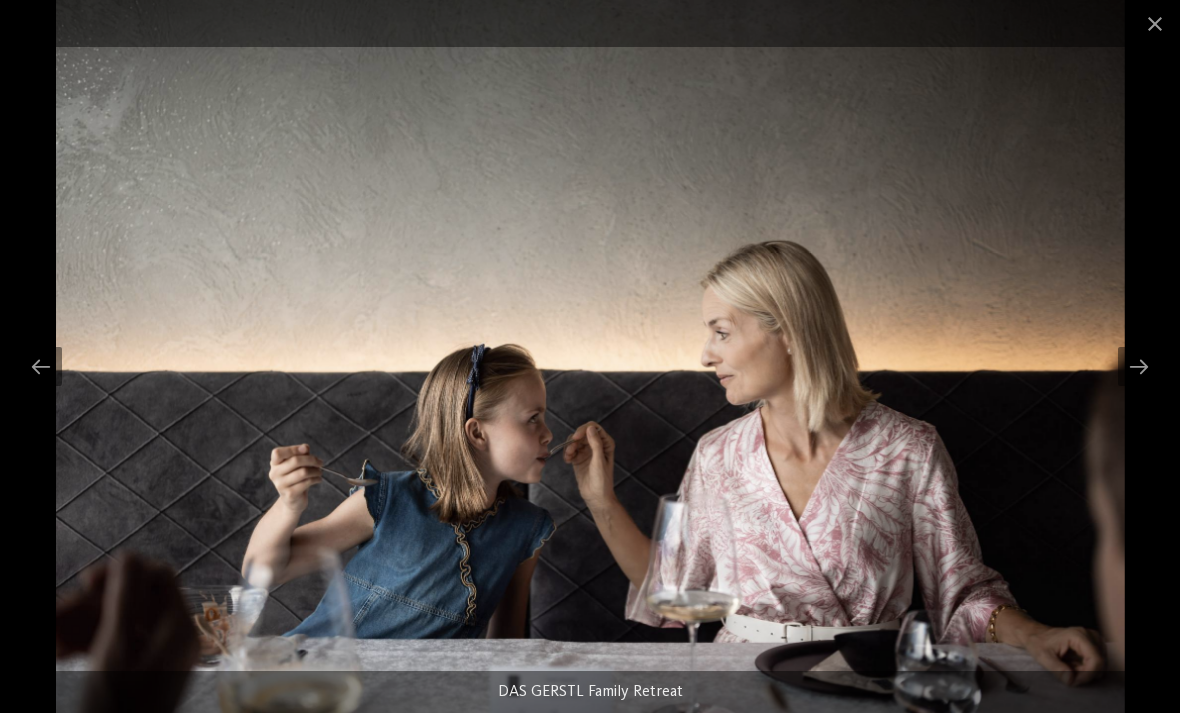 click at bounding box center [1139, 366] 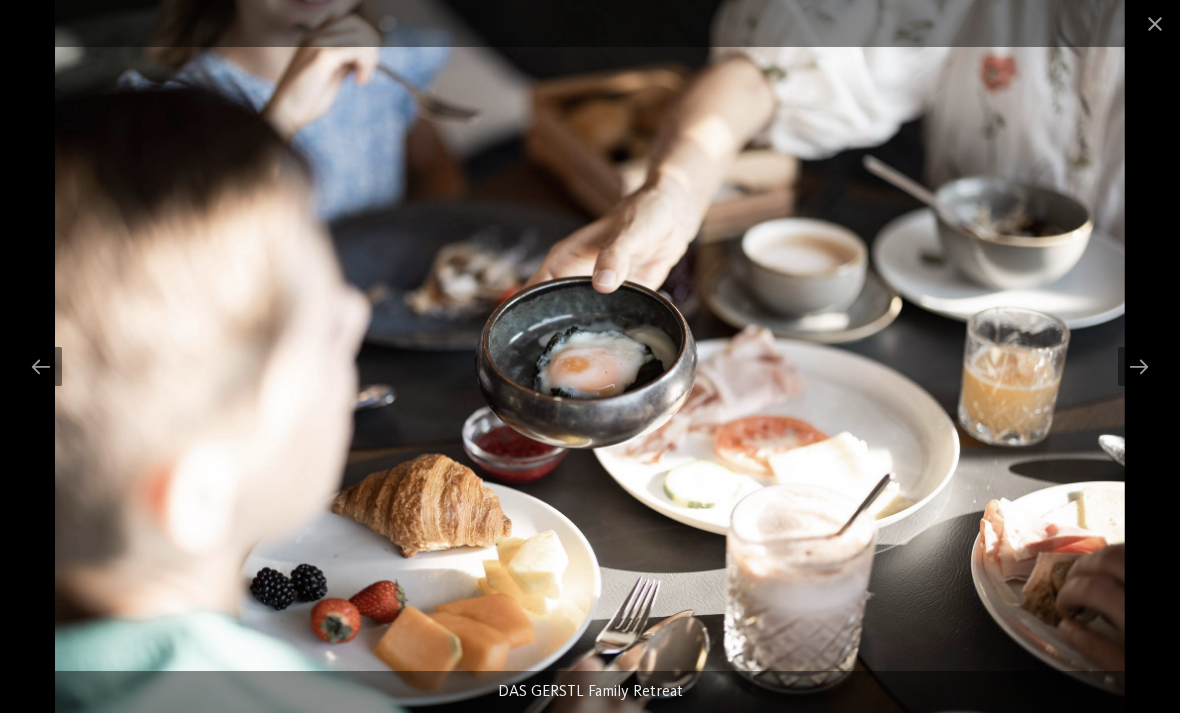 click at bounding box center [1155, 23] 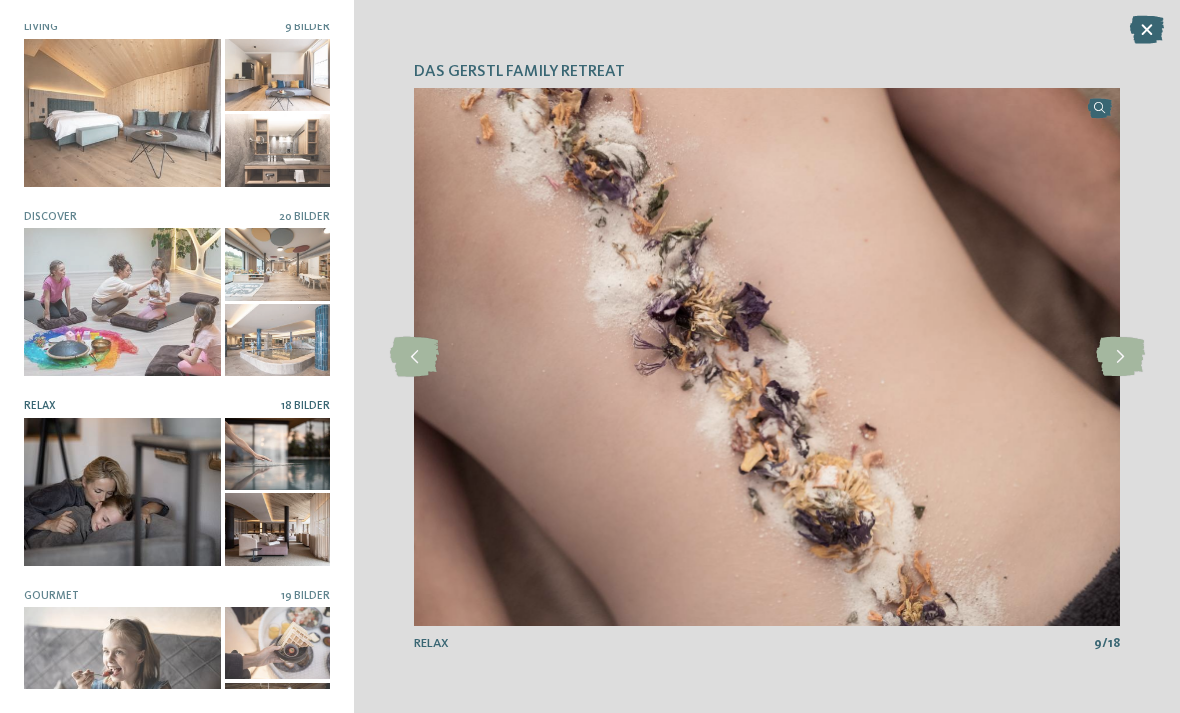 click at bounding box center [1147, 30] 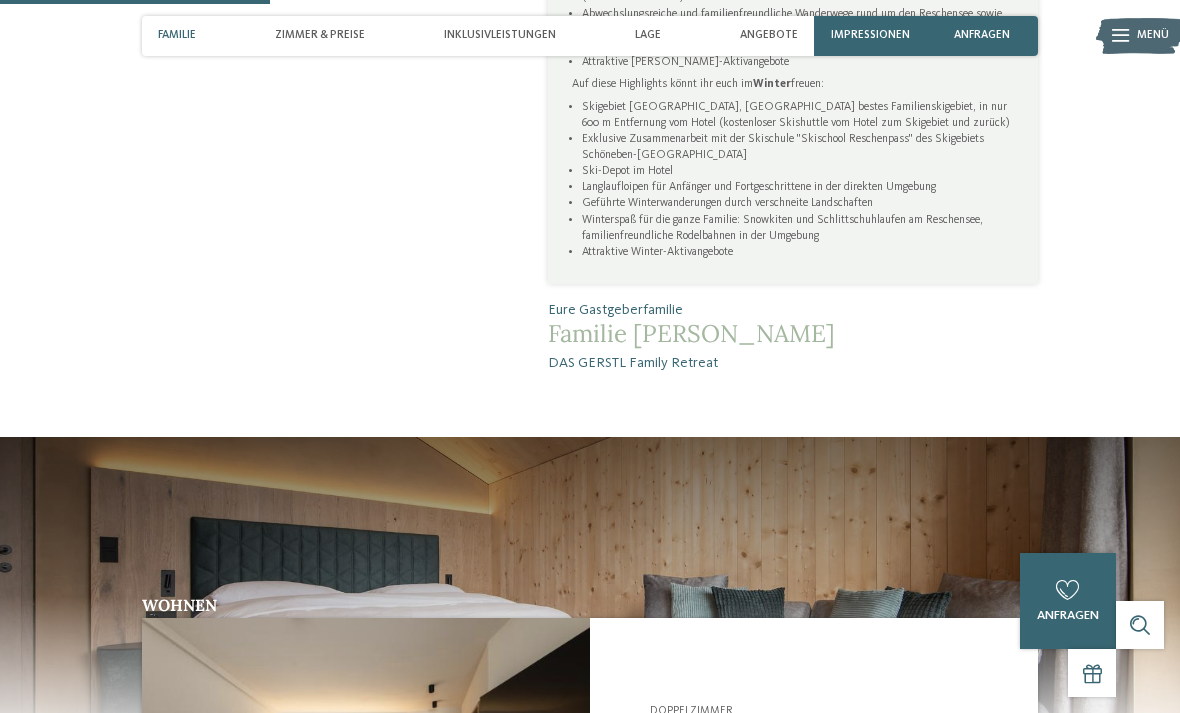 scroll, scrollTop: 1208, scrollLeft: 0, axis: vertical 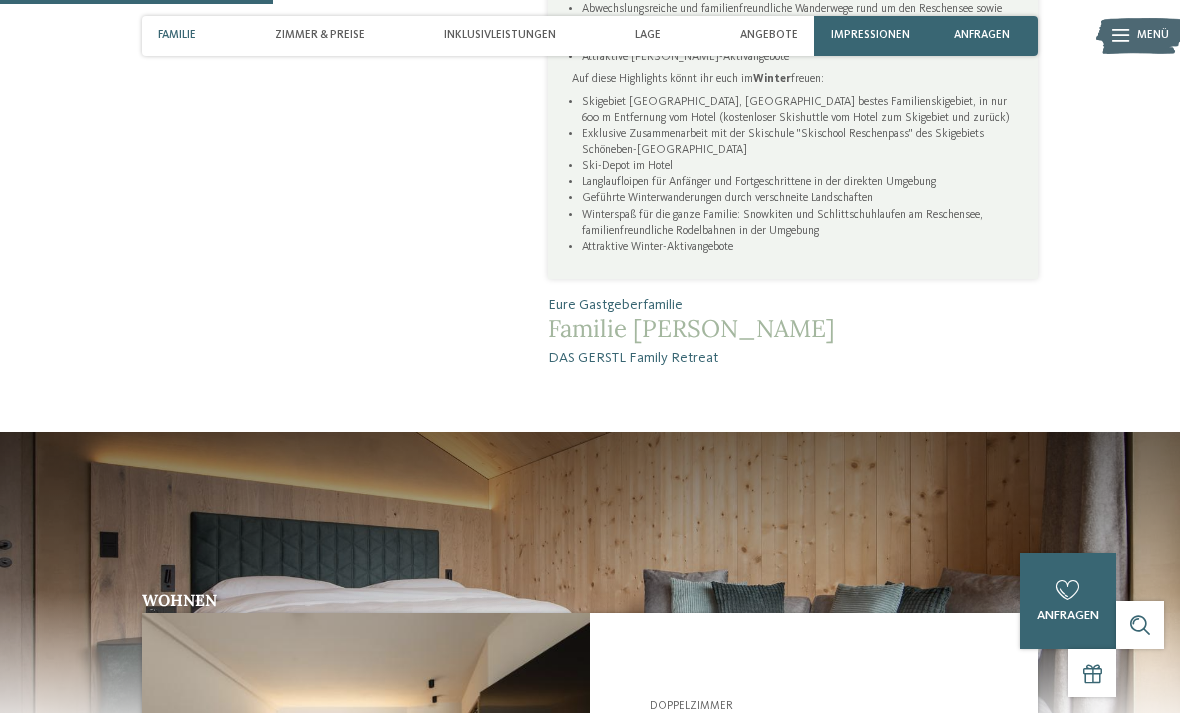 click on "Angebote" at bounding box center (769, 35) 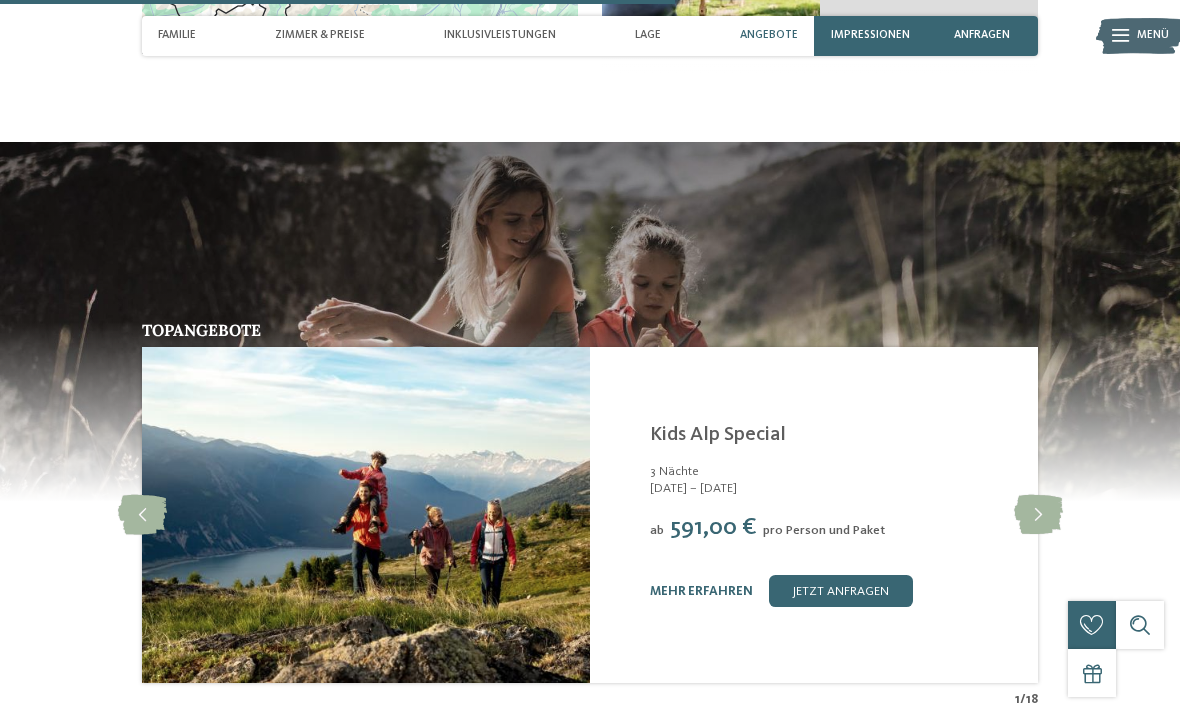scroll, scrollTop: 2984, scrollLeft: 0, axis: vertical 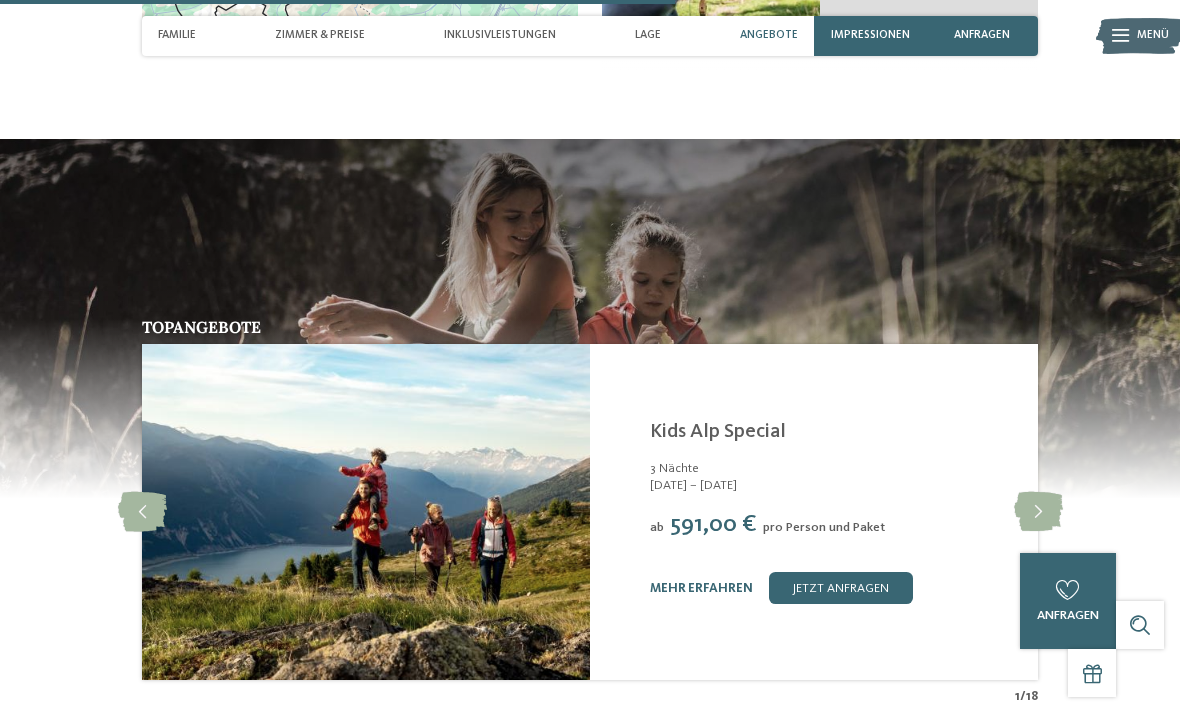 click at bounding box center [1038, 512] 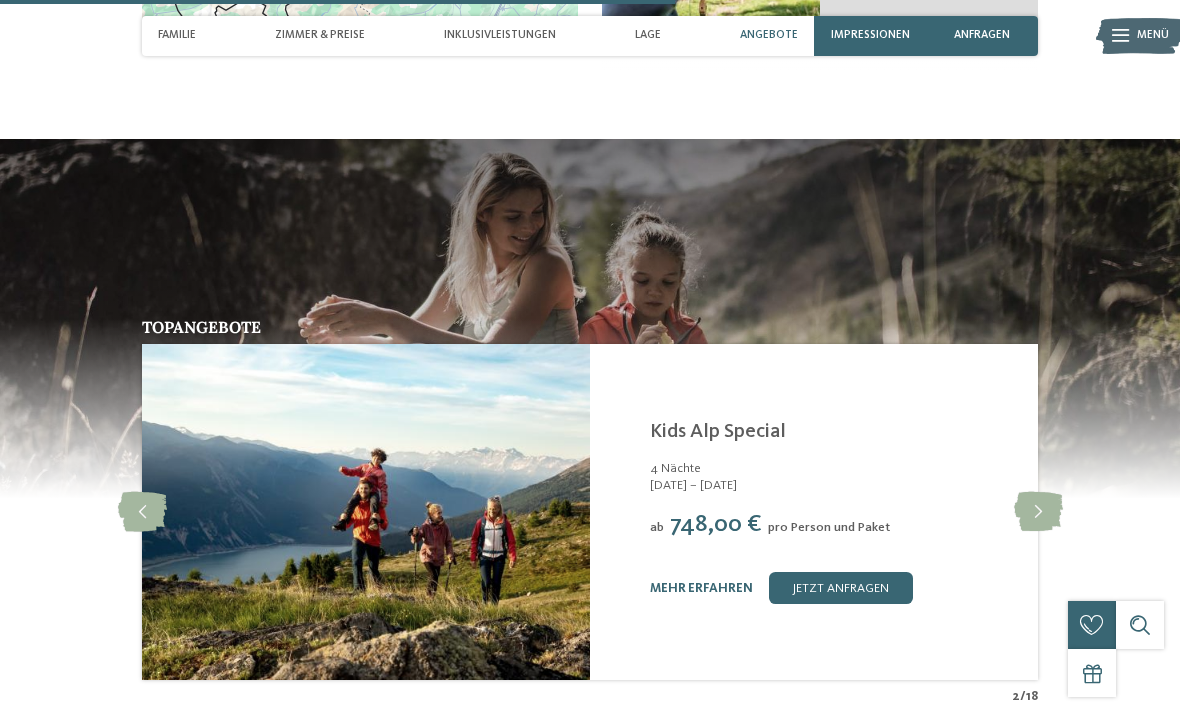 click at bounding box center [1038, 512] 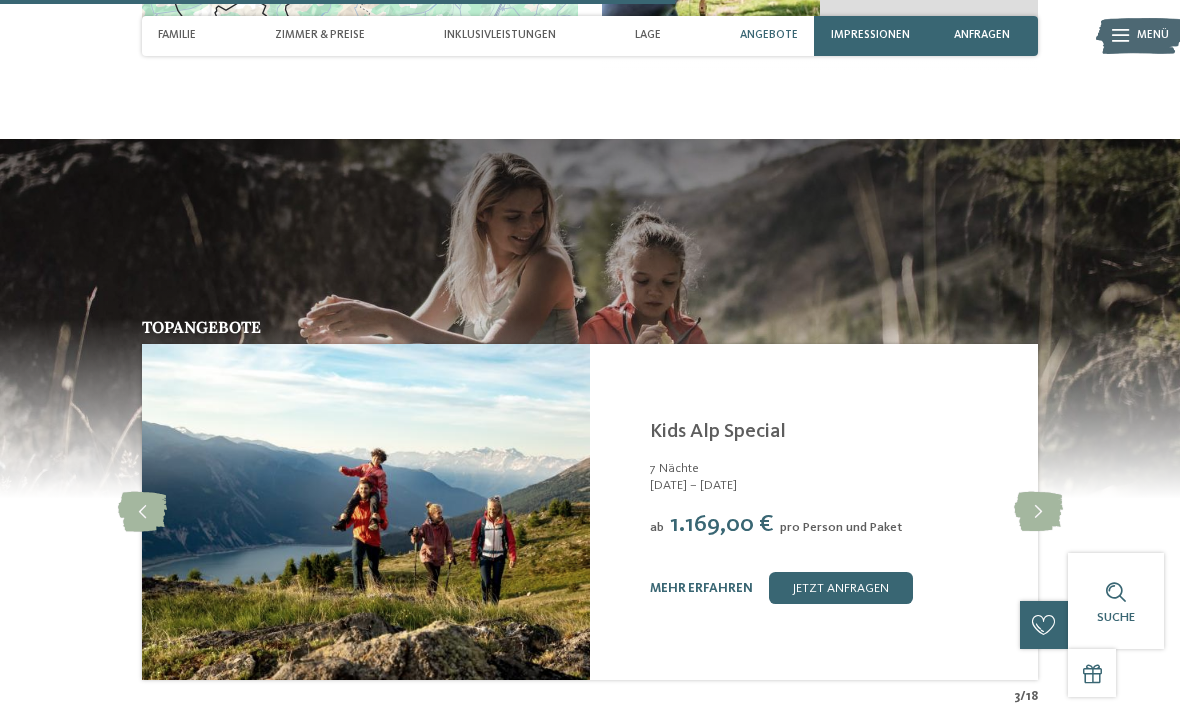 click at bounding box center (1038, 512) 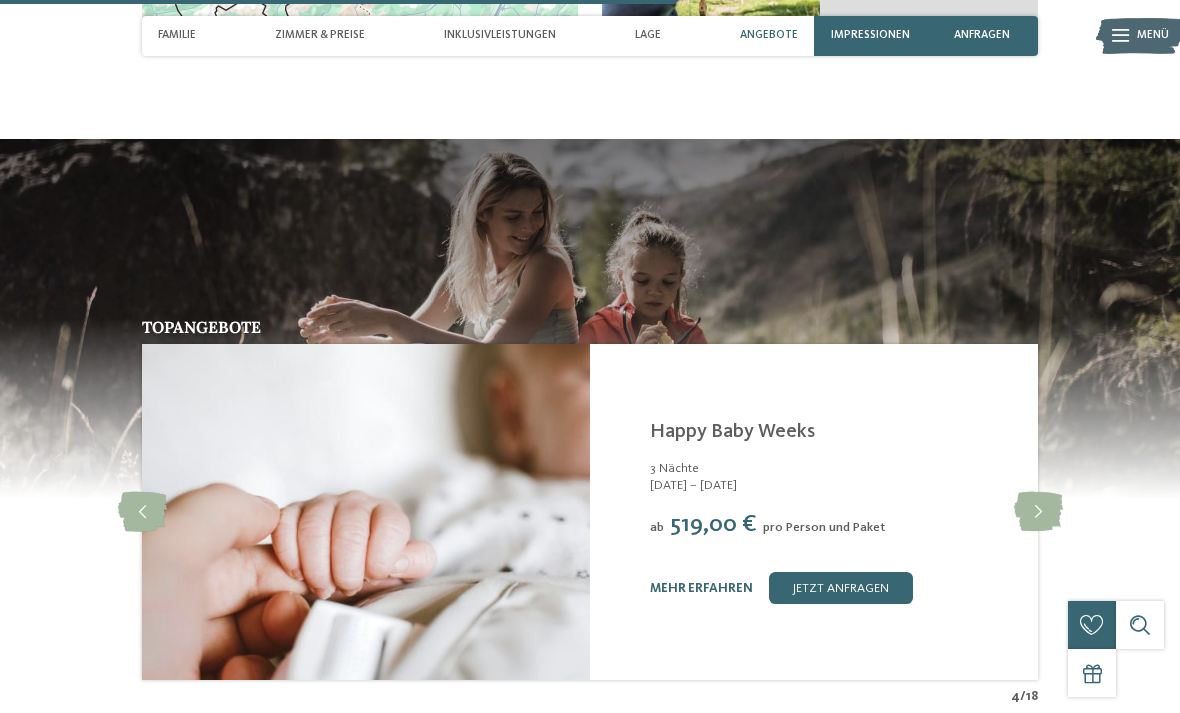 click at bounding box center (1038, 512) 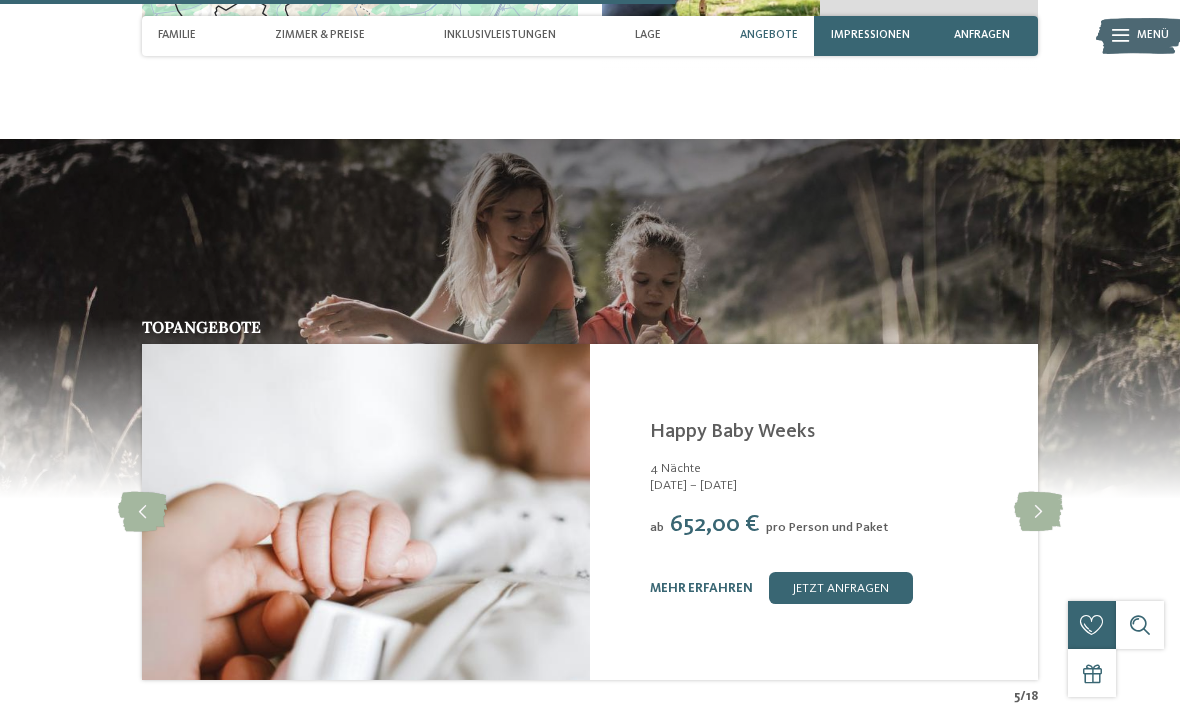 click at bounding box center [1038, 512] 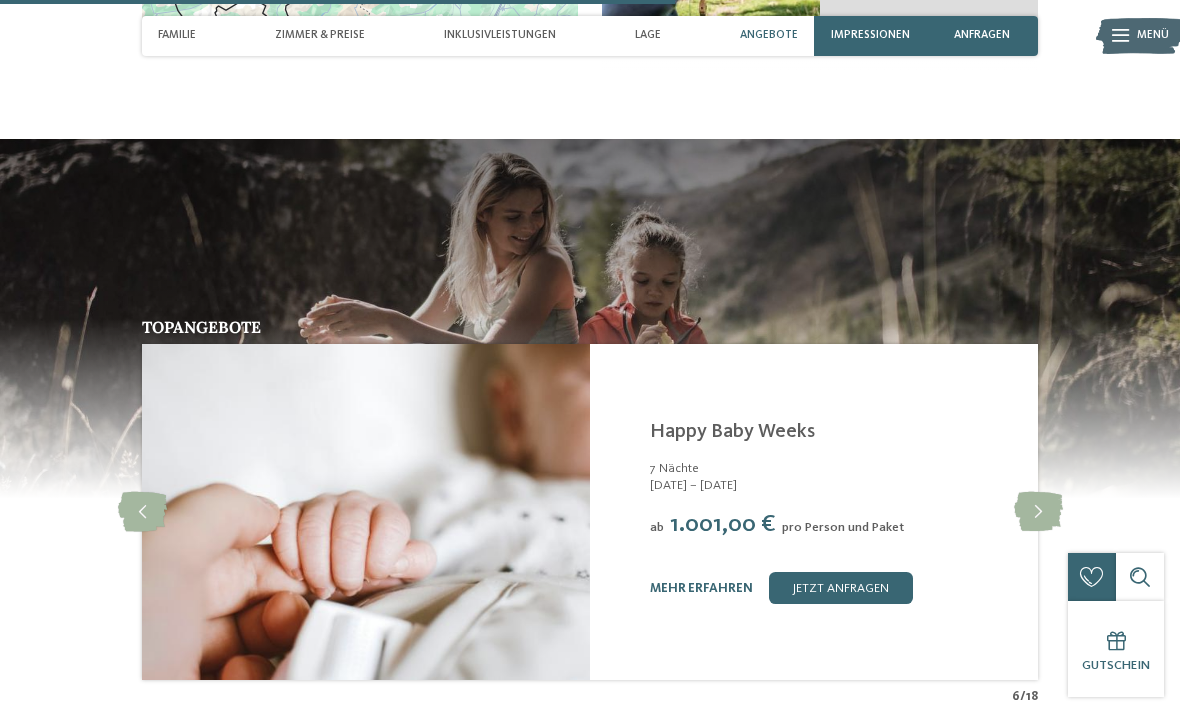 click at bounding box center [1038, 512] 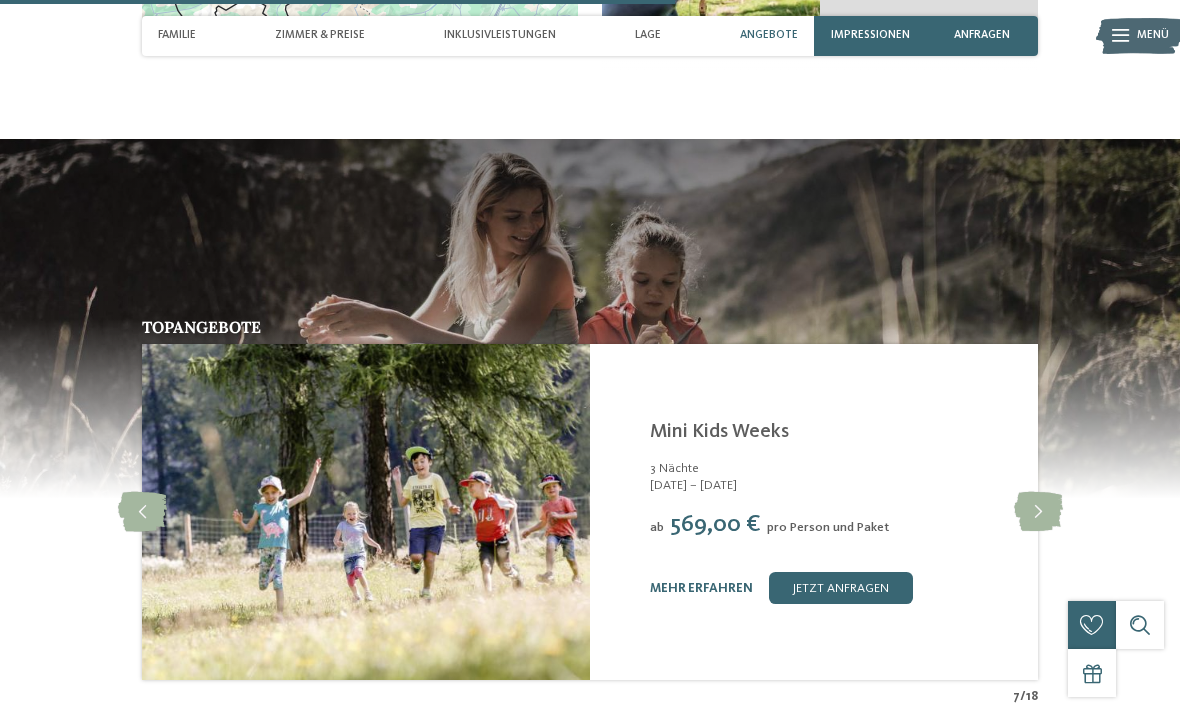 click at bounding box center [1038, 512] 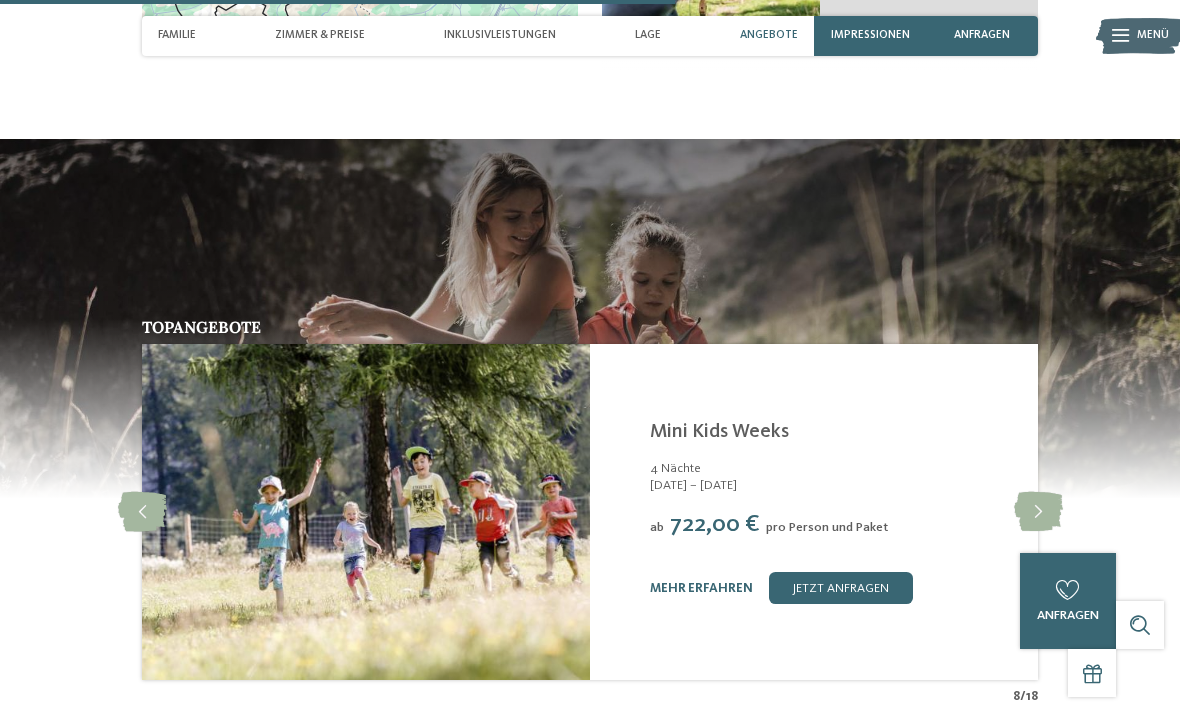 click at bounding box center [1038, 512] 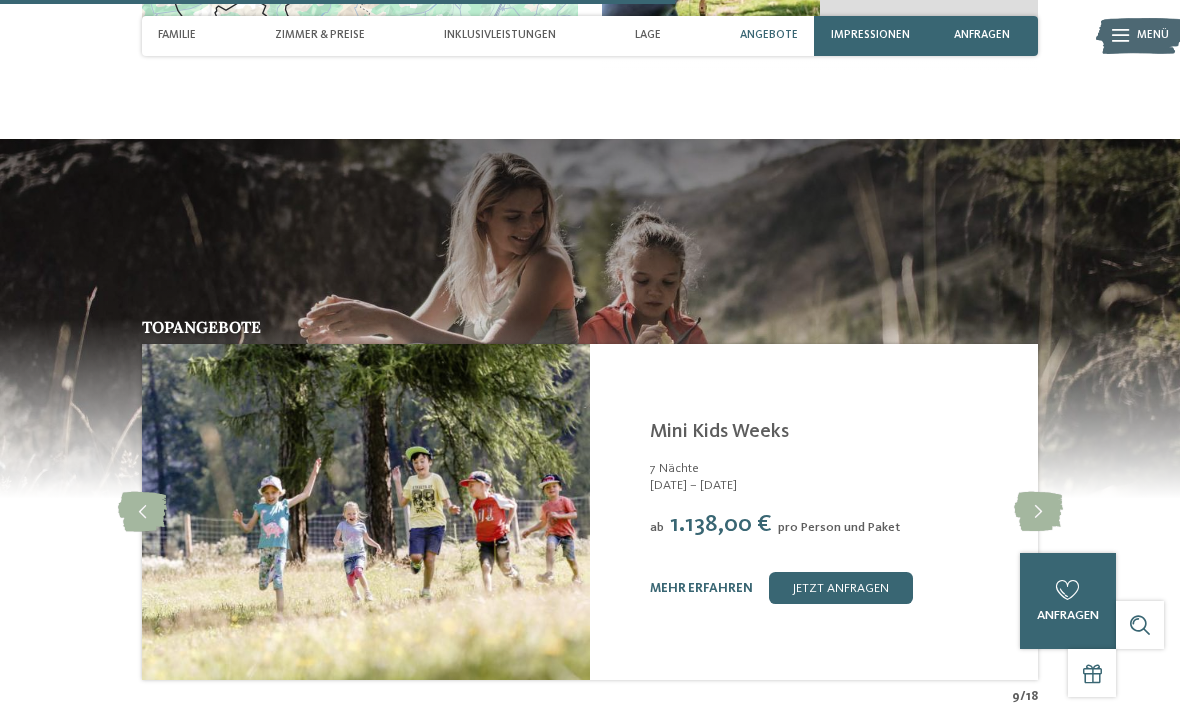click at bounding box center [1038, 512] 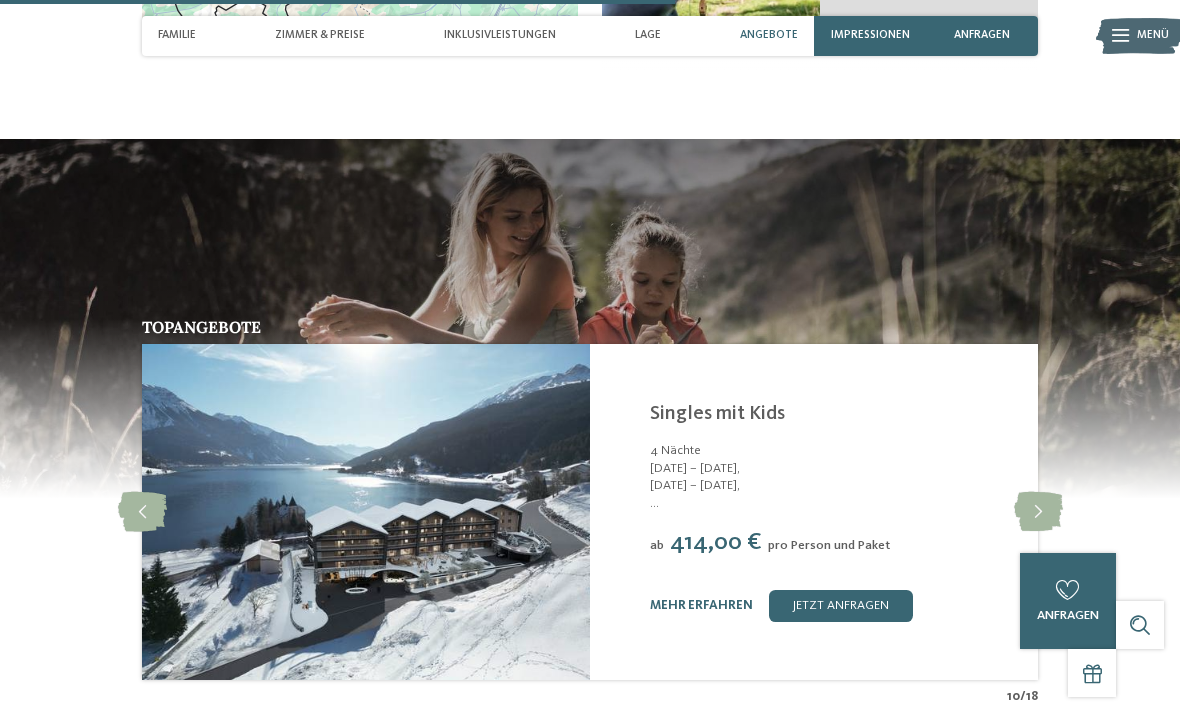 click at bounding box center (1038, 512) 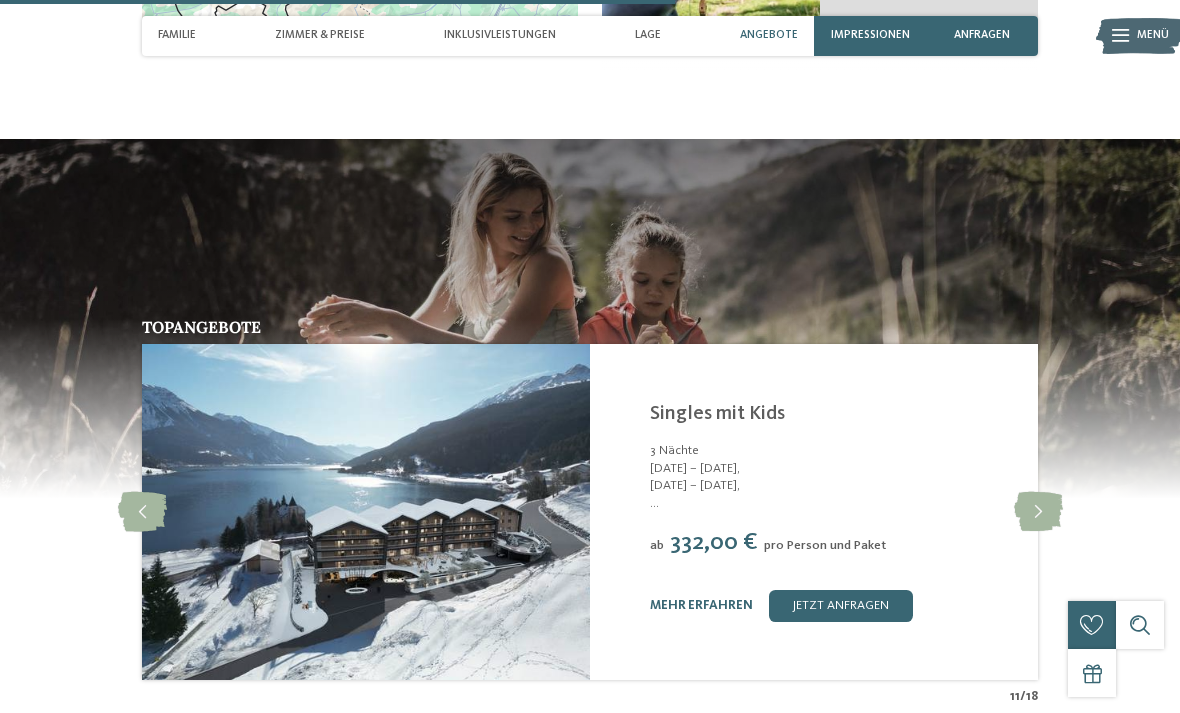 click at bounding box center [1038, 512] 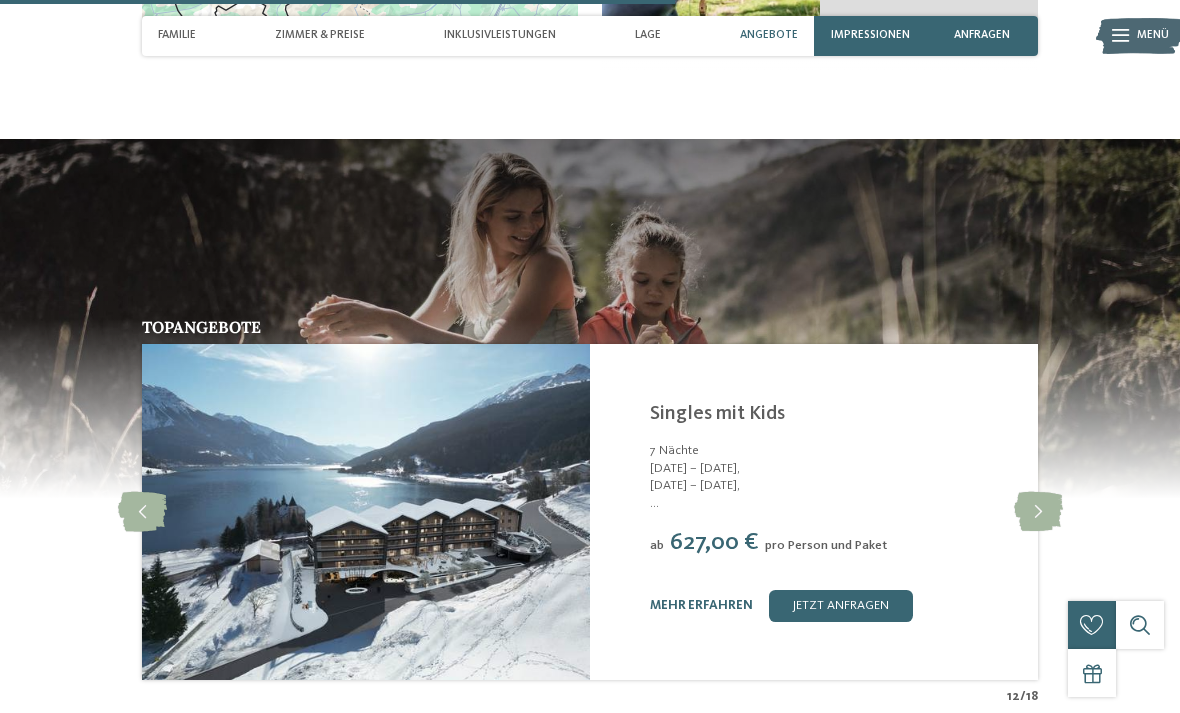 click at bounding box center (1038, 512) 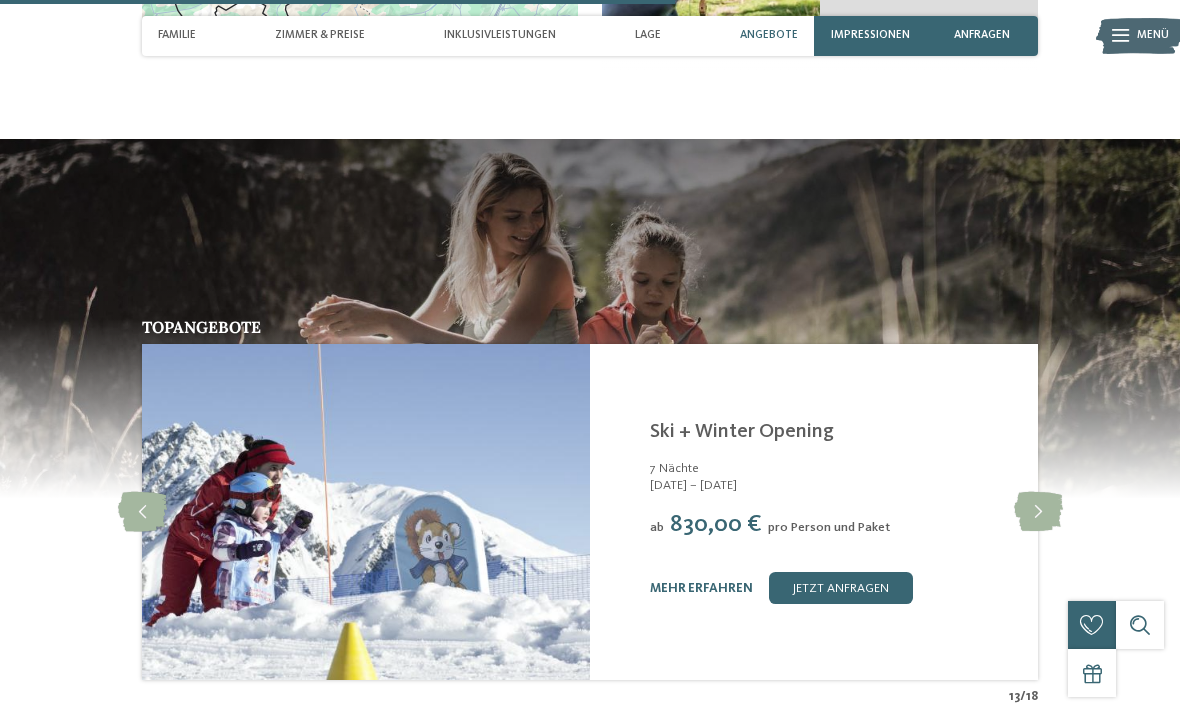 click at bounding box center (1038, 512) 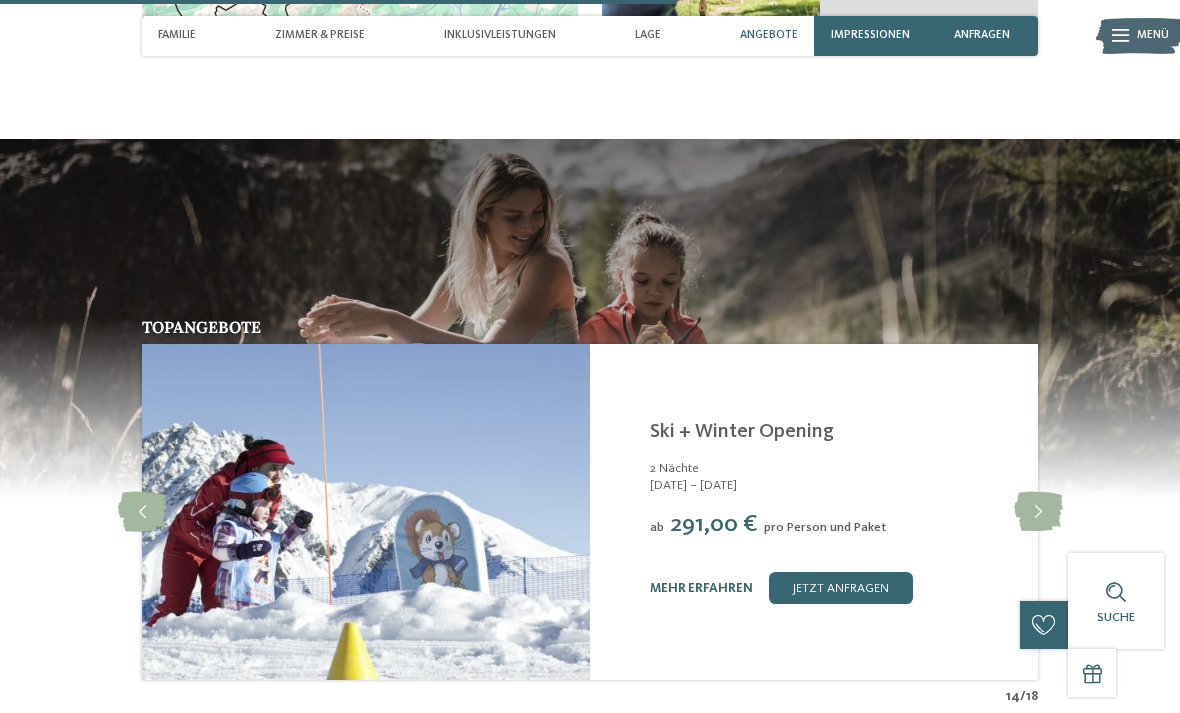click at bounding box center (1038, 512) 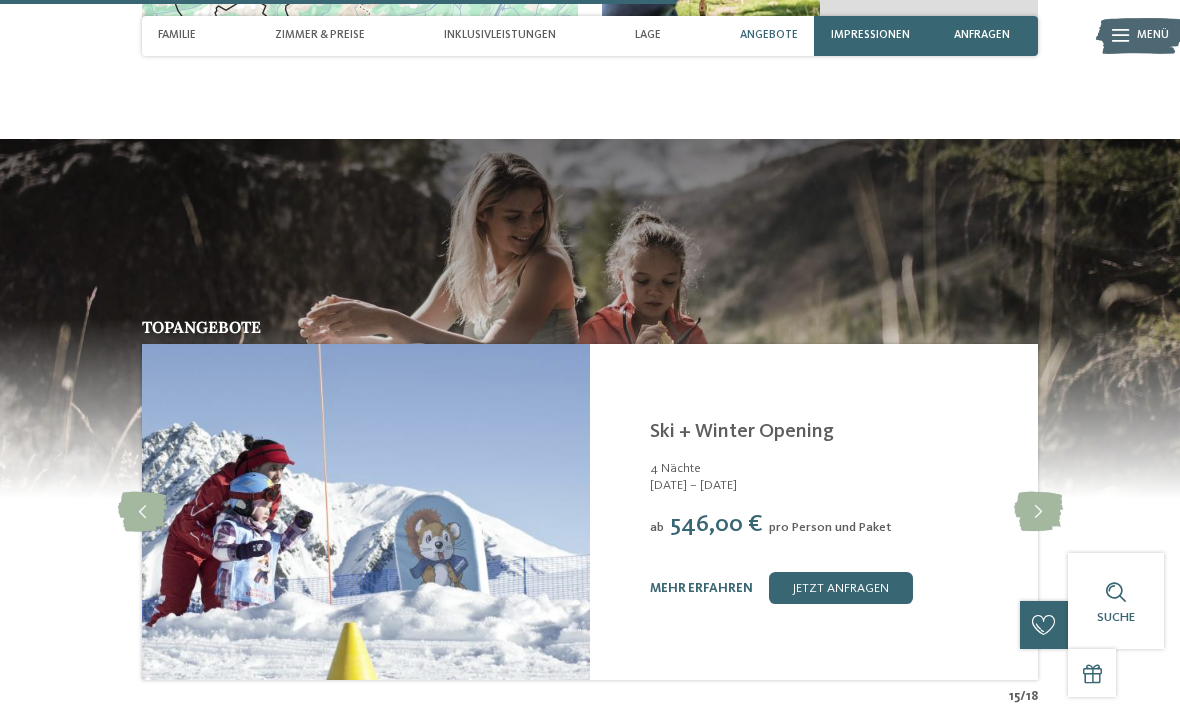 click at bounding box center (1038, 512) 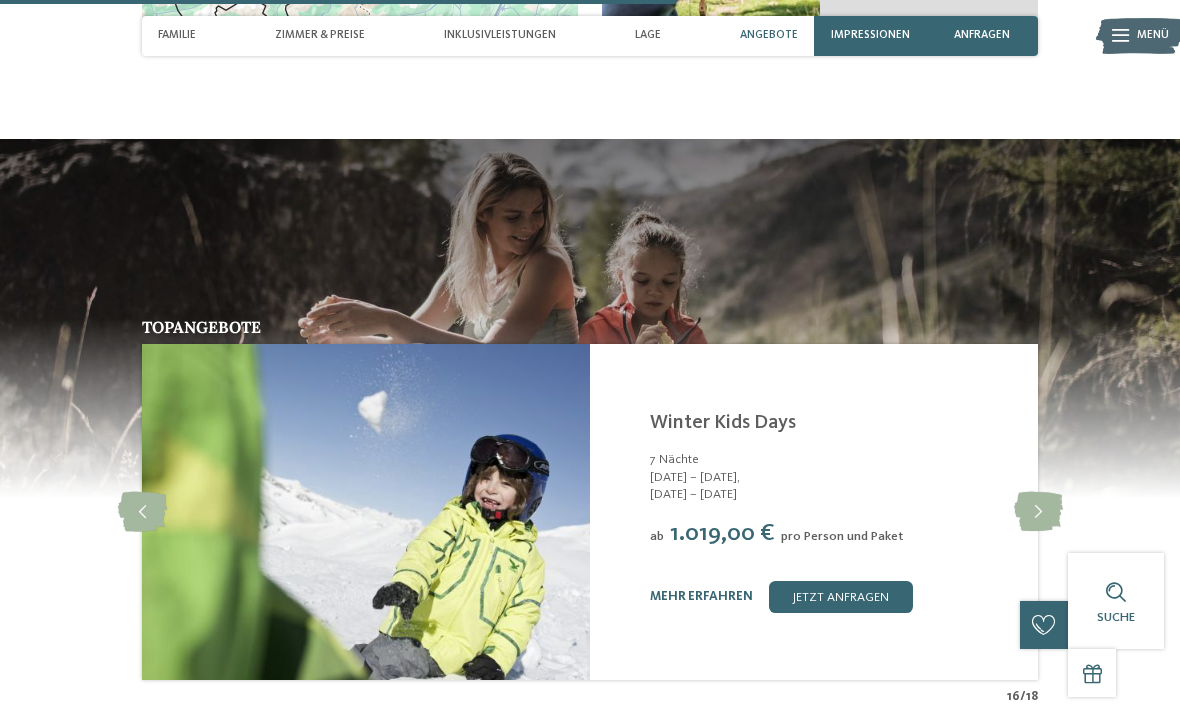 click at bounding box center [1038, 512] 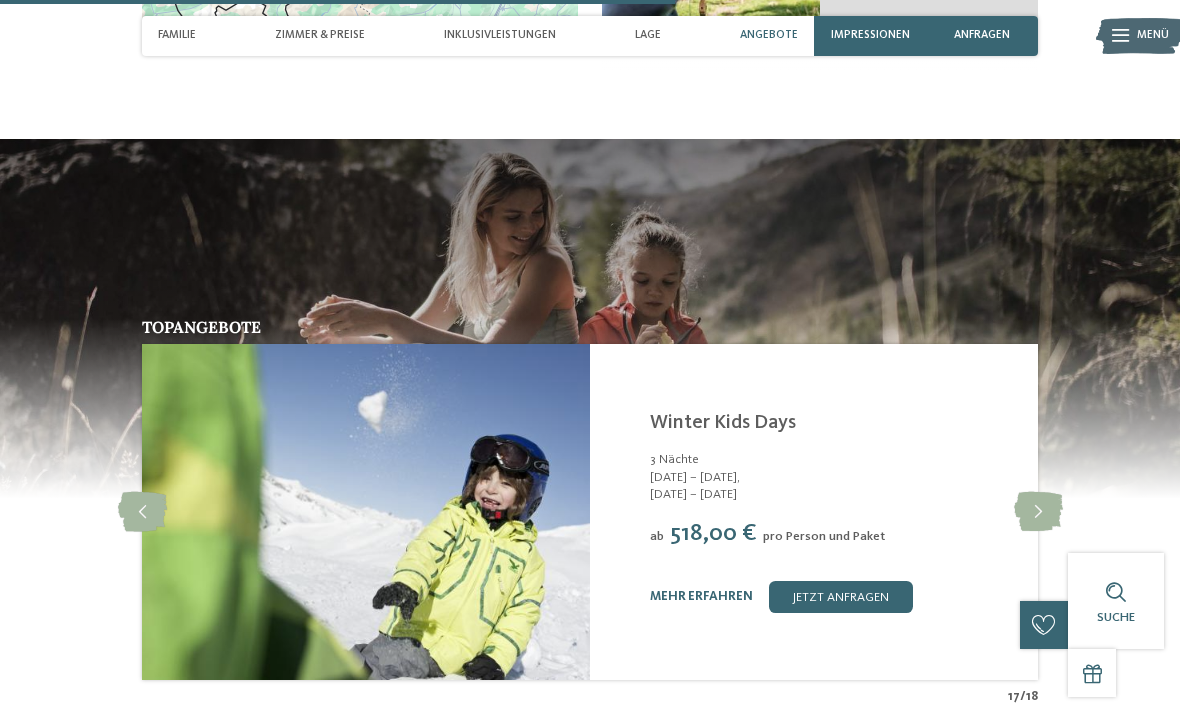 click at bounding box center (1038, 512) 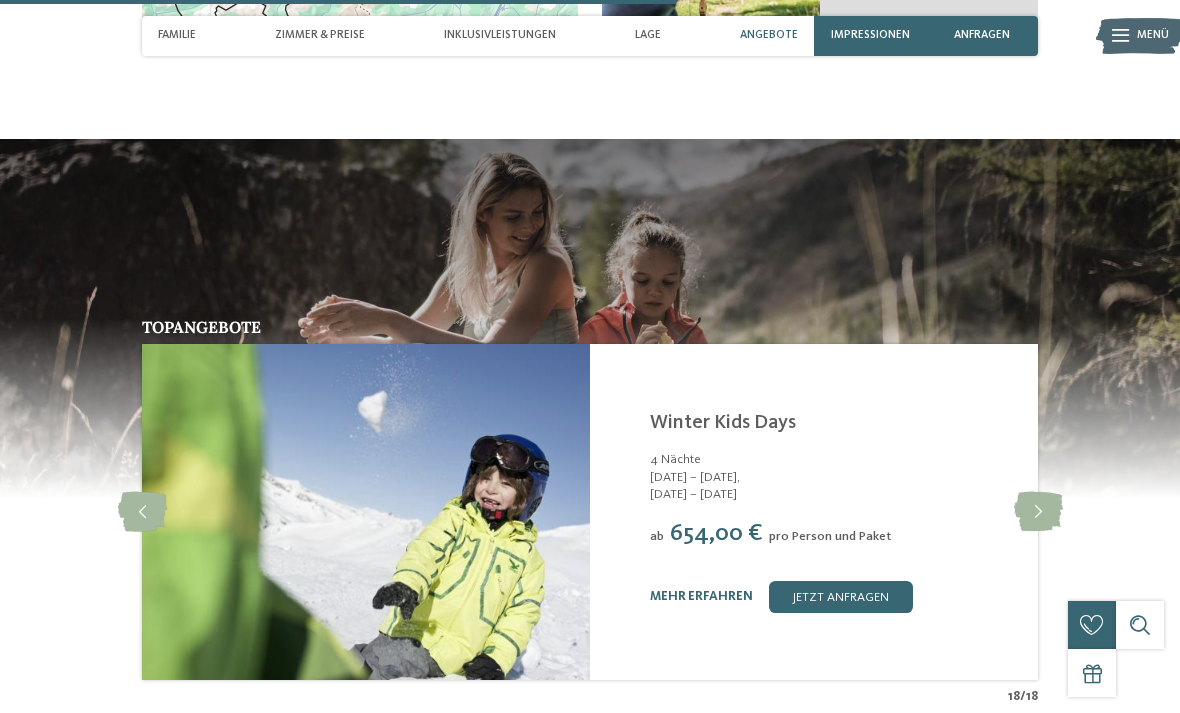 click at bounding box center (1038, 512) 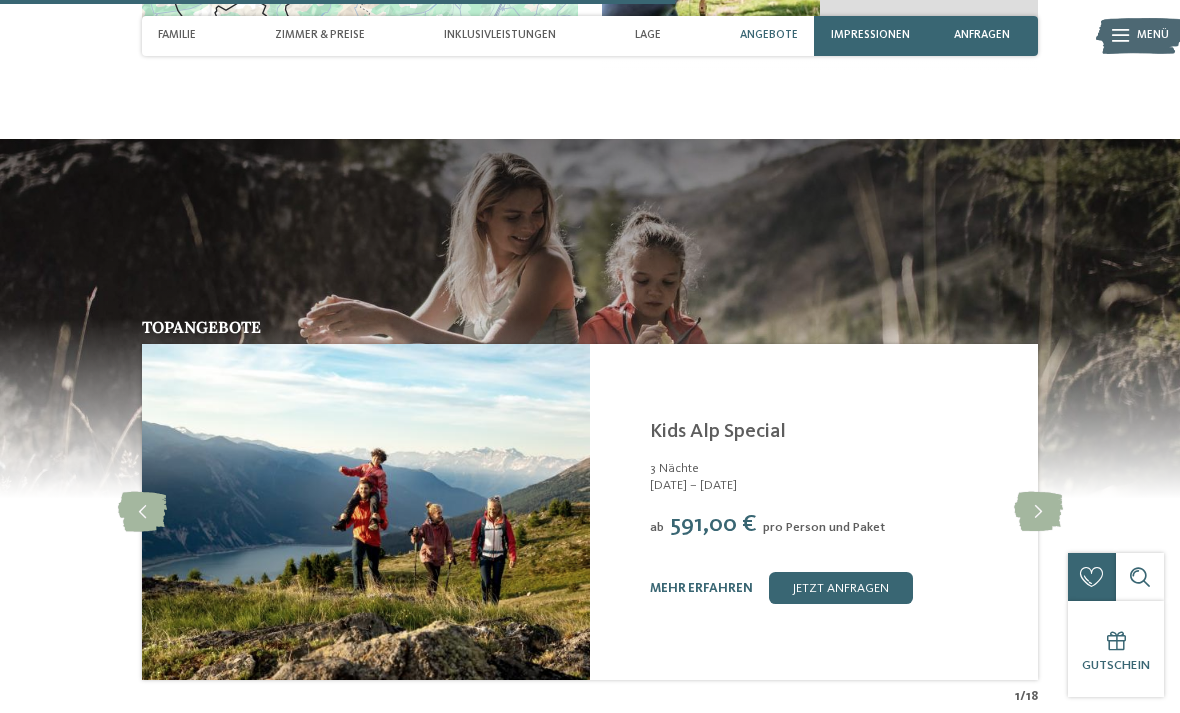 click on "jetzt anfragen" at bounding box center [841, 588] 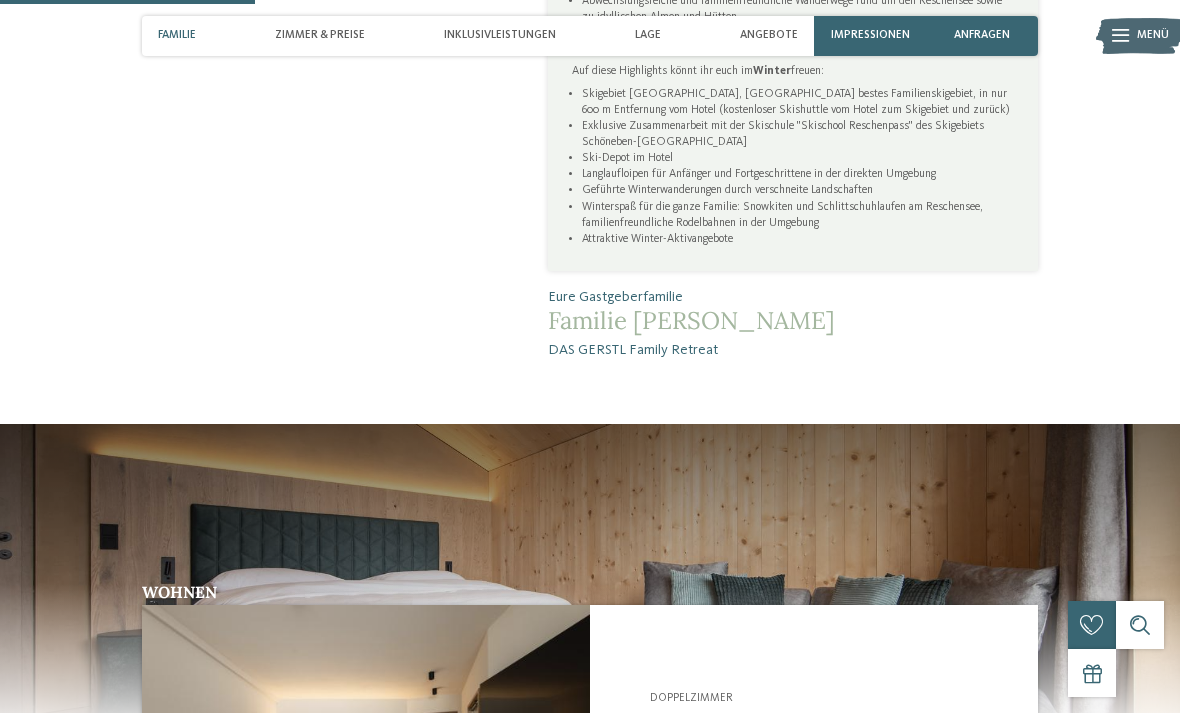 scroll, scrollTop: 1214, scrollLeft: 0, axis: vertical 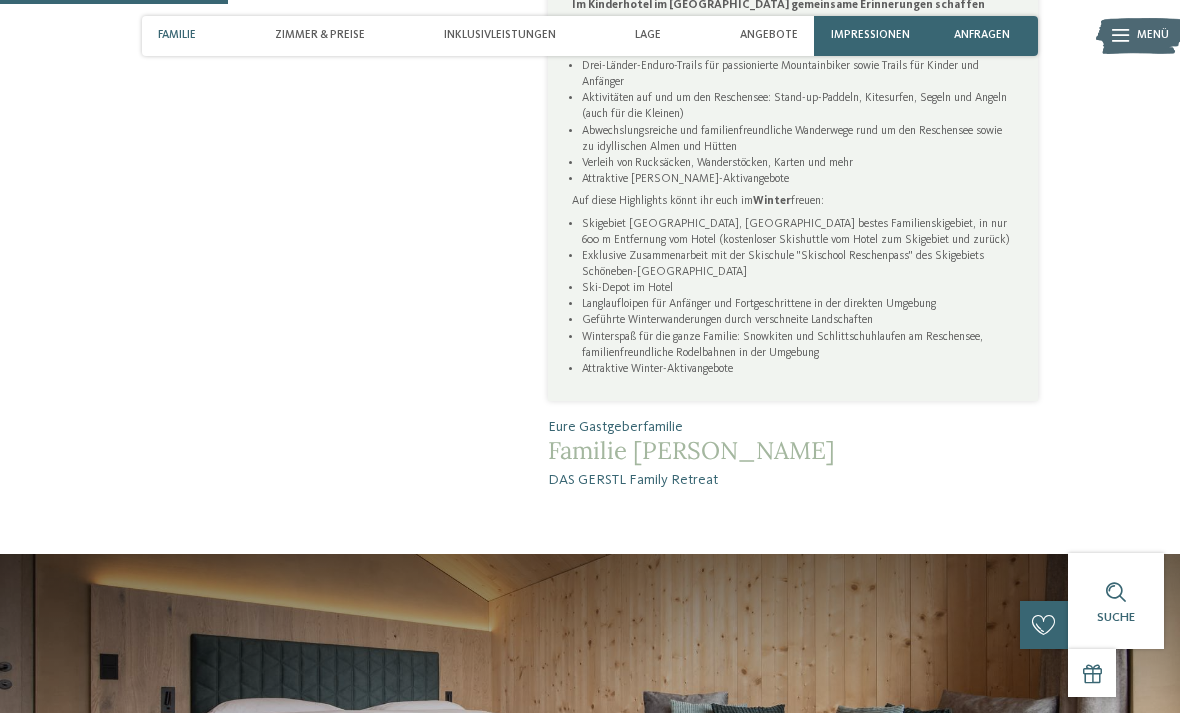click on "Zimmer & Preise" at bounding box center (320, 36) 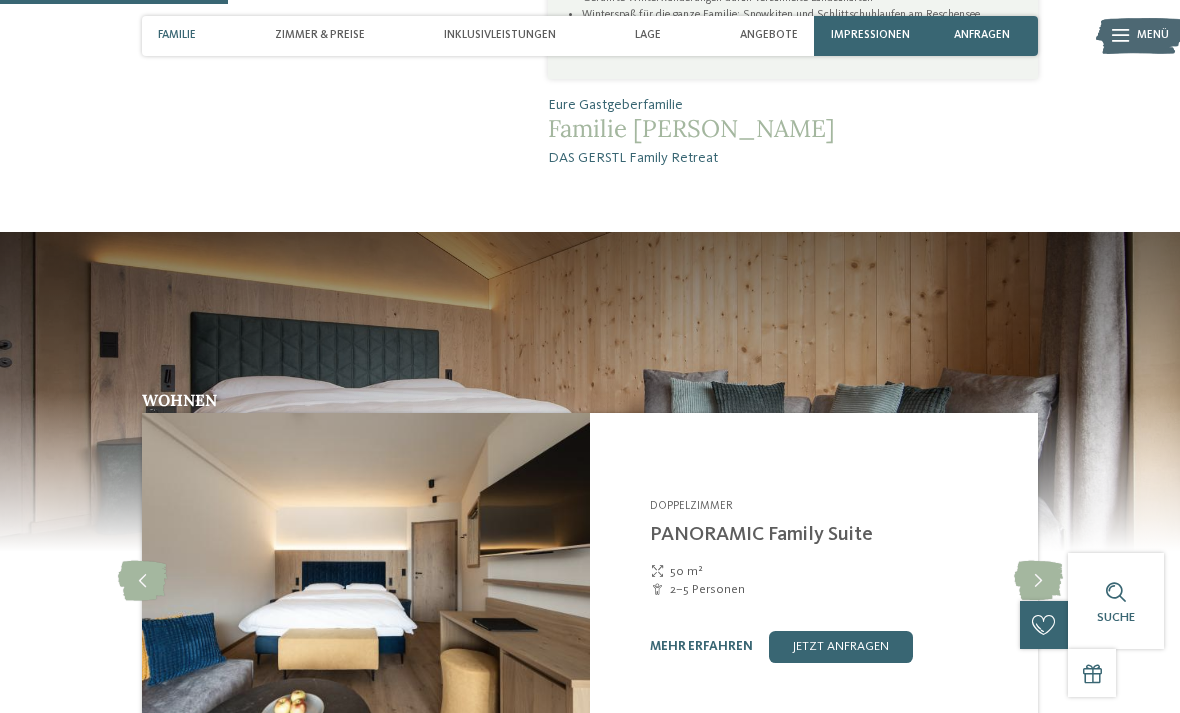 click on "Zimmer & Preise" at bounding box center [320, 35] 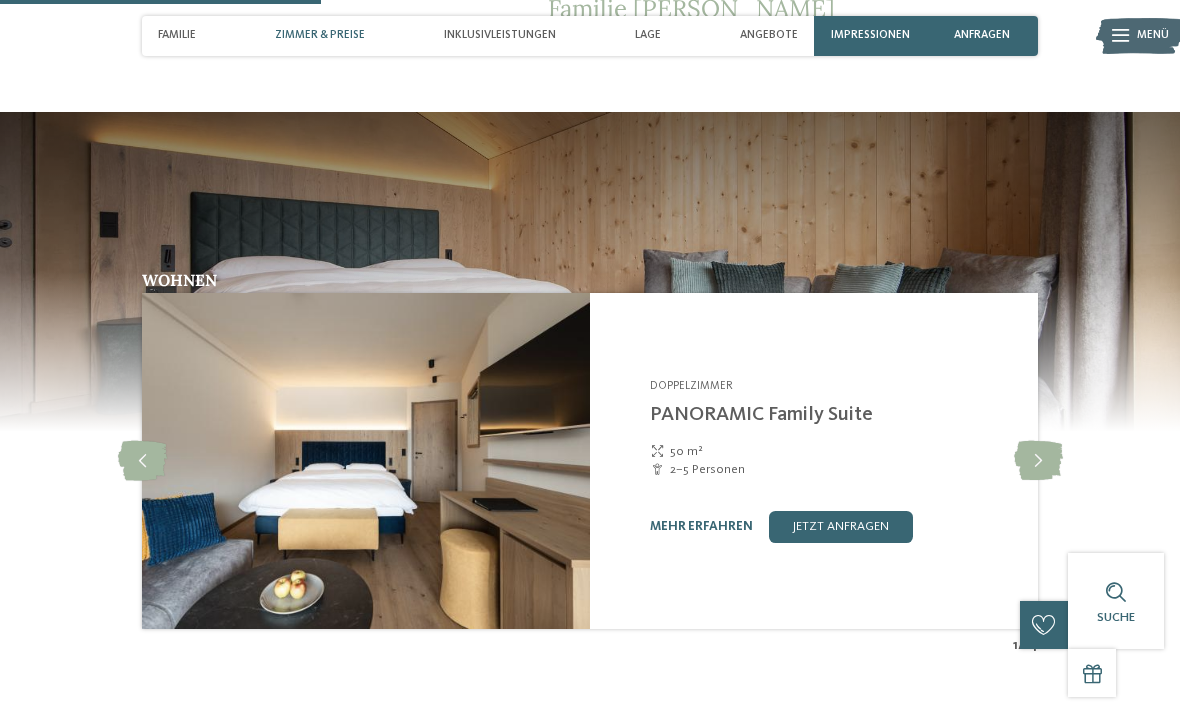 scroll, scrollTop: 1527, scrollLeft: 0, axis: vertical 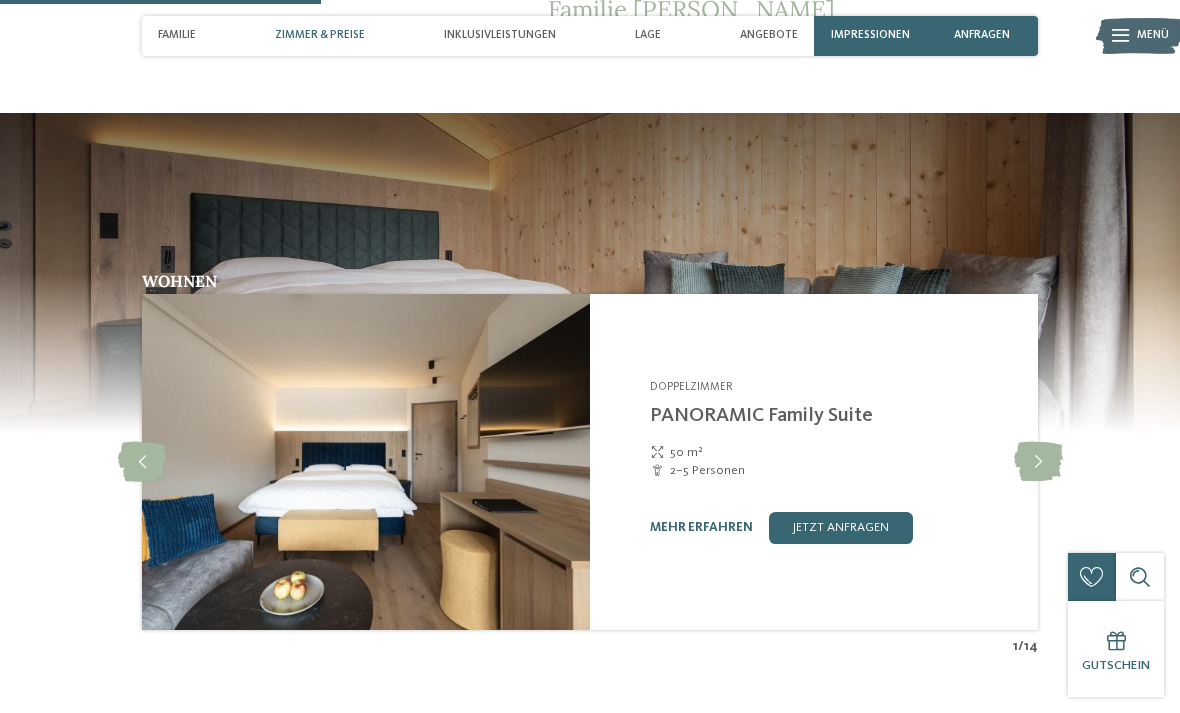 click on "Zimmer & Preise" at bounding box center (320, 36) 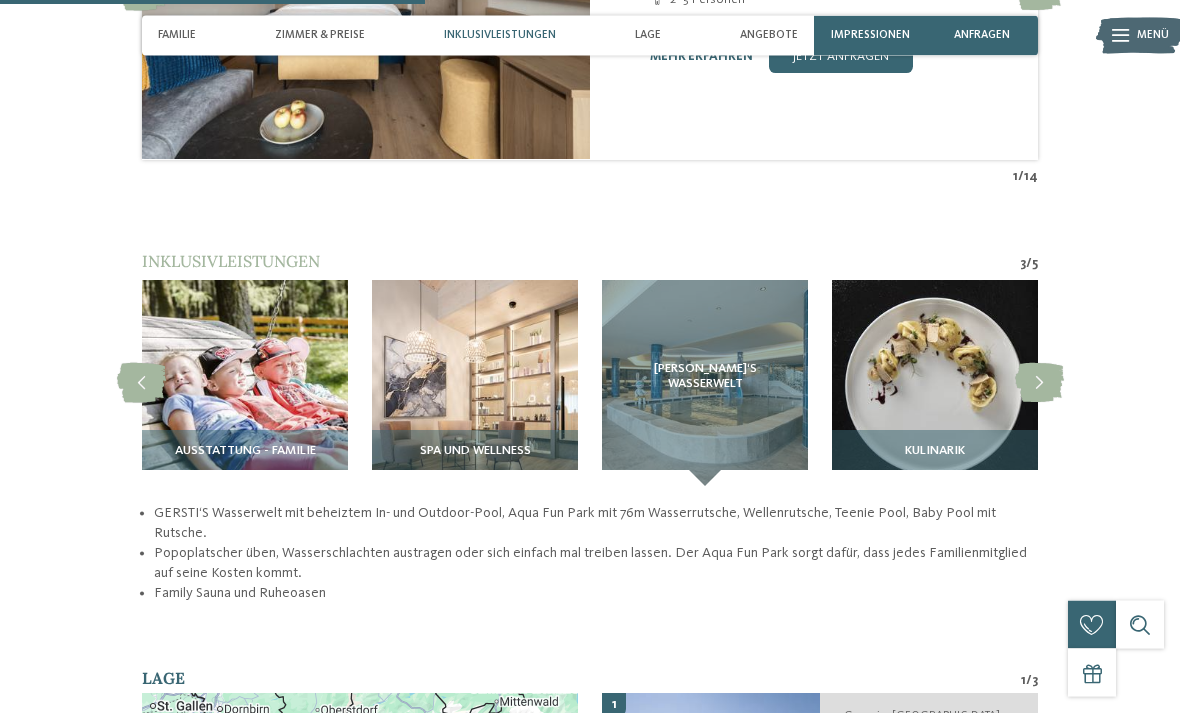 scroll, scrollTop: 2009, scrollLeft: 0, axis: vertical 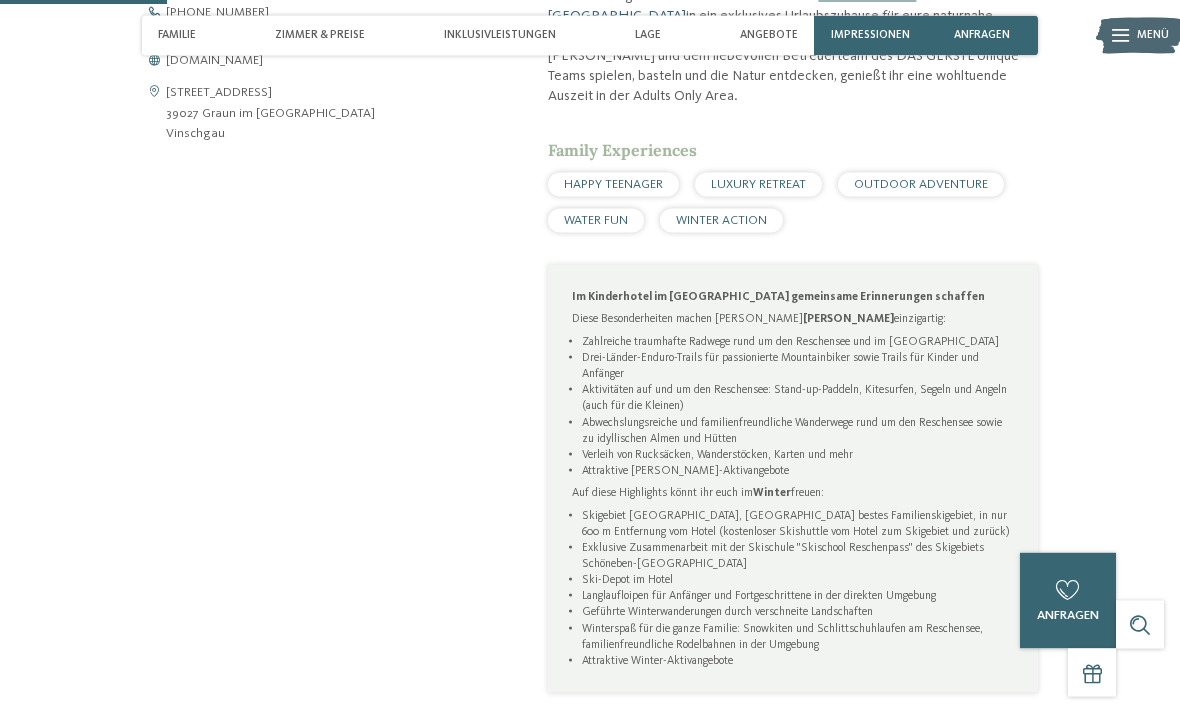 click on "Zimmer & Preise" at bounding box center (320, 35) 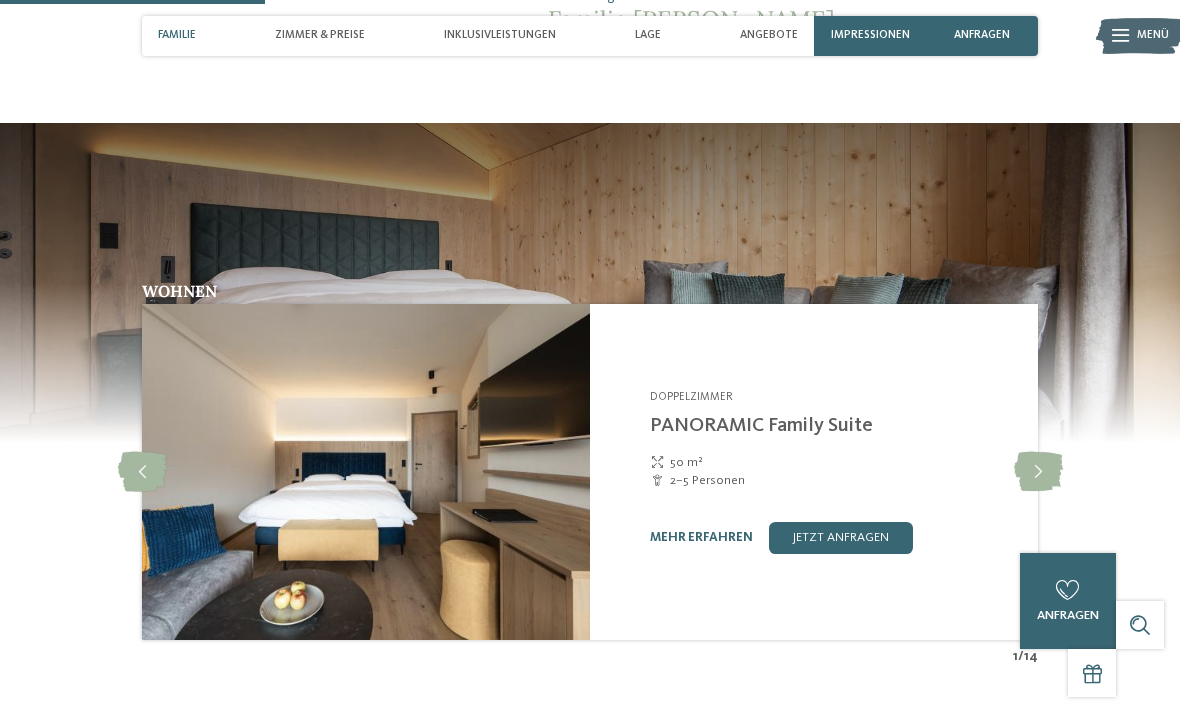 click on "Zimmer & Preise" at bounding box center [320, 35] 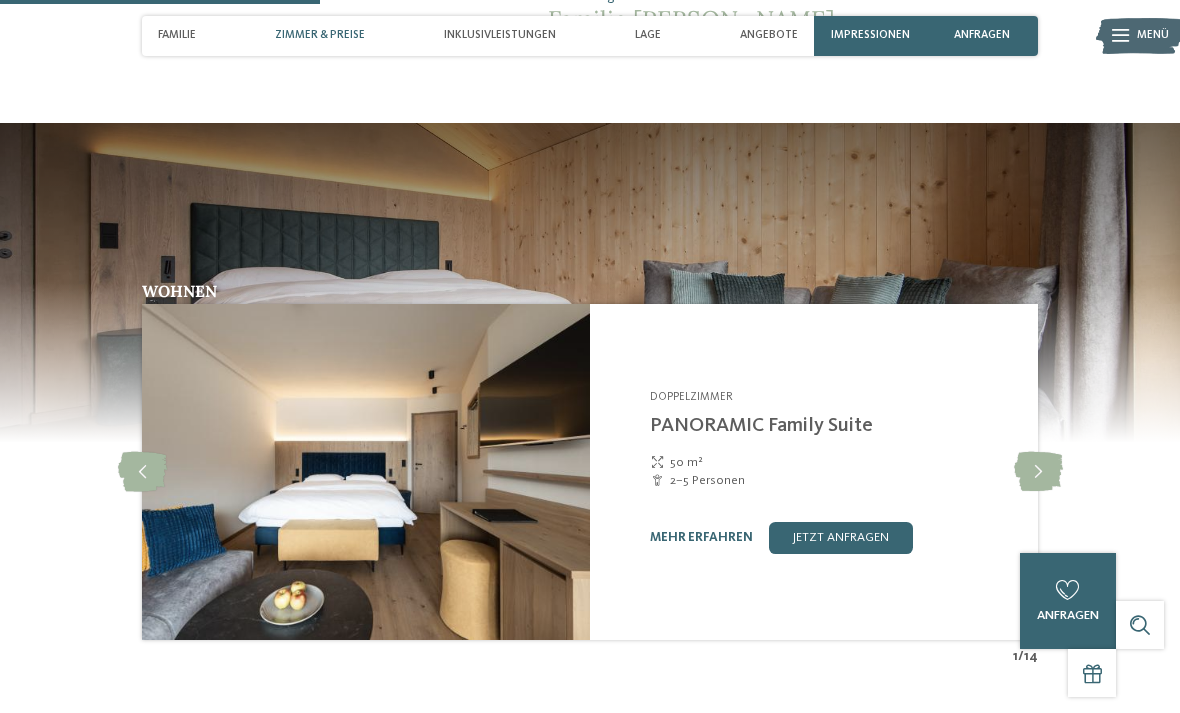 scroll, scrollTop: 1527, scrollLeft: 0, axis: vertical 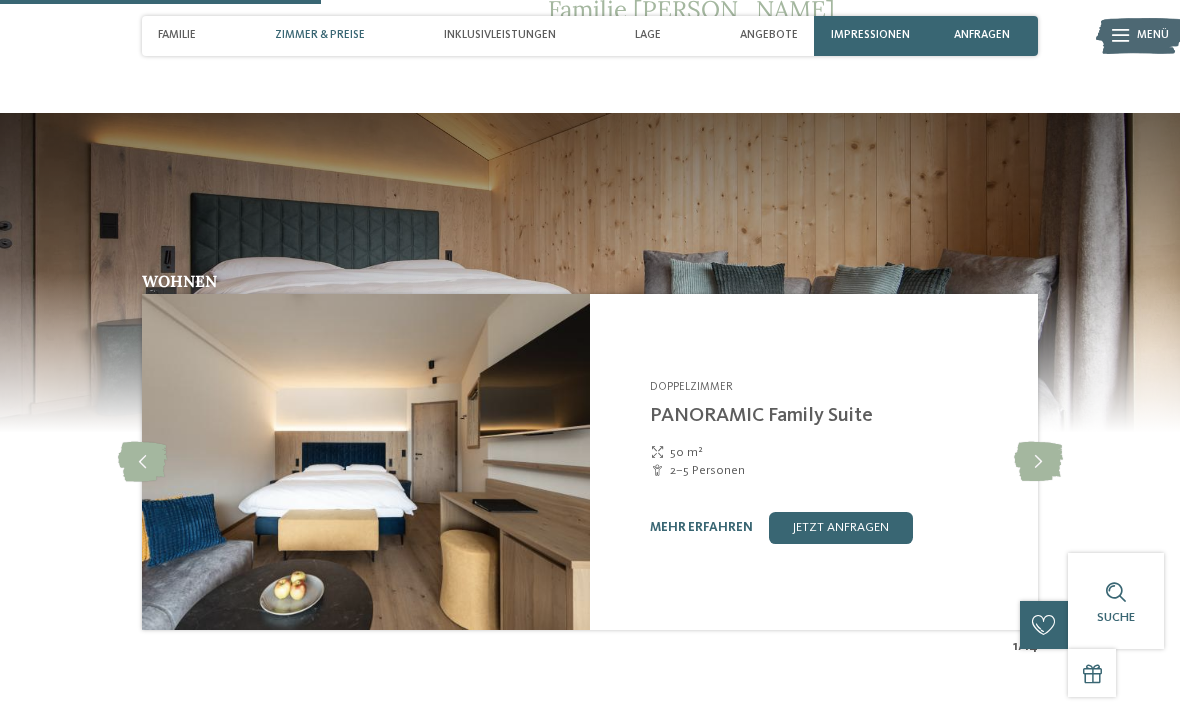 click on "mehr erfahren" at bounding box center (701, 527) 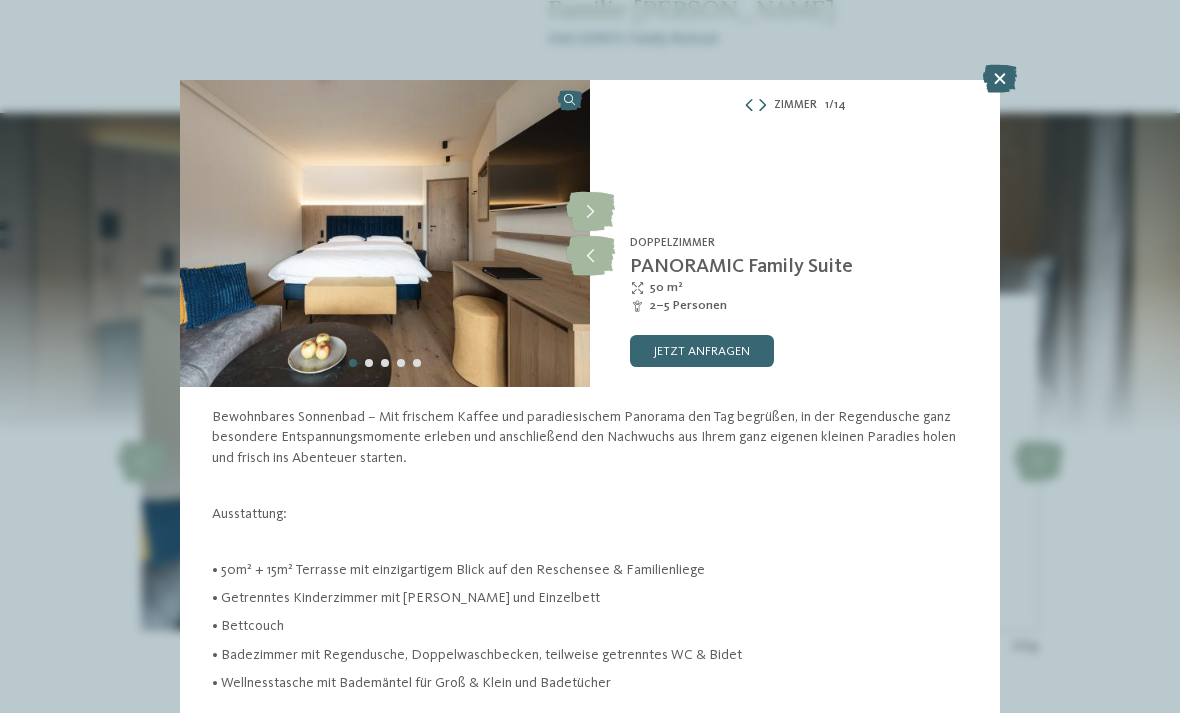 scroll, scrollTop: 0, scrollLeft: 0, axis: both 